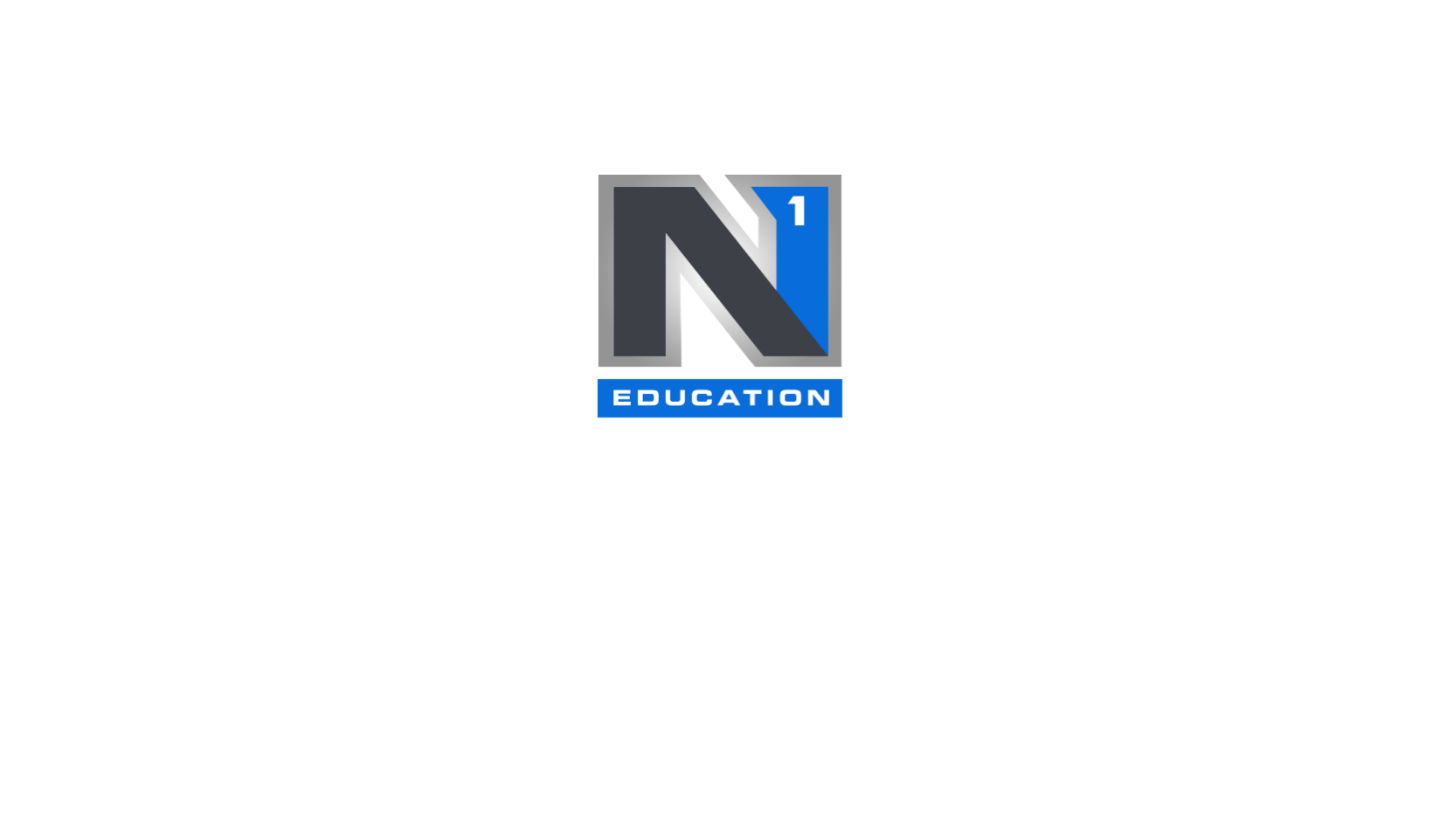 scroll, scrollTop: 0, scrollLeft: 0, axis: both 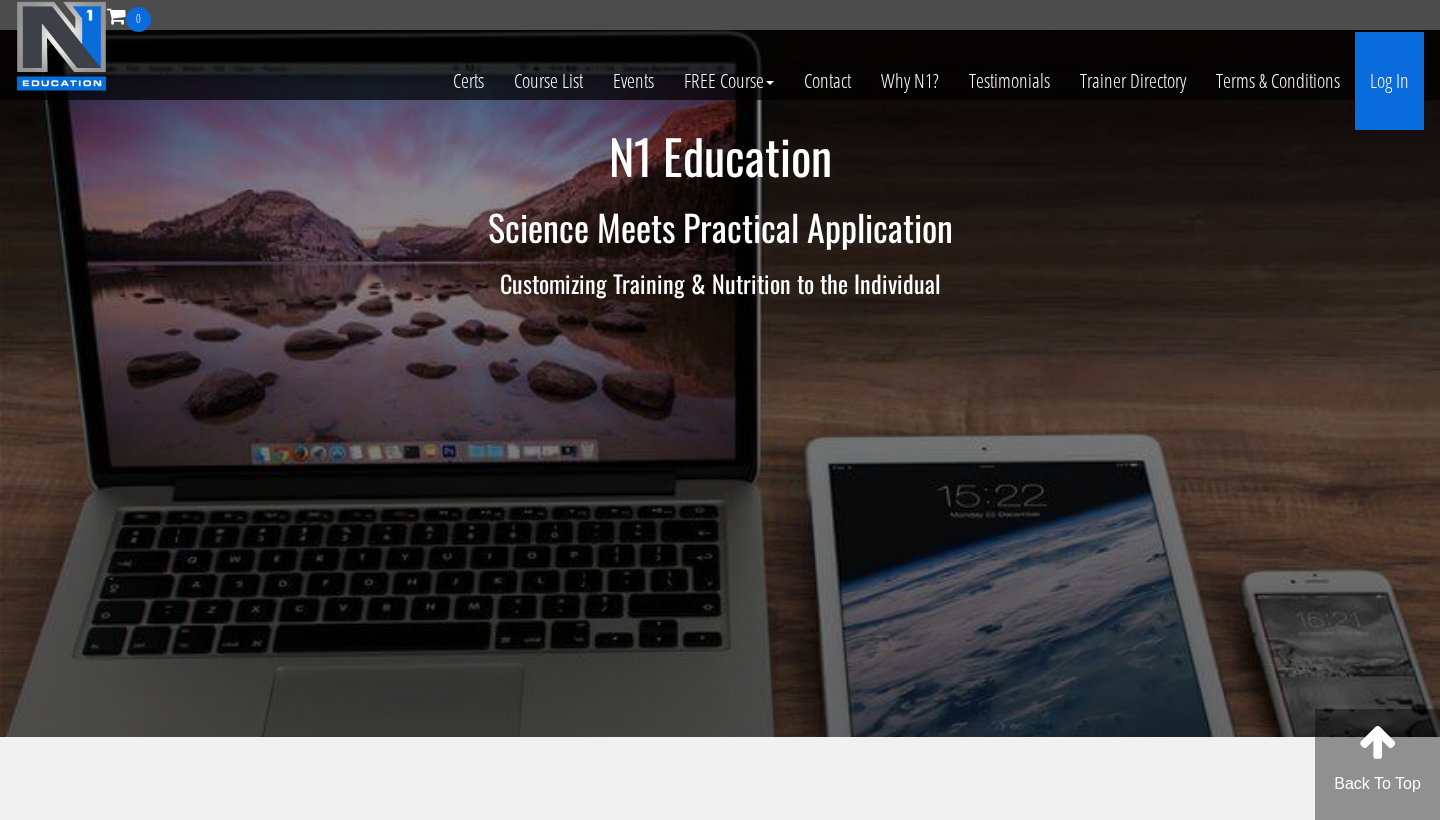 click on "Log In" at bounding box center (1389, 81) 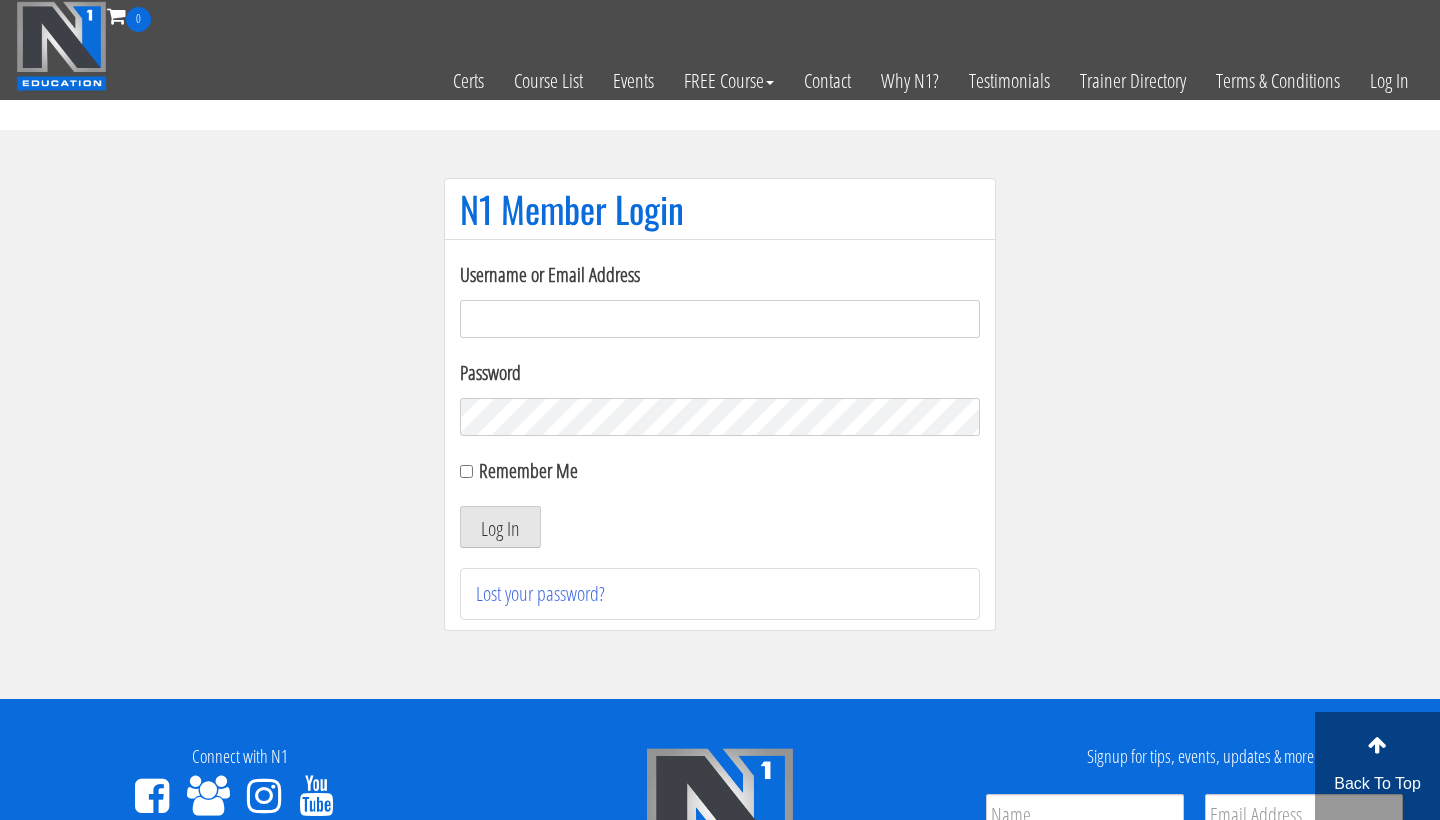 scroll, scrollTop: 0, scrollLeft: 0, axis: both 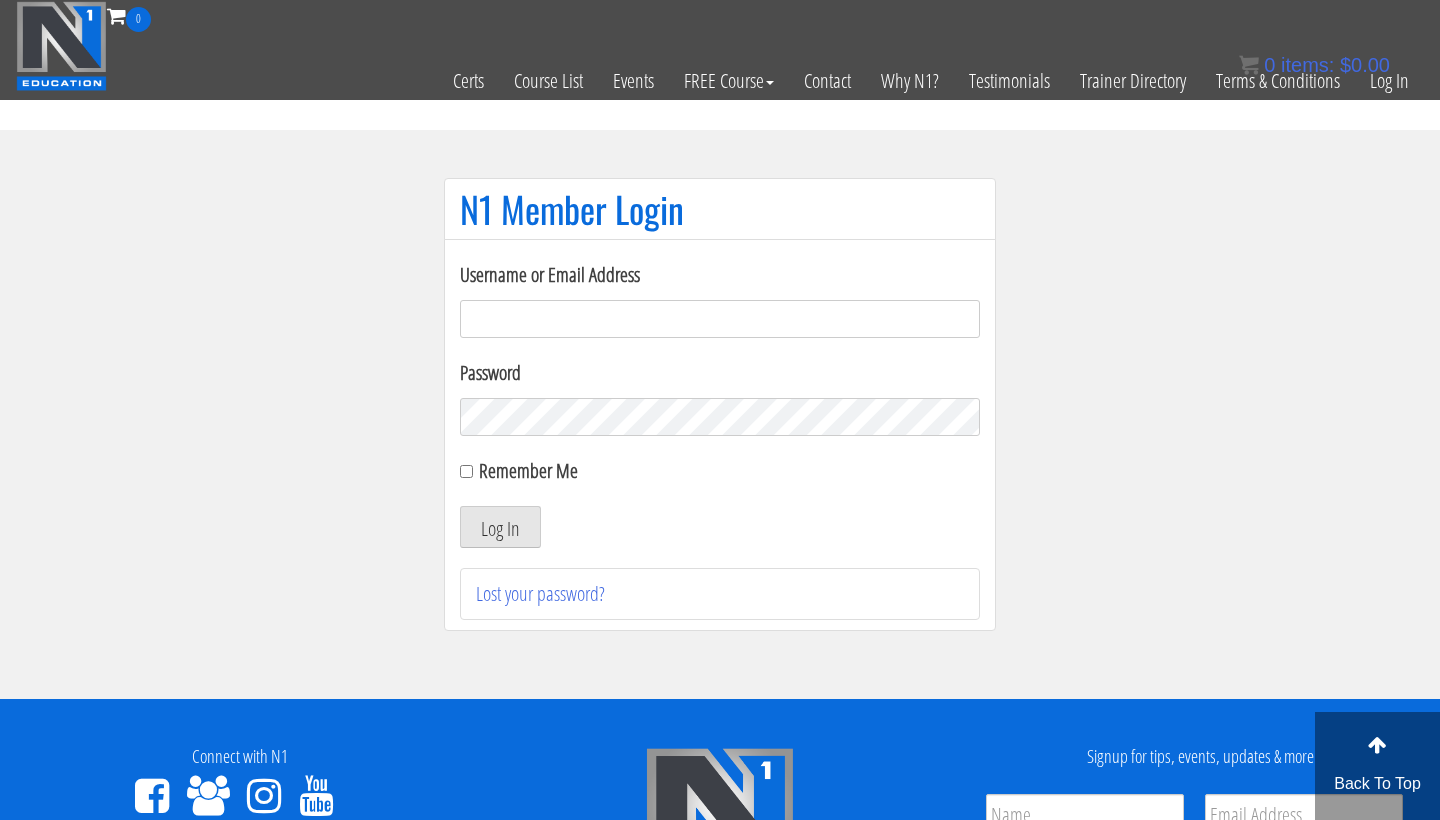 type on "[EMAIL_ADDRESS][DOMAIN_NAME]" 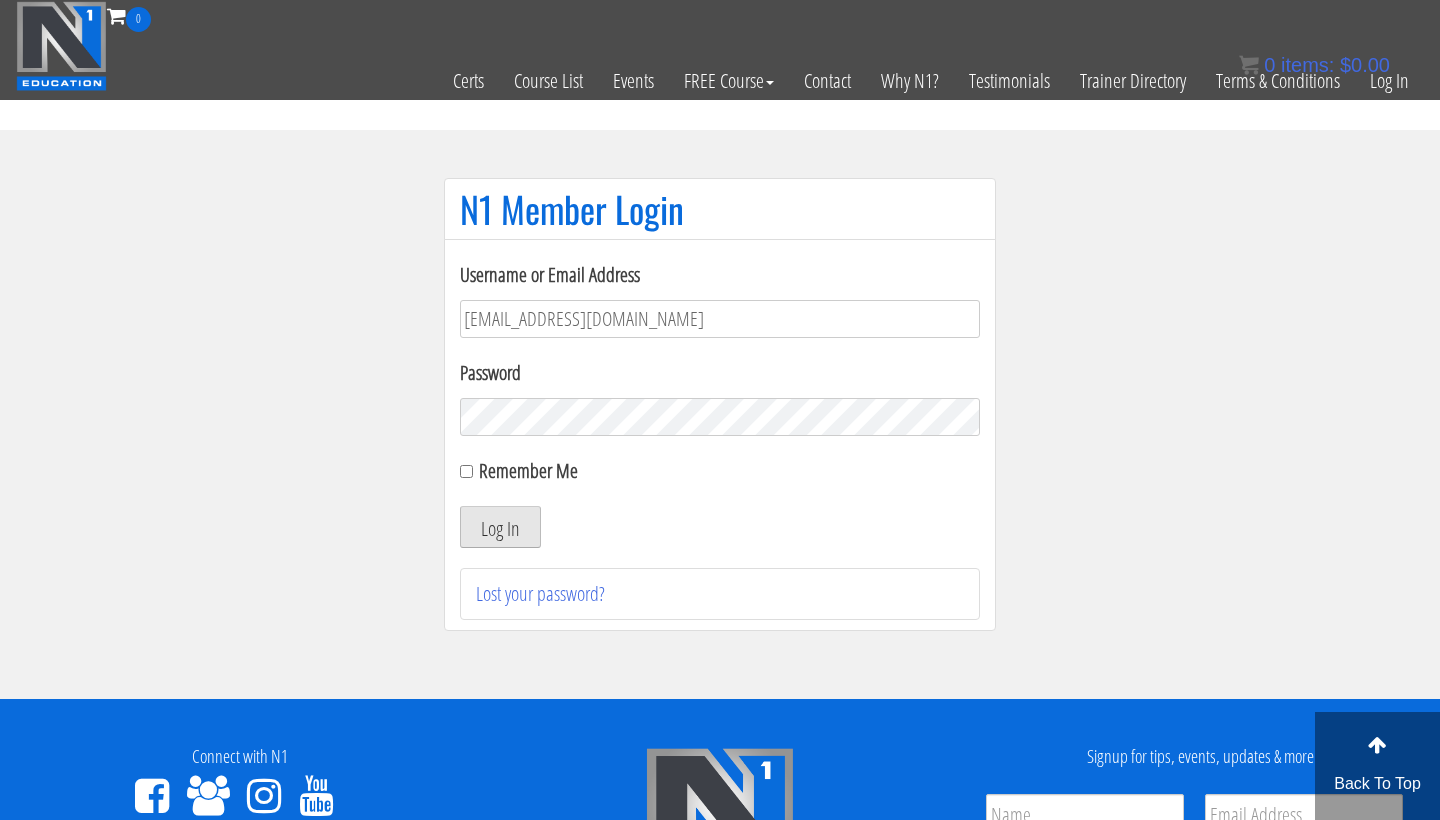 click on "Log In" at bounding box center [500, 527] 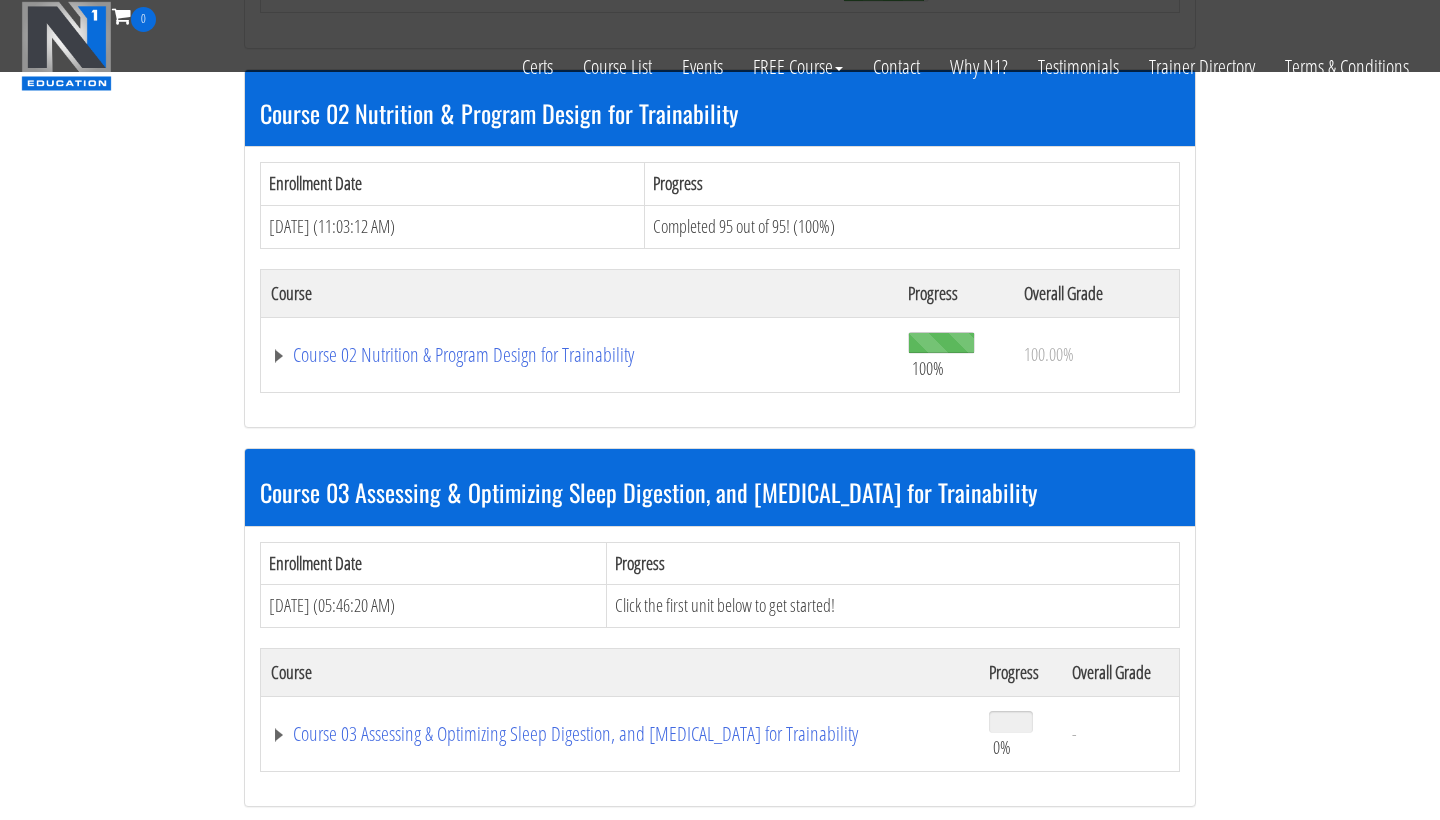 scroll, scrollTop: 669, scrollLeft: 0, axis: vertical 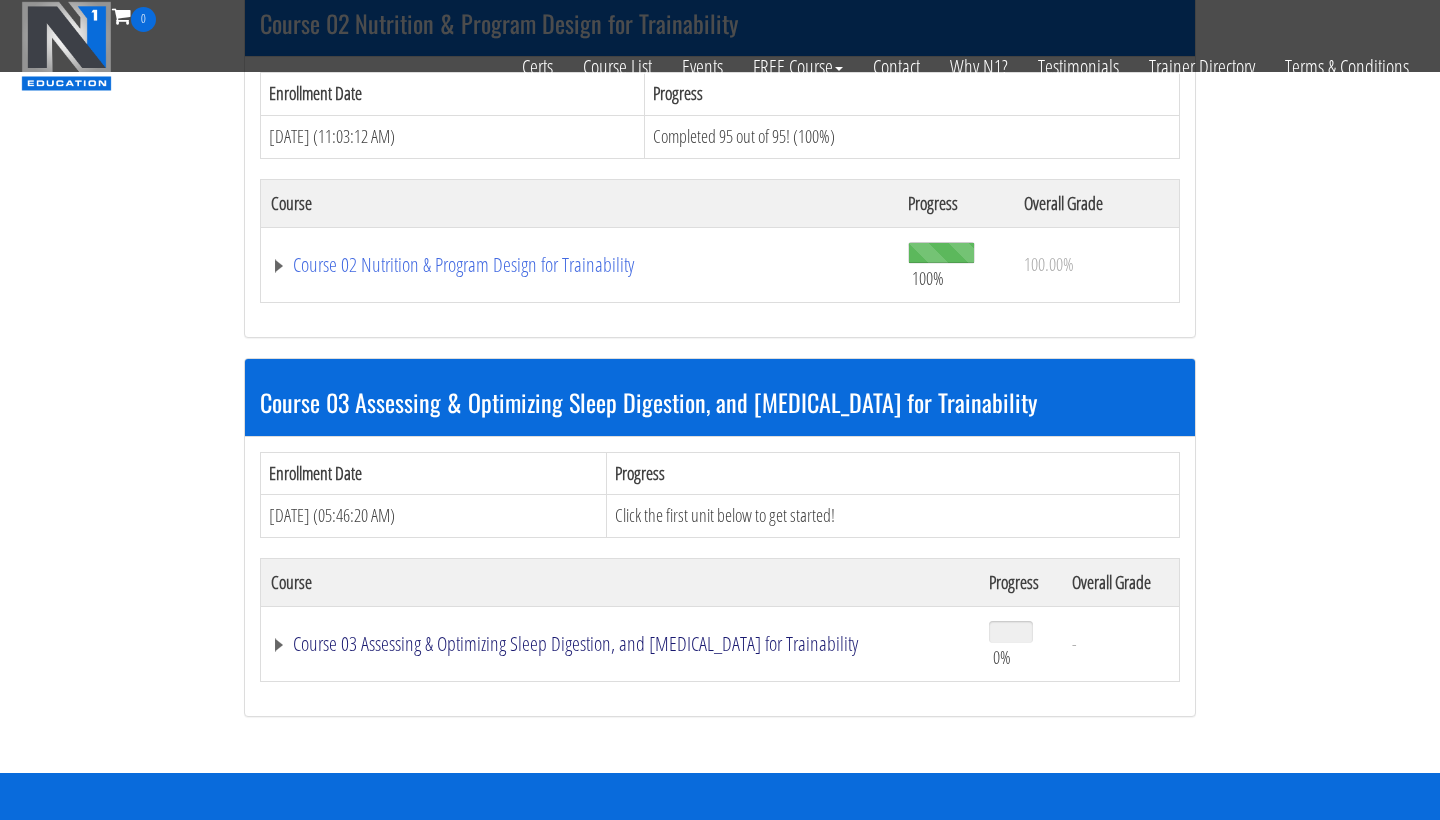 click on "Course 03 Assessing & Optimizing Sleep Digestion, and [MEDICAL_DATA] for Trainability" at bounding box center [547, -101] 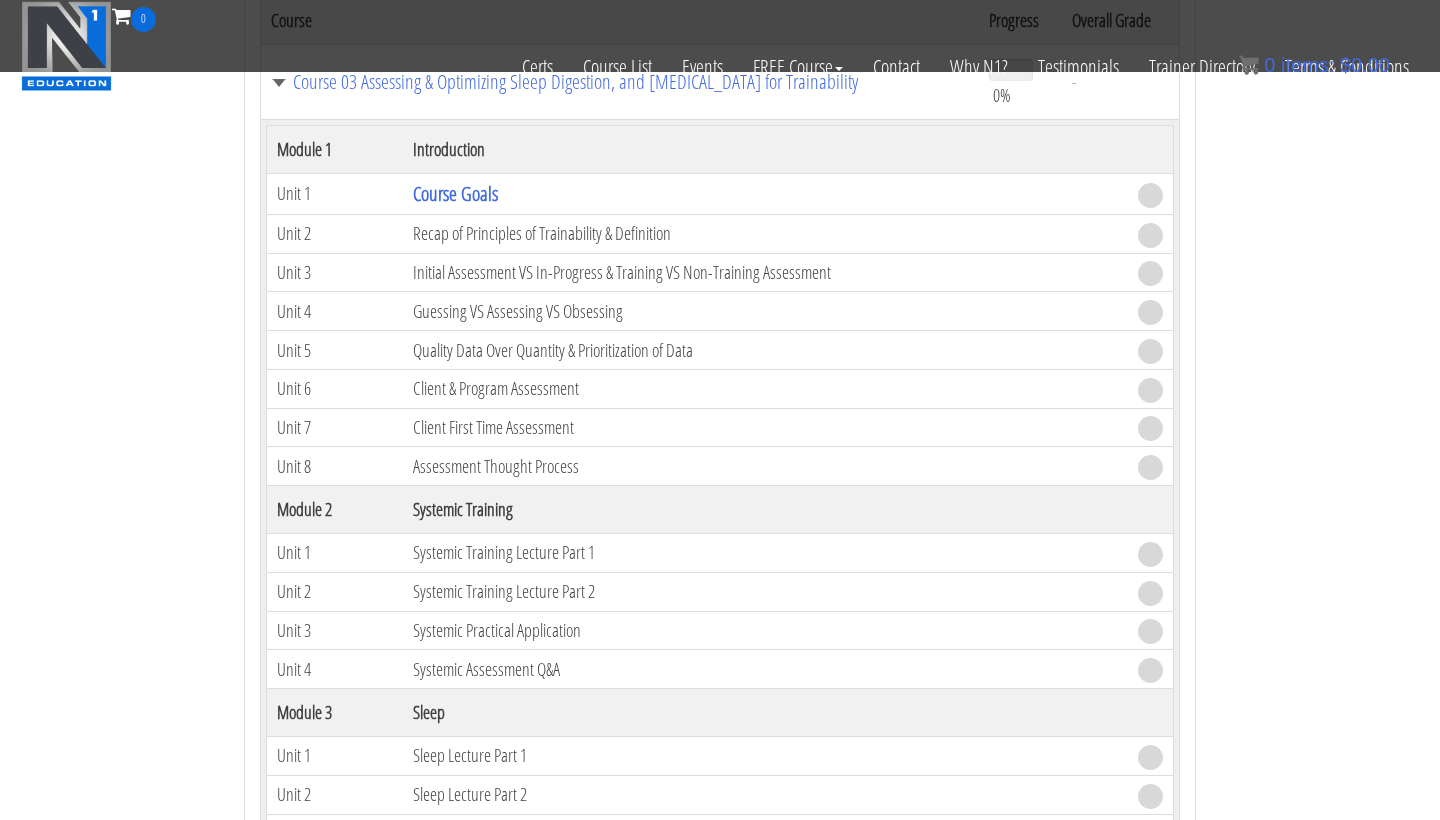 scroll, scrollTop: 1047, scrollLeft: 0, axis: vertical 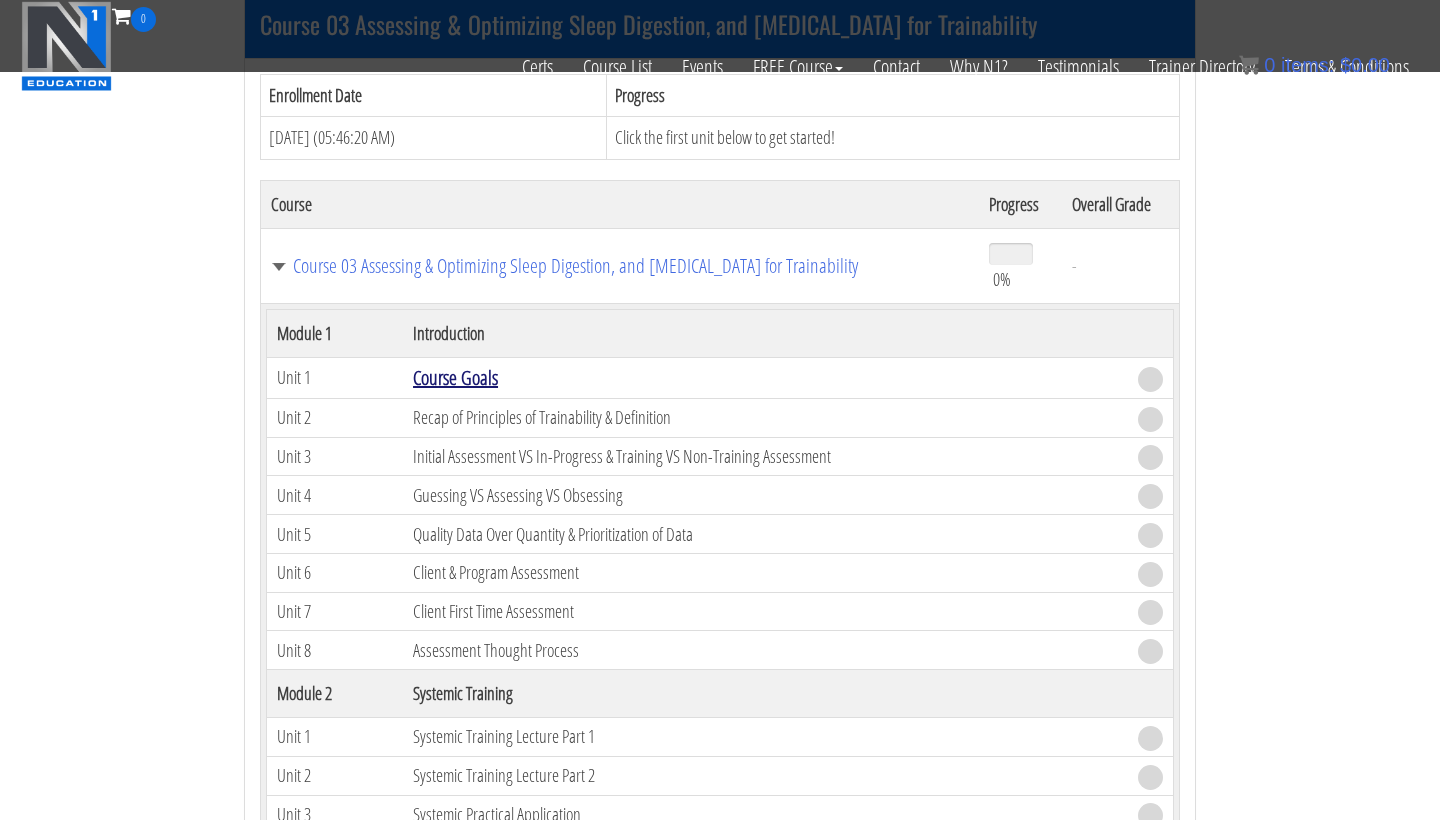 click on "Course Goals" at bounding box center (455, 377) 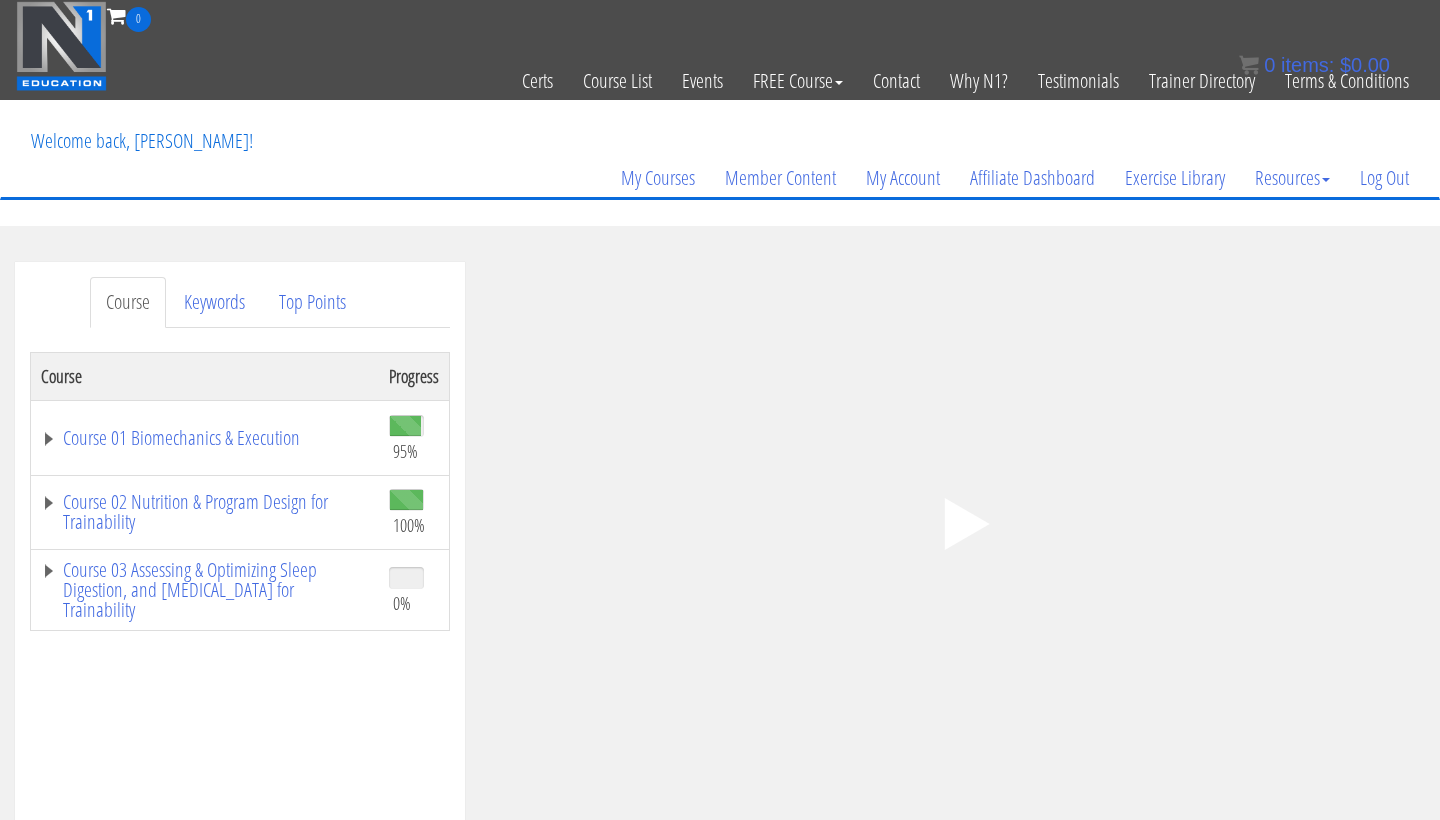scroll, scrollTop: 0, scrollLeft: 0, axis: both 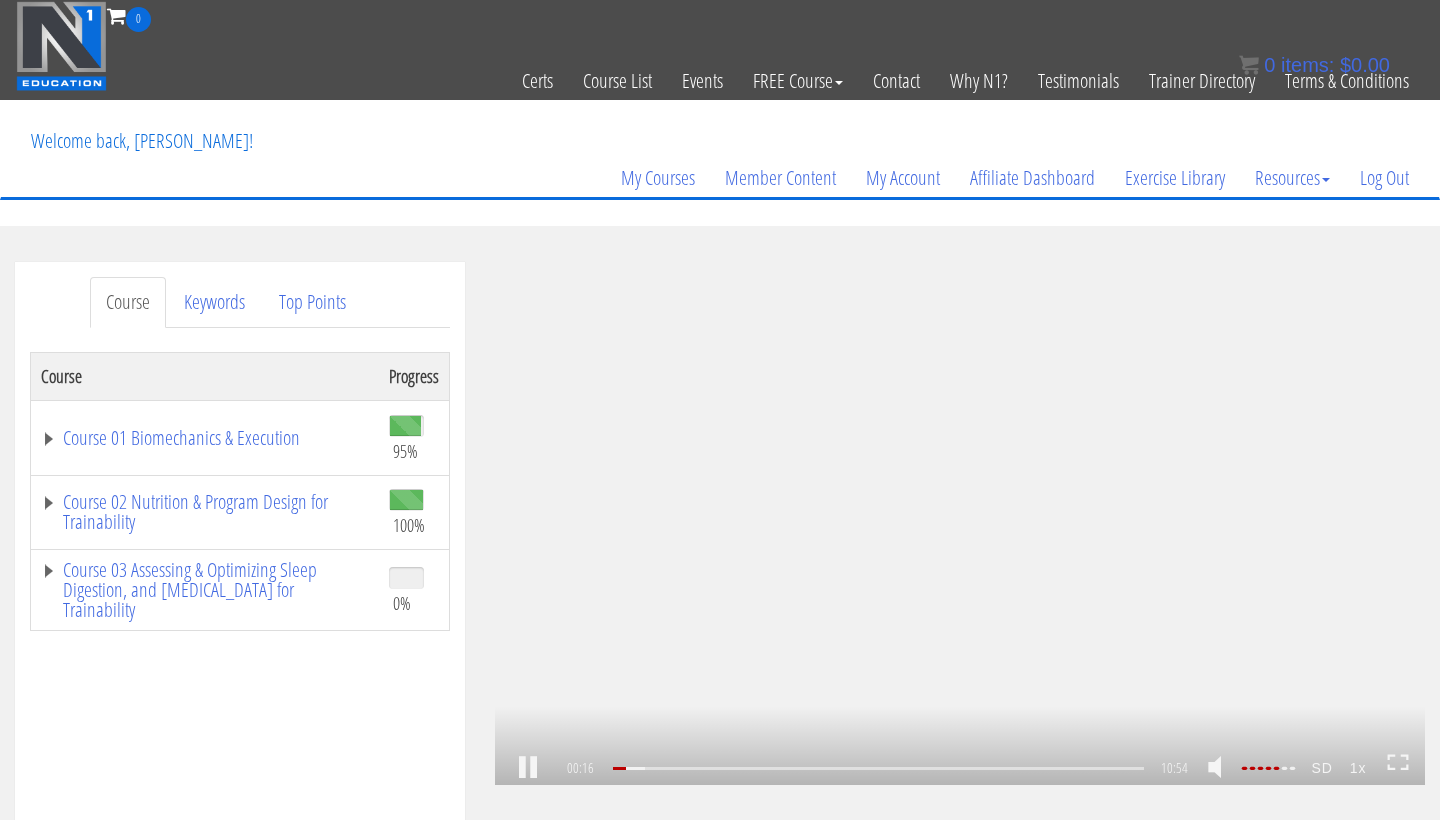 click on ".a{fill:#000;opacity:0.65;}.b{fill:#fff;opacity:1.0;}
.fp-color-play{opacity:0.65;}.controlbutton{fill:#fff;}
.fp-color-play{opacity:0.65;}.controlbutton{fill:#fff;}
.controlbuttonbg{opacity:0.65;}.controlbutton{fill:#fff;}
.fp-color-play{opacity:0.65;}.rect{fill:#fff;}
.fp-color-play{opacity:0.65;}.rect{fill:#fff;}
.fp-color-play{opacity:0.65;}.rect{fill:#fff;}
.fp-color-play{opacity:0.65;}.rect{fill:#fff;}
00:16                                                                        10:54              10:39                                                                                                                                                                                 CC SD" at bounding box center (960, 523) 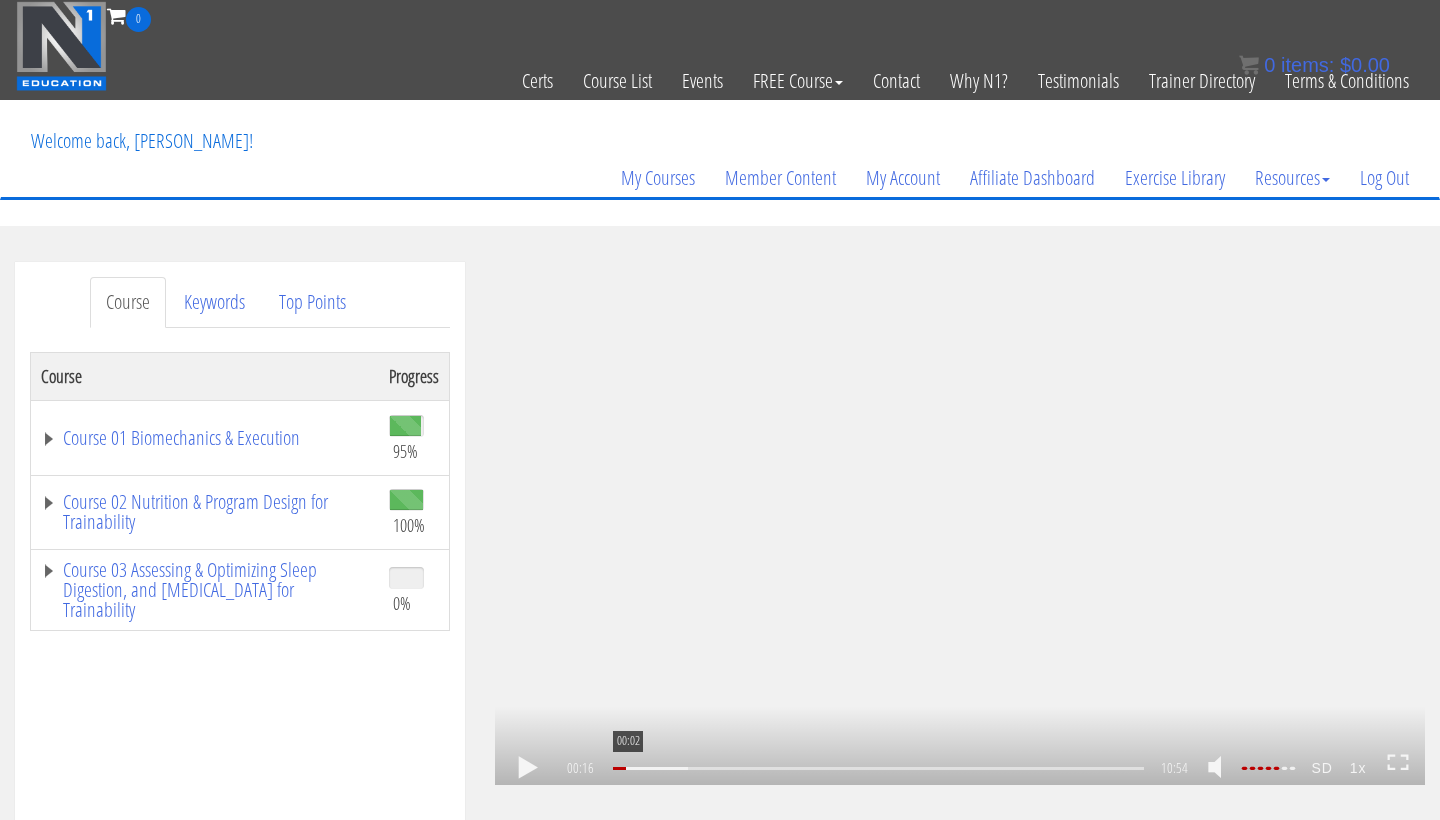 click at bounding box center (619, 768) 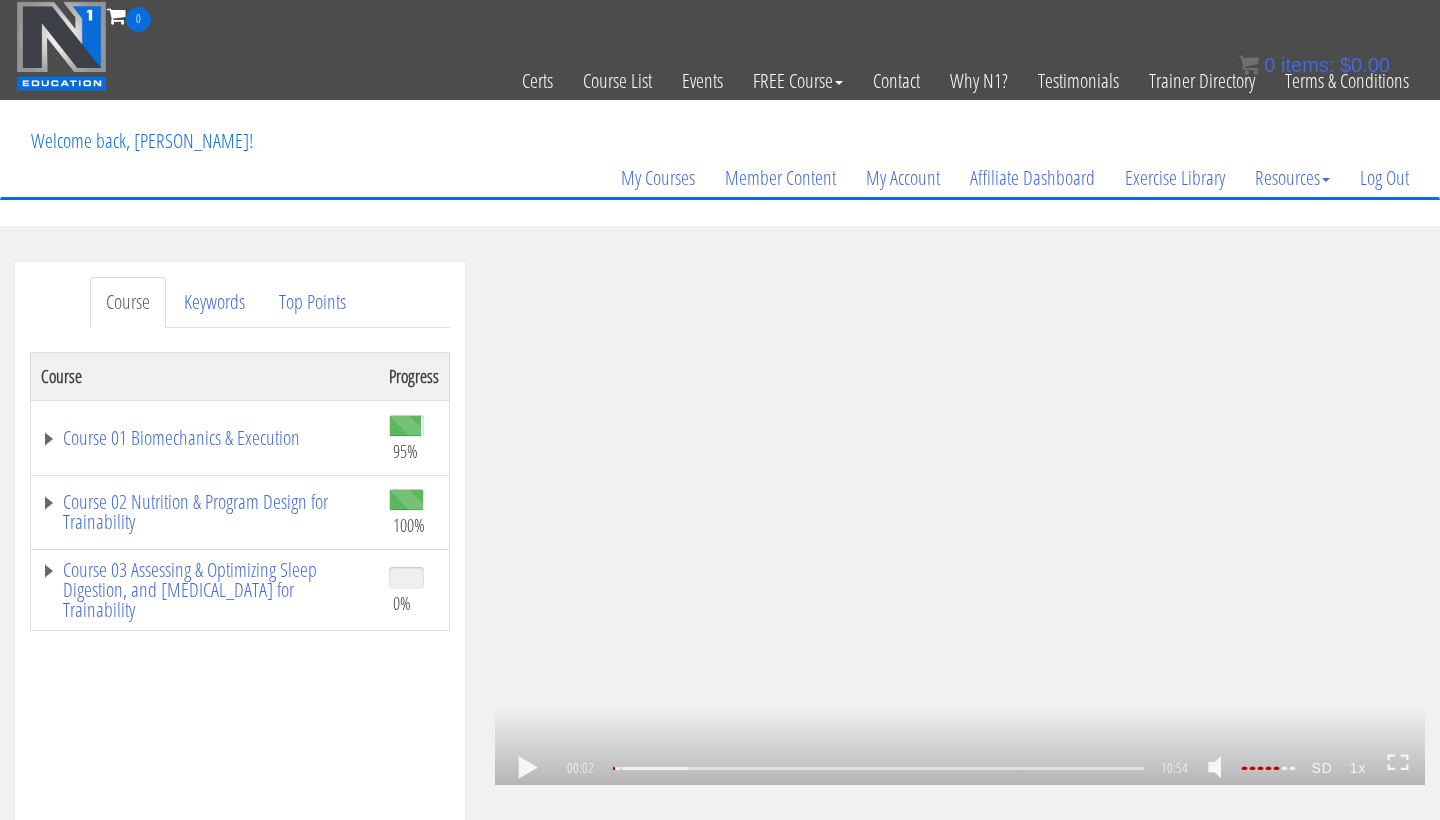 click at bounding box center [528, 768] 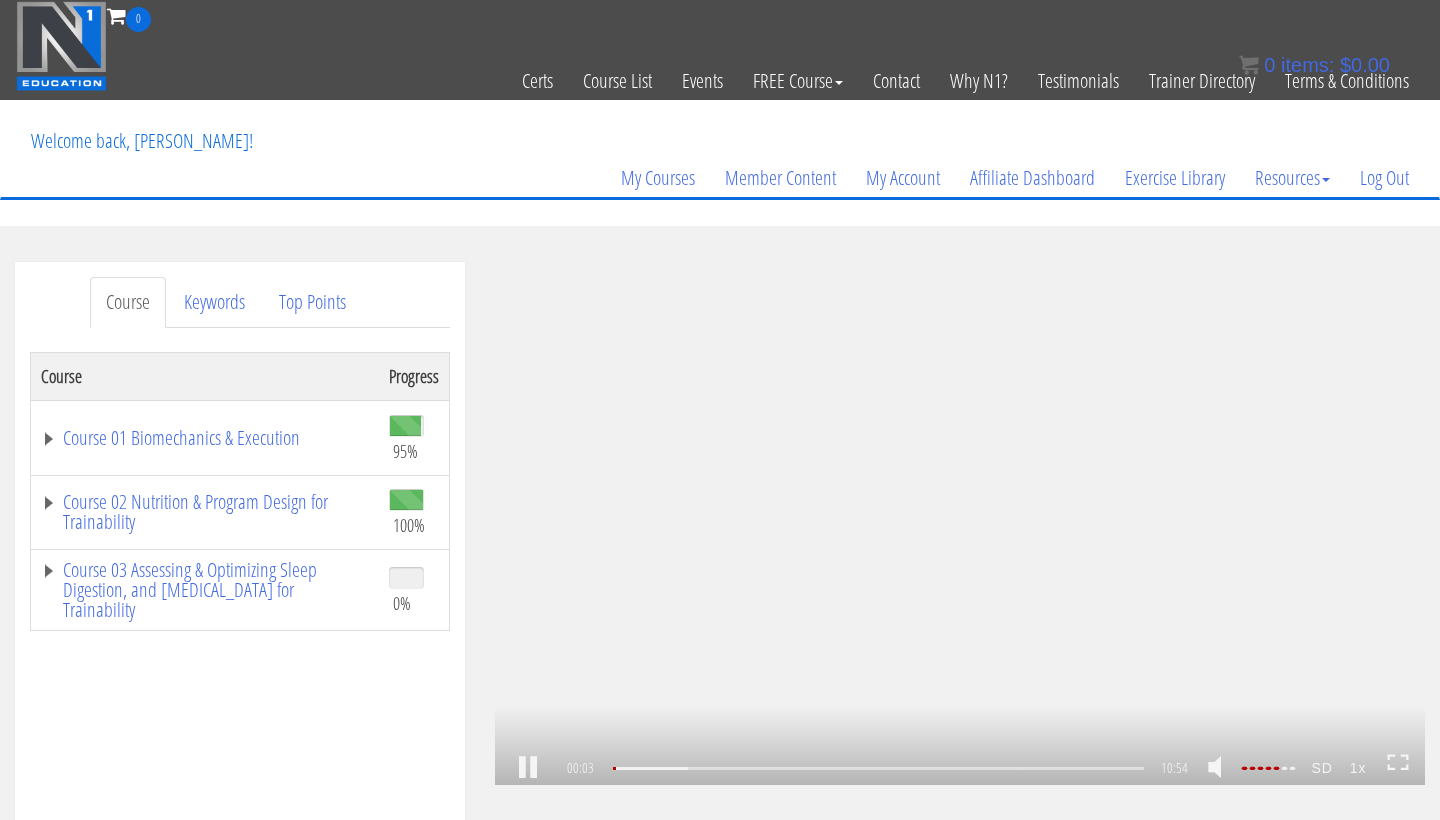 click on "00:03                              00:00                                           10:54              10:51                                                                                                                                                                                           CC SD 1x" at bounding box center (960, 769) 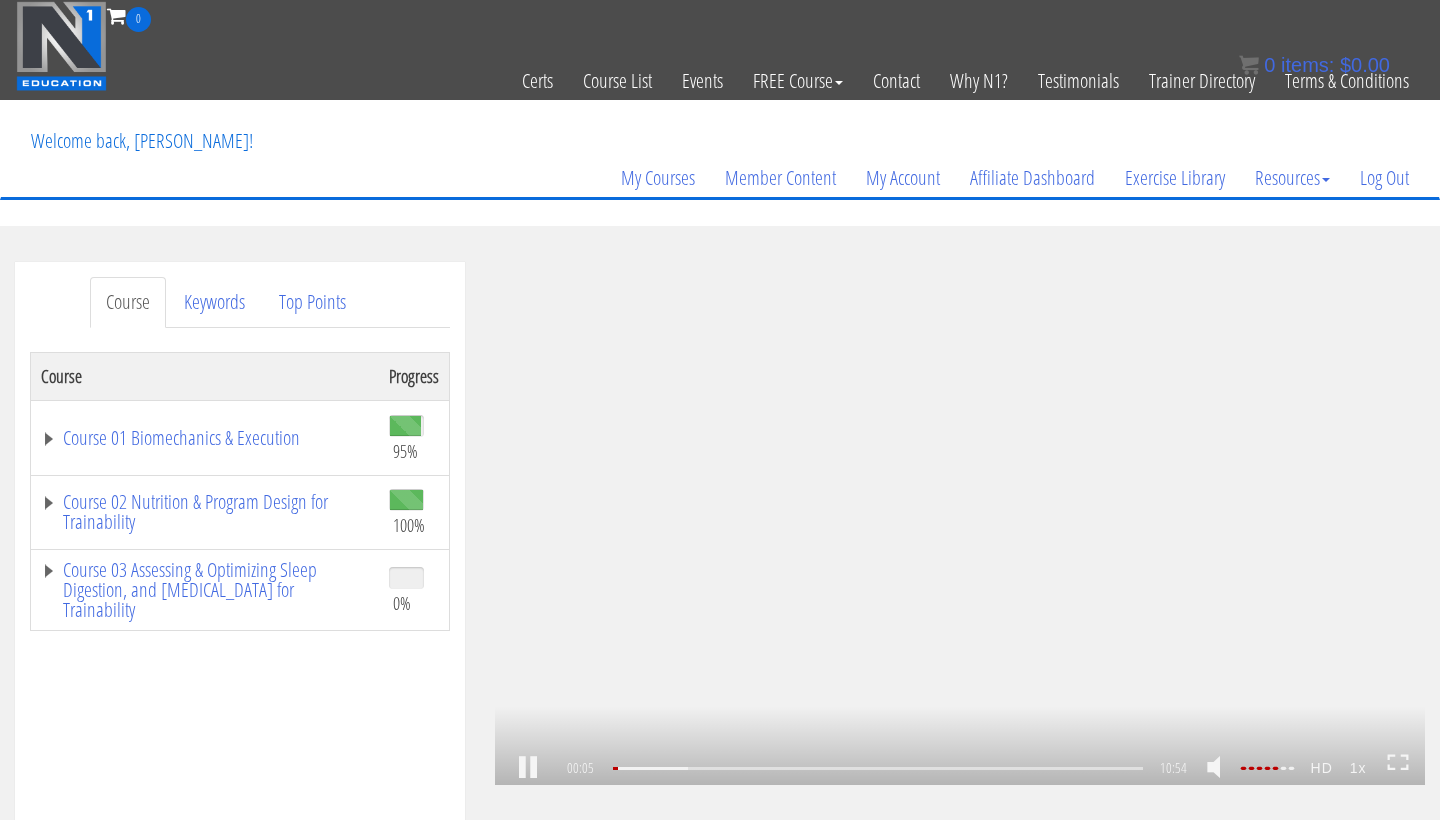 click 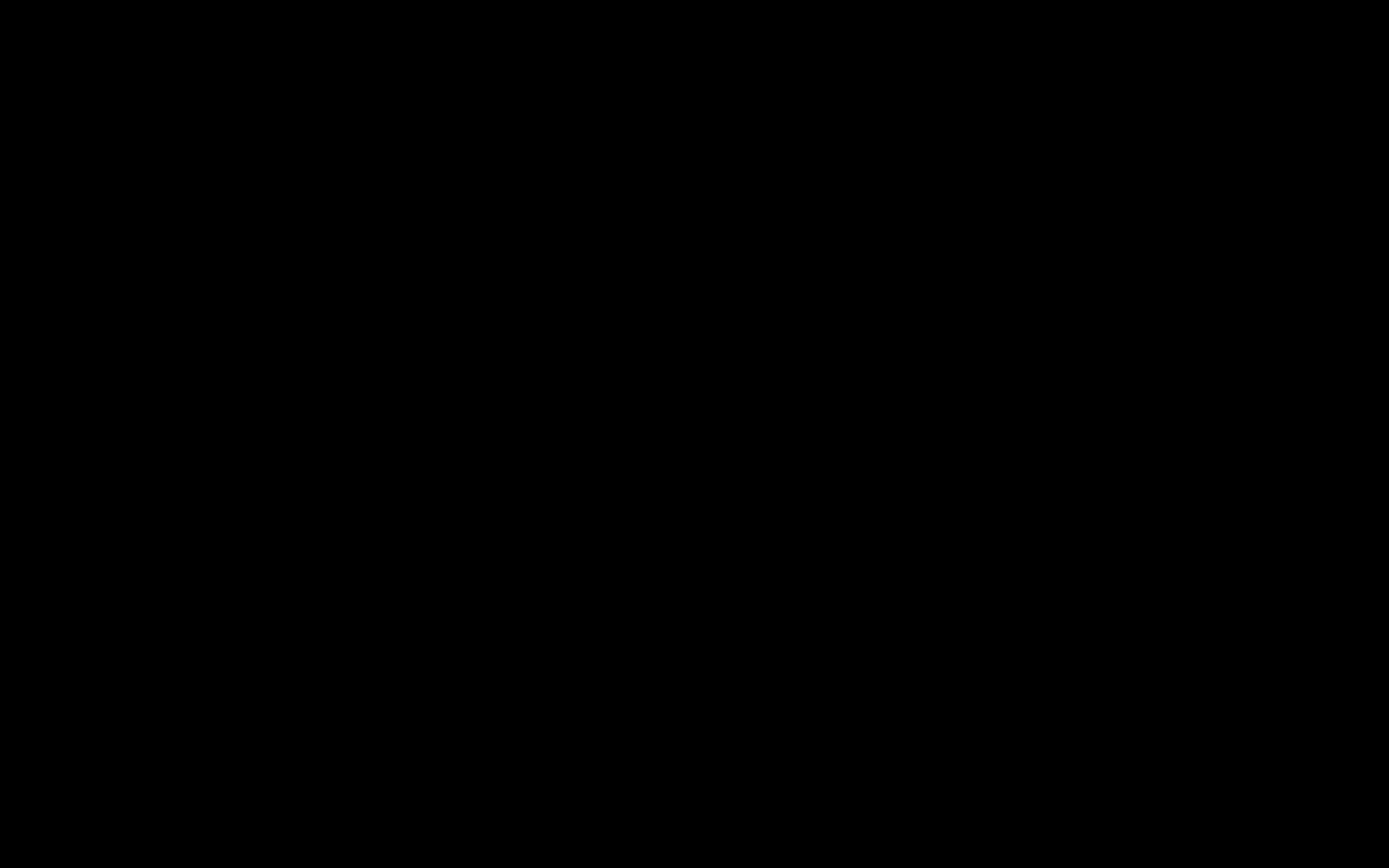 click on ".a{fill:#000;opacity:0.65;}.b{fill:#fff;opacity:1.0;}
.fp-color-play{opacity:0.65;}.controlbutton{fill:#fff;}
.fp-color-play{opacity:0.65;}.controlbutton{fill:#fff;}
.controlbuttonbg{opacity:0.65;}.controlbutton{fill:#fff;}
.fp-color-play{opacity:0.65;}.rect{fill:#fff;}
.fp-color-play{opacity:0.65;}.rect{fill:#fff;}
.fp-color-play{opacity:0.65;}.rect{fill:#fff;}
.fp-color-play{opacity:0.65;}.rect{fill:#fff;}
00:17                              00:00                                           10:54              10:38" at bounding box center (694, 434) 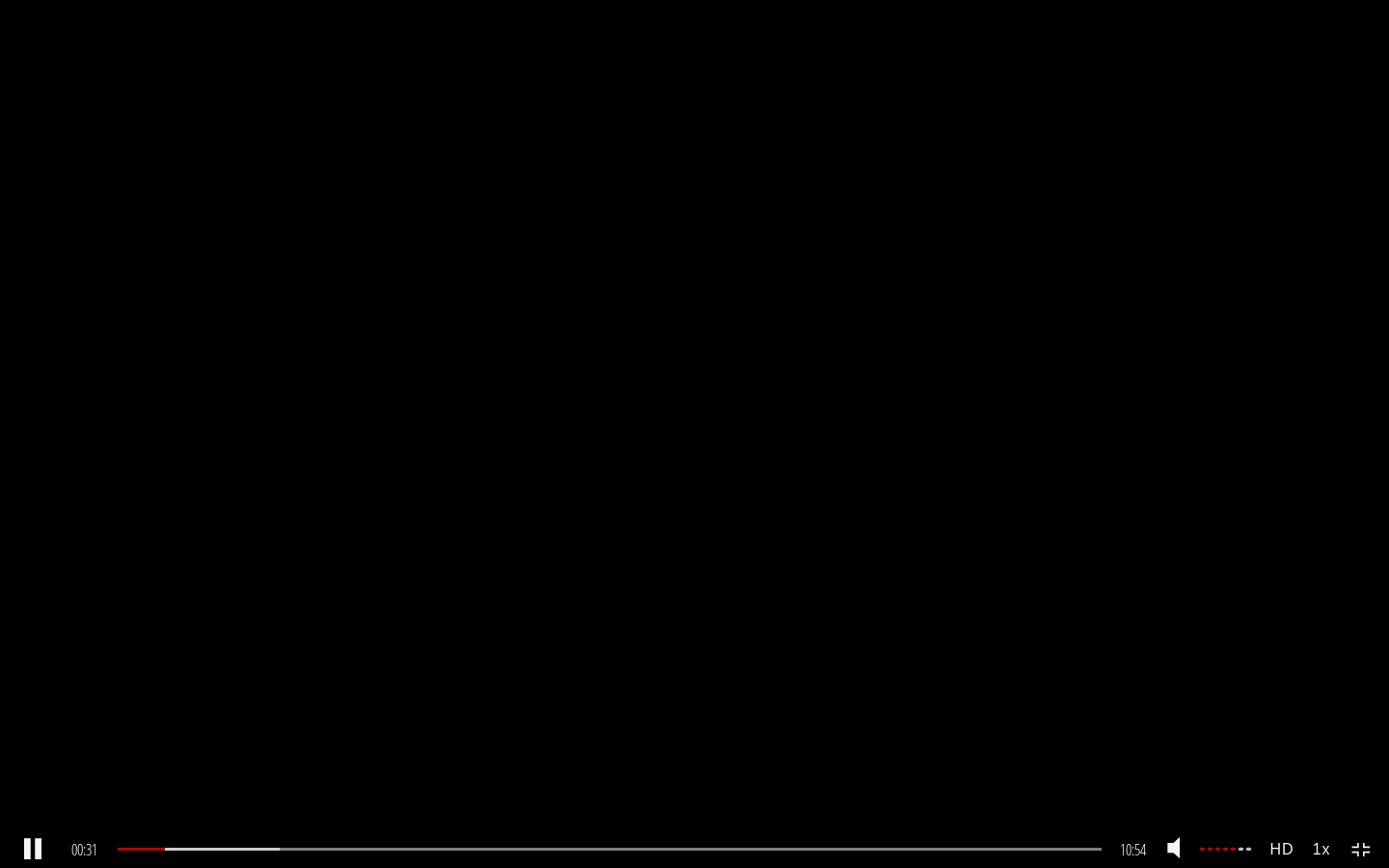 click on "1x" at bounding box center (1321, 849) 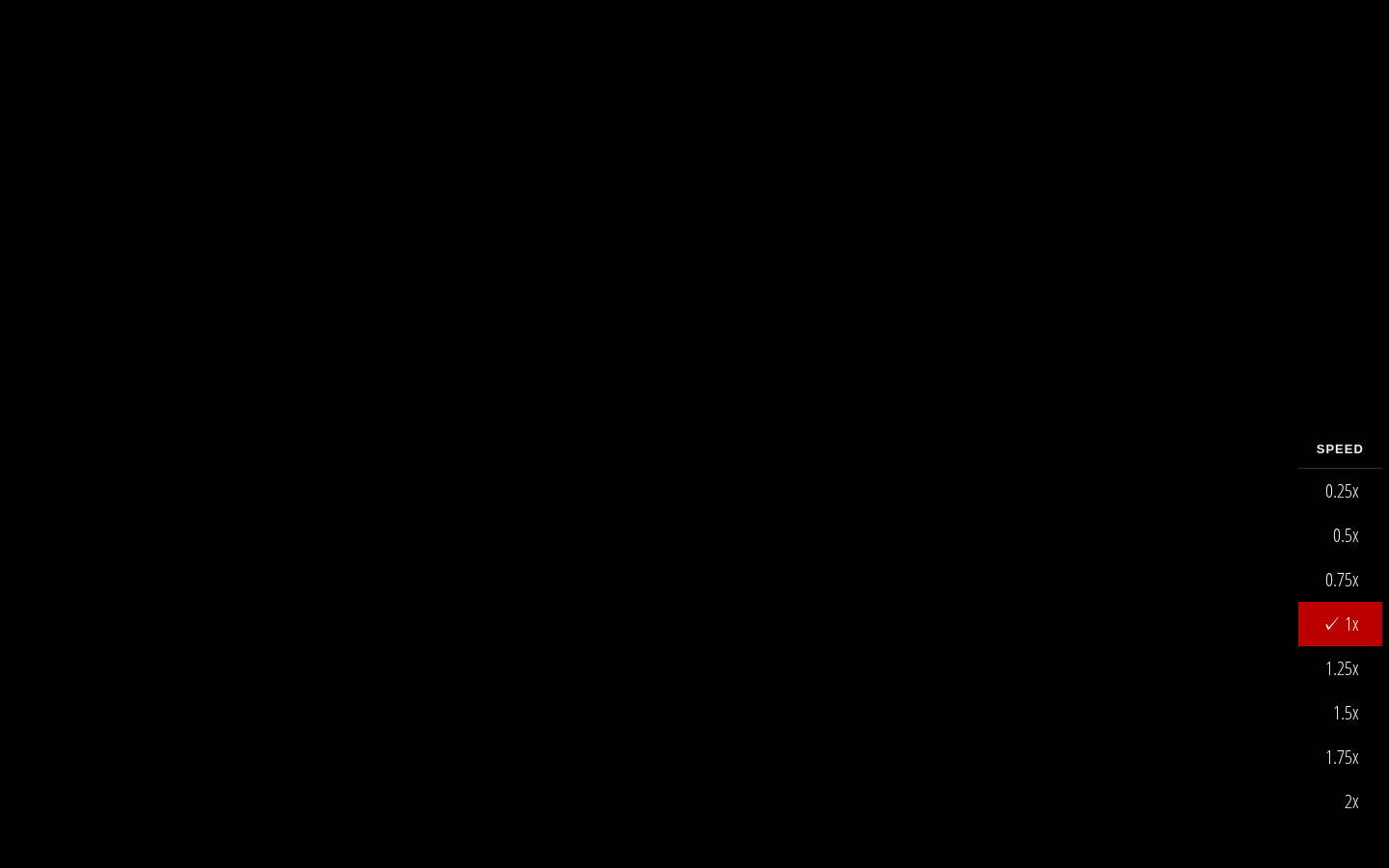 click on "1.25x" at bounding box center (1340, 668) 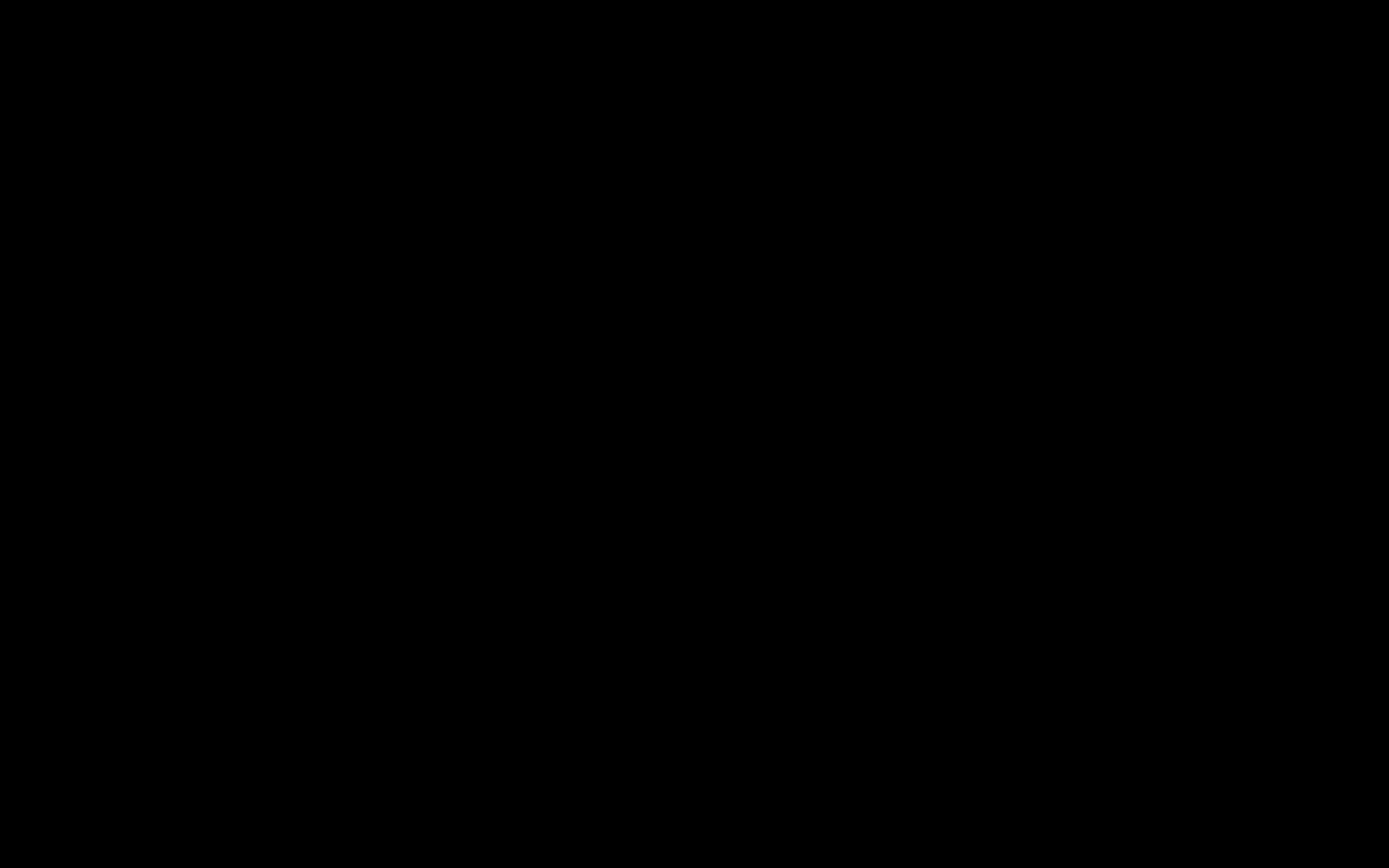 click on "1.25x
.a{fill:#000;opacity:0.65;}.b{fill:#fff;opacity:1.0;}
.fp-color-play{opacity:0.65;}.controlbutton{fill:#fff;}
.fp-color-play{opacity:0.65;}.controlbutton{fill:#fff;}
.controlbuttonbg{opacity:0.65;}.controlbutton{fill:#fff;}
.fp-color-play{opacity:0.65;}.rect{fill:#fff;}
.fp-color-play{opacity:0.65;}.rect{fill:#fff;}
.fp-color-play{opacity:0.65;}.rect{fill:#fff;}
.fp-color-play{opacity:0.65;}.rect{fill:#fff;}
02:16                              00:00                                           10:54              08:39                                                                                                                                                                    CC HD" at bounding box center (694, 434) 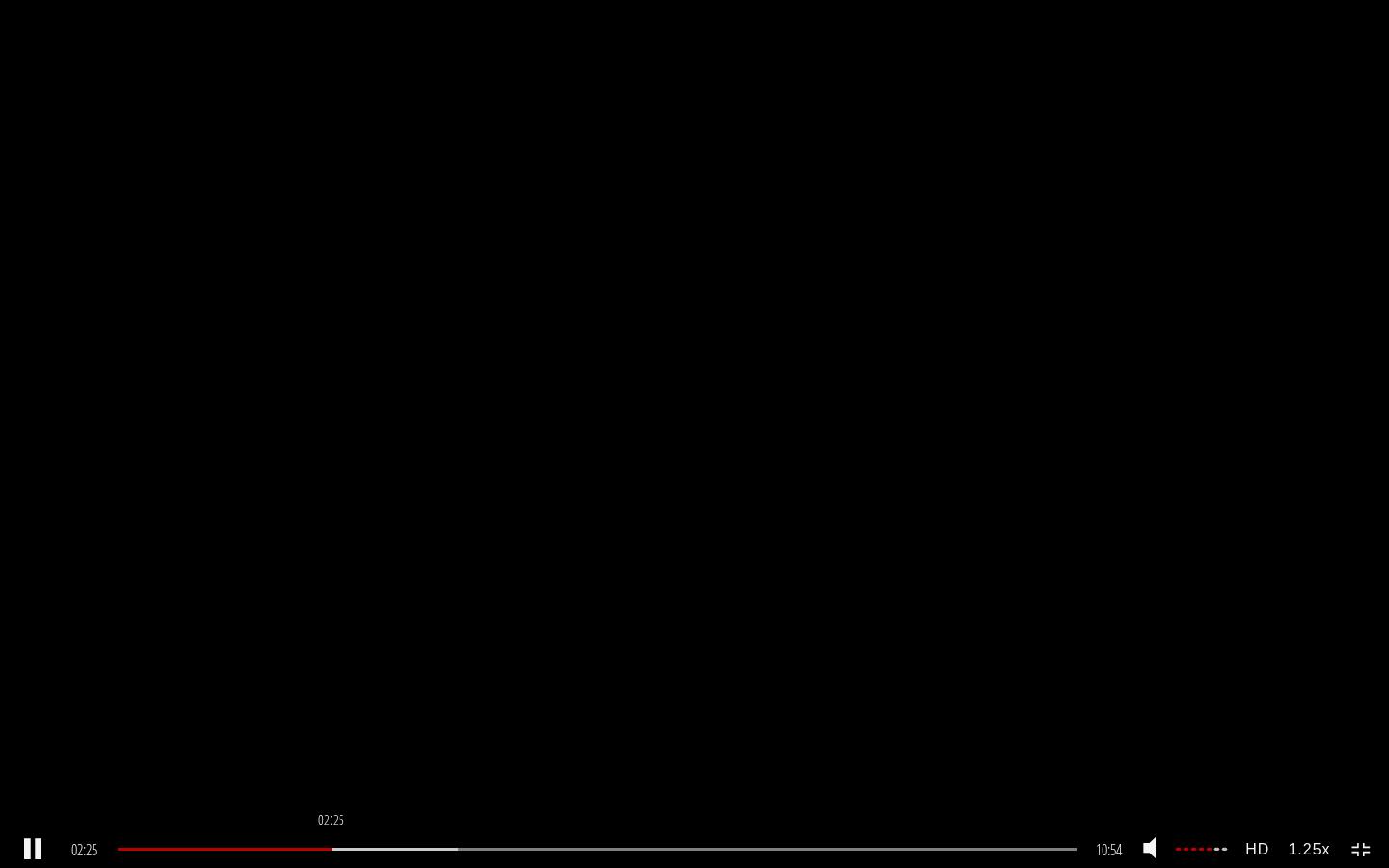 click at bounding box center (225, 849) 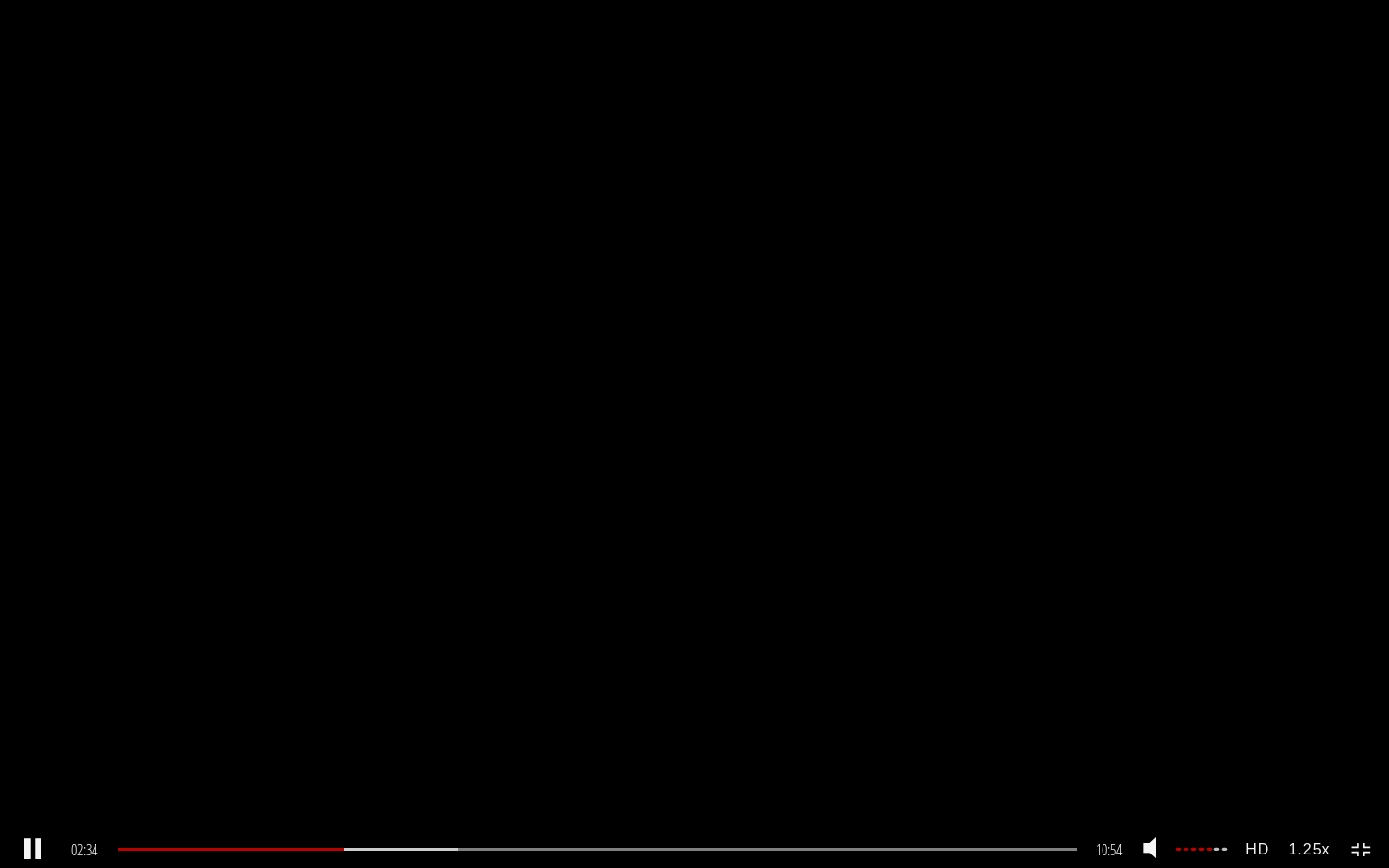 click 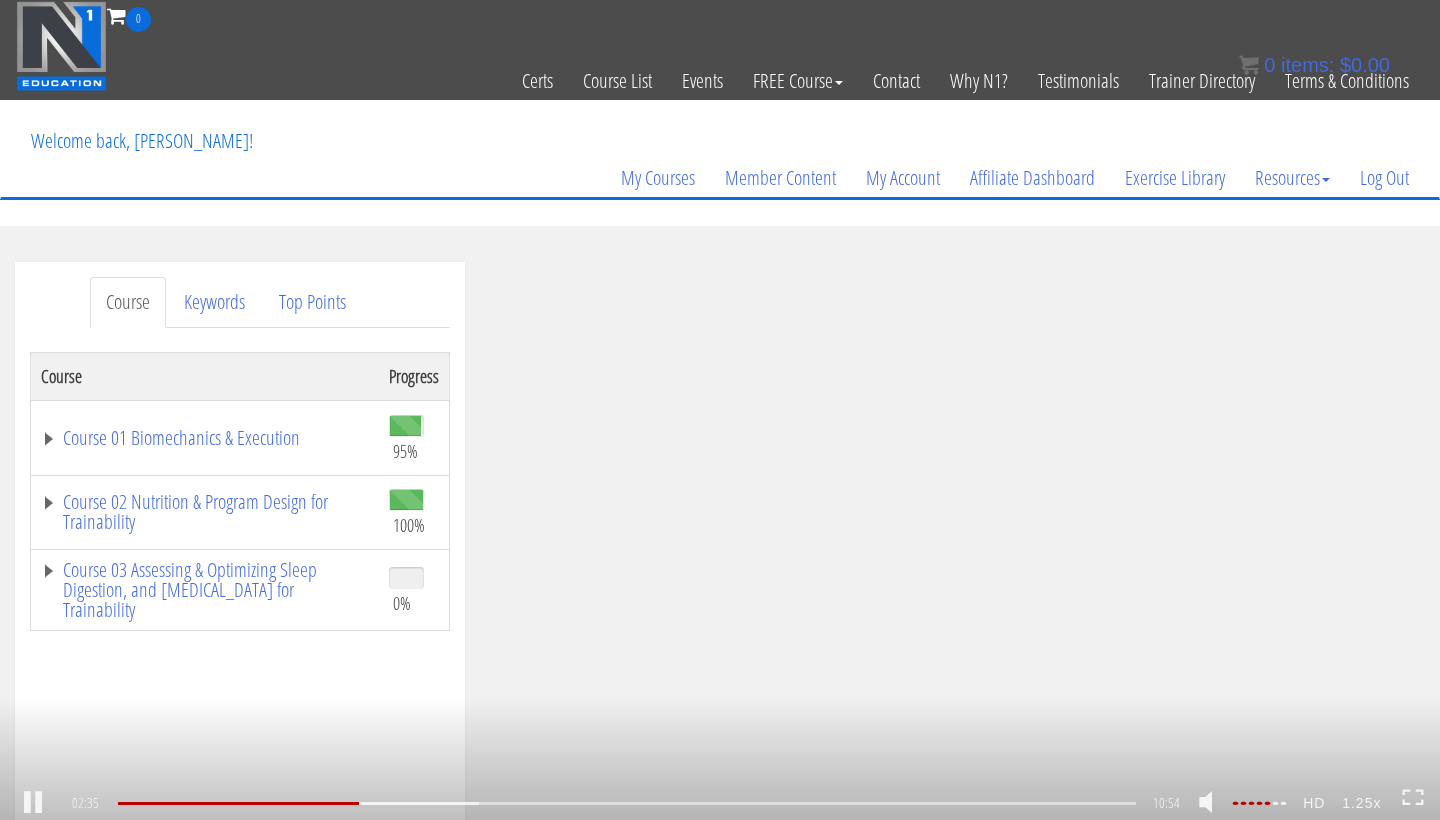scroll, scrollTop: 493, scrollLeft: 0, axis: vertical 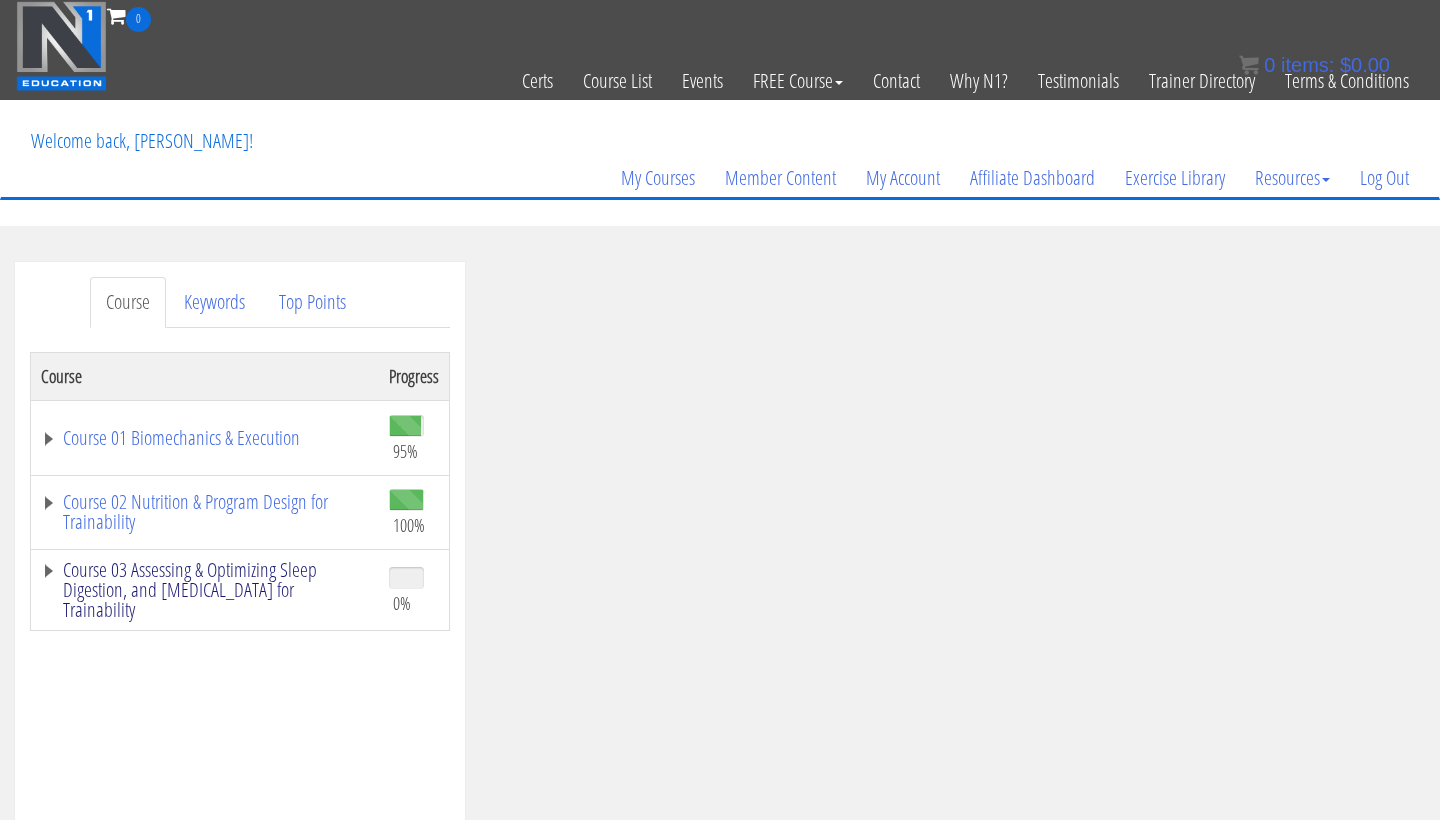 click on "Course 03 Assessing & Optimizing Sleep Digestion, and [MEDICAL_DATA] for Trainability" at bounding box center [205, 590] 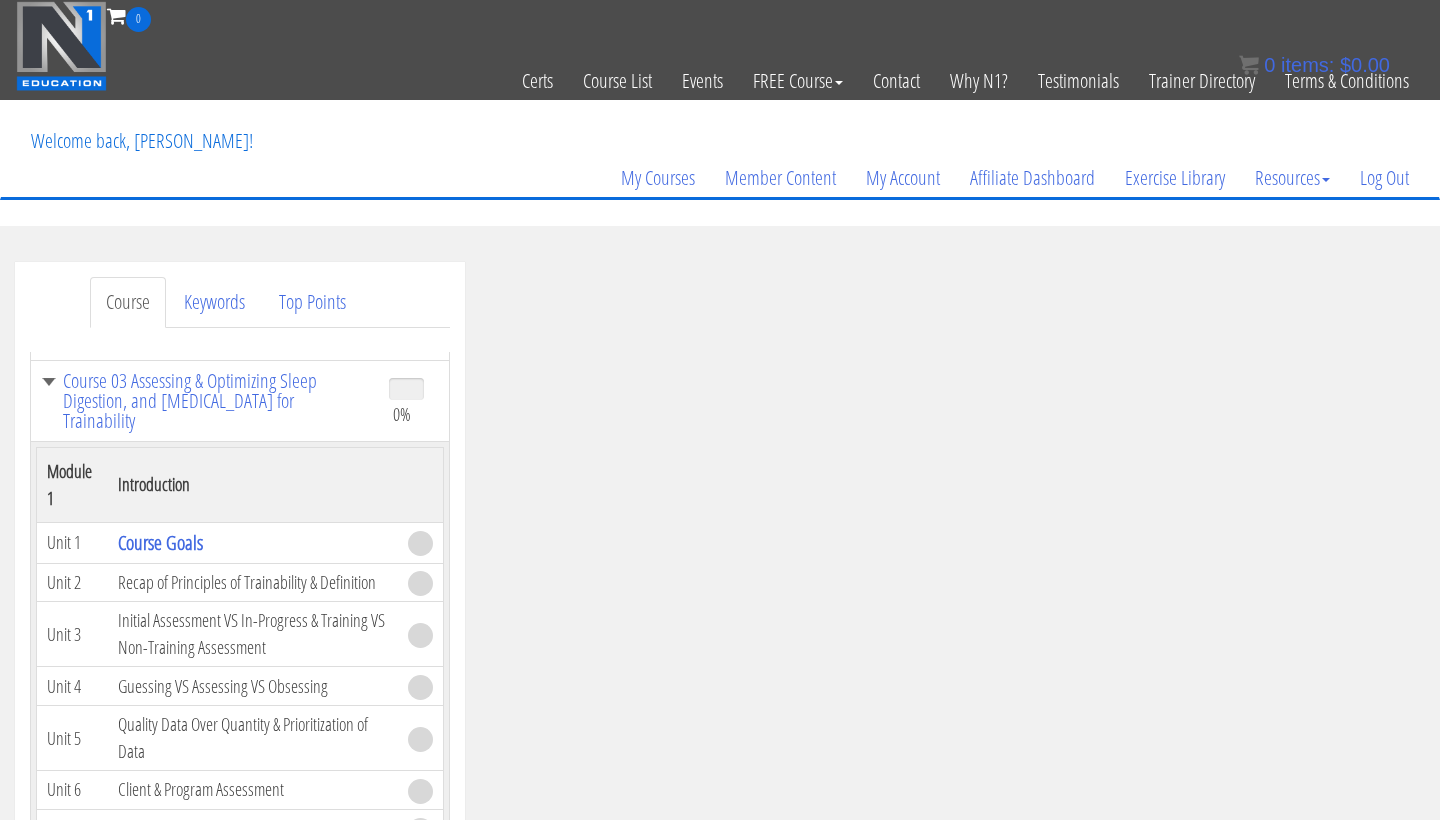 scroll, scrollTop: 191, scrollLeft: 0, axis: vertical 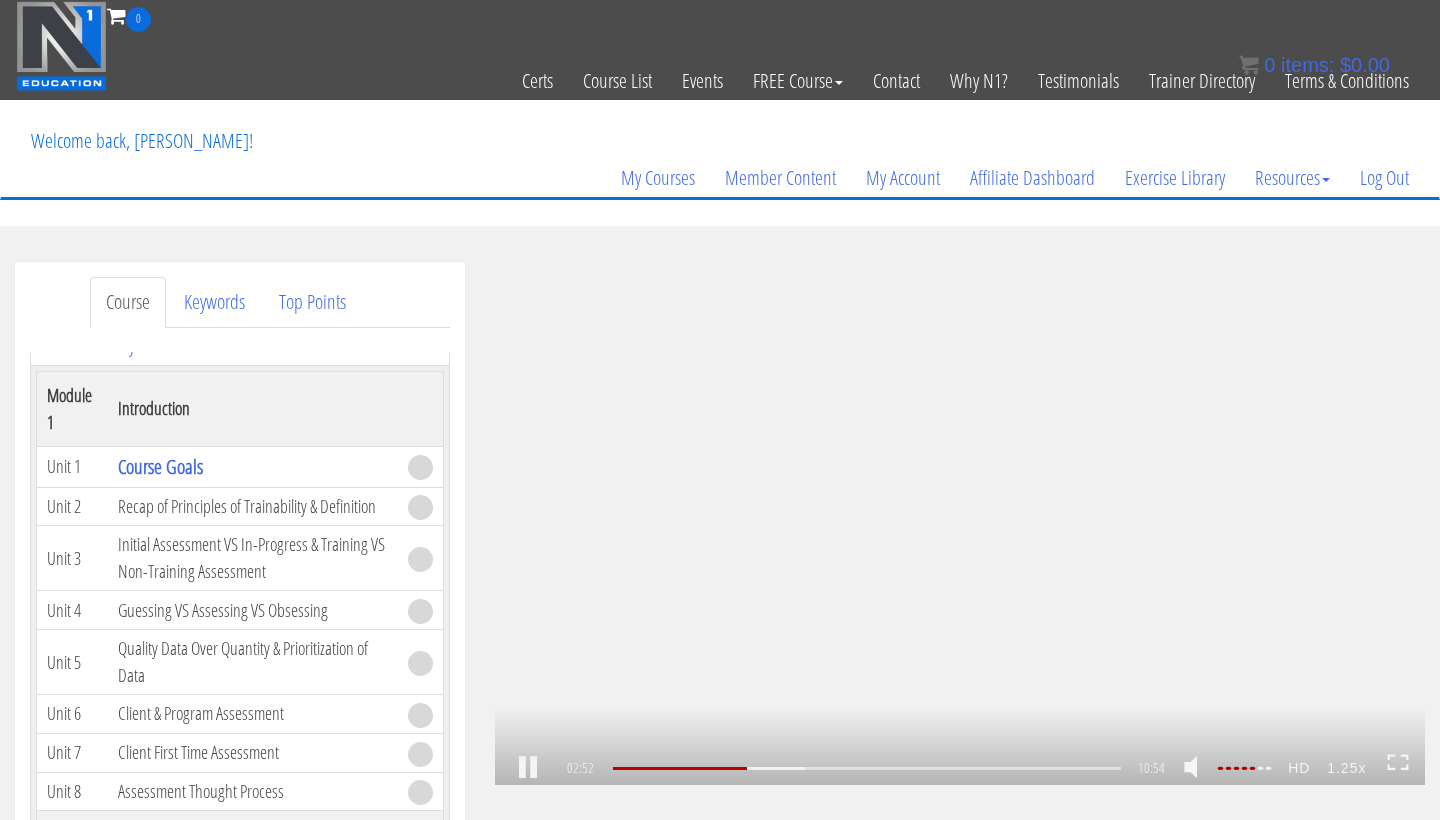 click on "1.25x
.a{fill:#000;opacity:0.65;}.b{fill:#fff;opacity:1.0;}
.fp-color-play{opacity:0.65;}.controlbutton{fill:#fff;}
.fp-color-play{opacity:0.65;}.controlbutton{fill:#fff;}
.controlbuttonbg{opacity:0.65;}.controlbutton{fill:#fff;}
.fp-color-play{opacity:0.65;}.rect{fill:#fff;}
.fp-color-play{opacity:0.65;}.rect{fill:#fff;}
.fp-color-play{opacity:0.65;}.rect{fill:#fff;}
.fp-color-play{opacity:0.65;}.rect{fill:#fff;}
02:52                              07:33                                           10:54              08:03                                                                                                                                                                    CC HD" at bounding box center [960, 523] 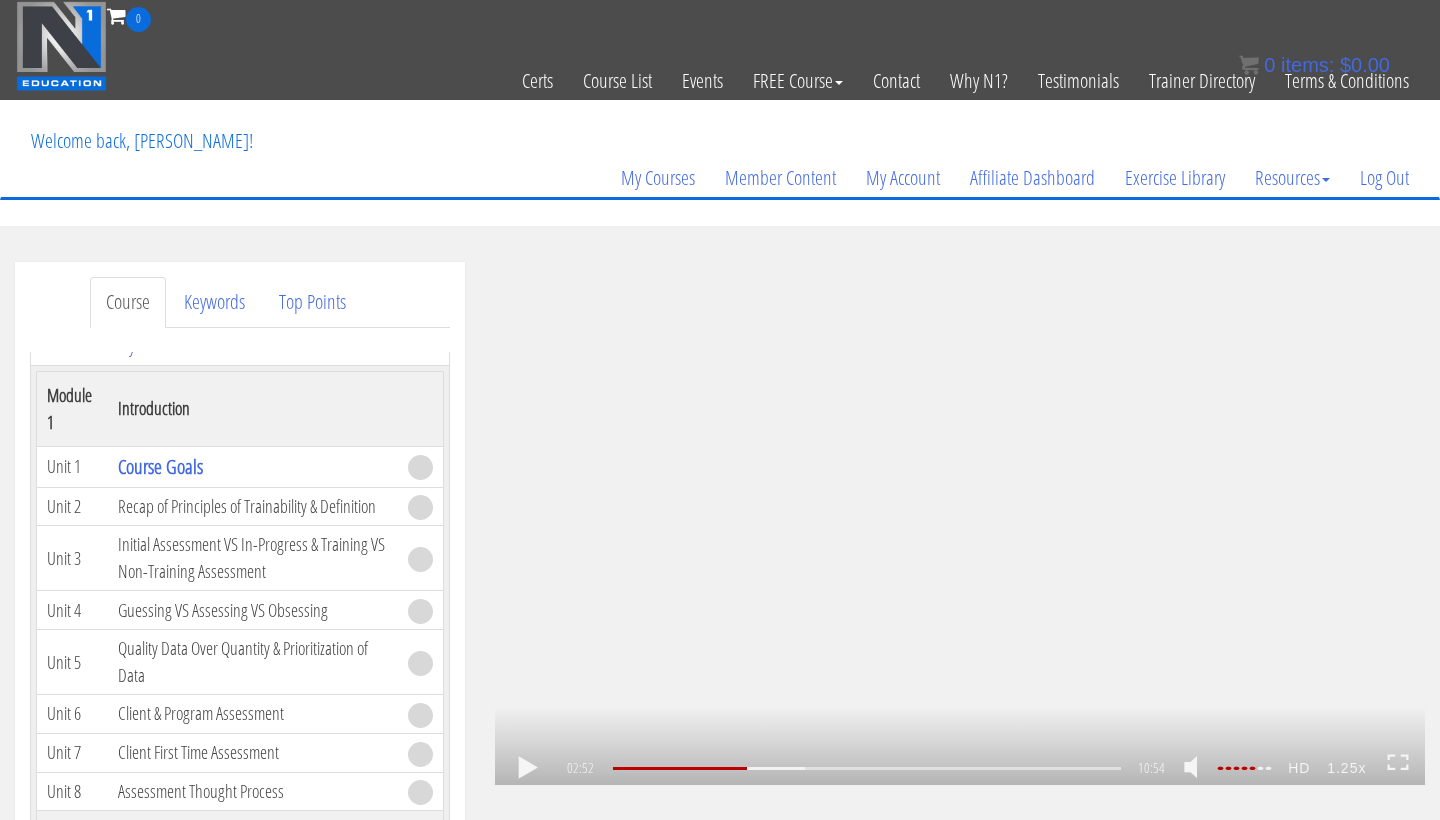 click on "1.25x
.a{fill:#000;opacity:0.65;}.b{fill:#fff;opacity:1.0;}
.fp-color-play{opacity:0.65;}.controlbutton{fill:#fff;}
.fp-color-play{opacity:0.65;}.controlbutton{fill:#fff;}
.controlbuttonbg{opacity:0.65;}.controlbutton{fill:#fff;}
.fp-color-play{opacity:0.65;}.rect{fill:#fff;}
.fp-color-play{opacity:0.65;}.rect{fill:#fff;}
.fp-color-play{opacity:0.65;}.rect{fill:#fff;}
.fp-color-play{opacity:0.65;}.rect{fill:#fff;}
02:52                              07:33                                           10:54              08:03                                                                                                                                                                    CC HD" at bounding box center (960, 523) 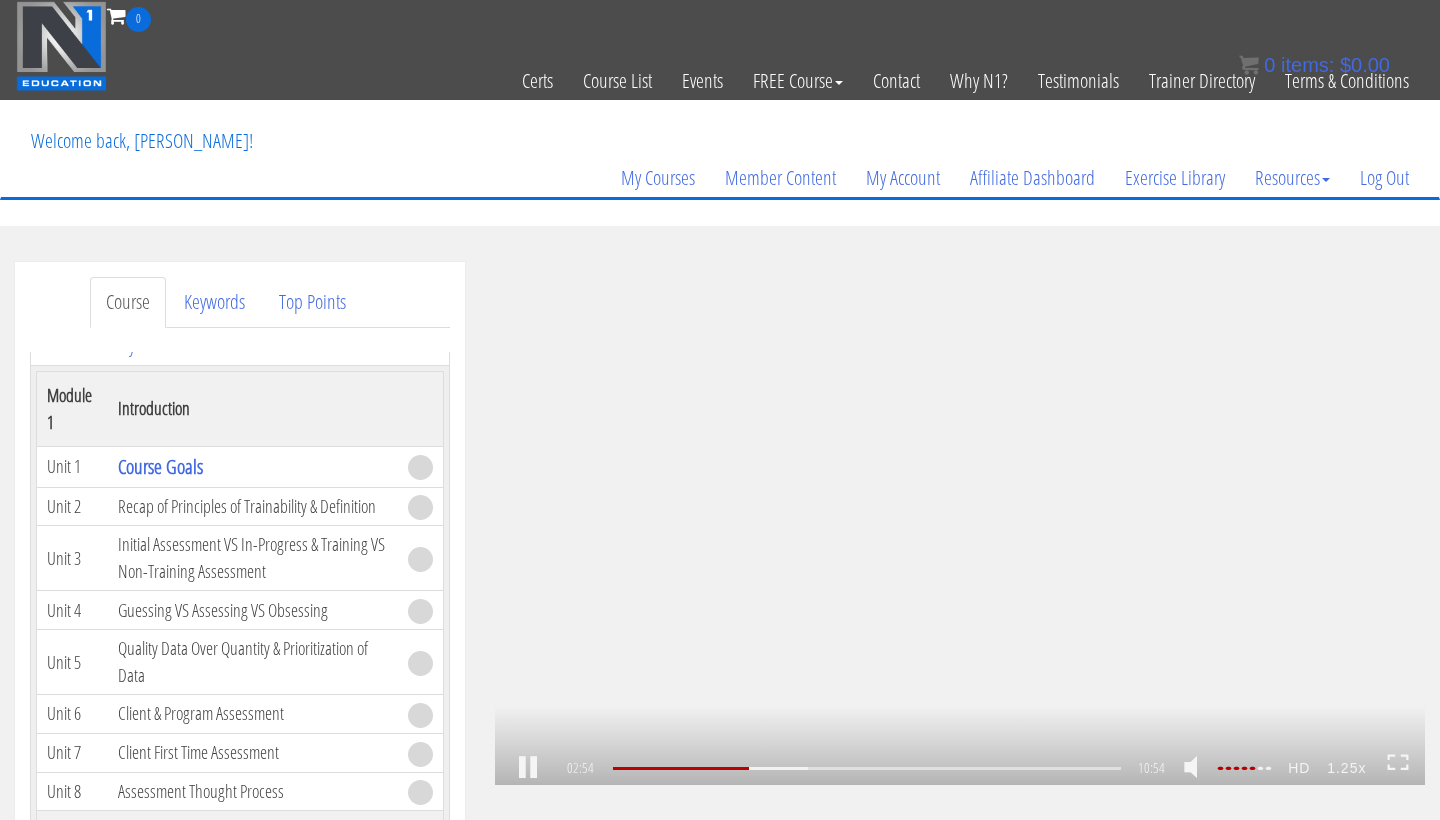 click on "1.25x
.a{fill:#000;opacity:0.65;}.b{fill:#fff;opacity:1.0;}
.fp-color-play{opacity:0.65;}.controlbutton{fill:#fff;}
.fp-color-play{opacity:0.65;}.controlbutton{fill:#fff;}
.controlbuttonbg{opacity:0.65;}.controlbutton{fill:#fff;}
.fp-color-play{opacity:0.65;}.rect{fill:#fff;}
.fp-color-play{opacity:0.65;}.rect{fill:#fff;}
.fp-color-play{opacity:0.65;}.rect{fill:#fff;}
.fp-color-play{opacity:0.65;}.rect{fill:#fff;}
02:54                              07:33                                           10:54              08:01                                                                                                                                                                    CC HD" at bounding box center [960, 523] 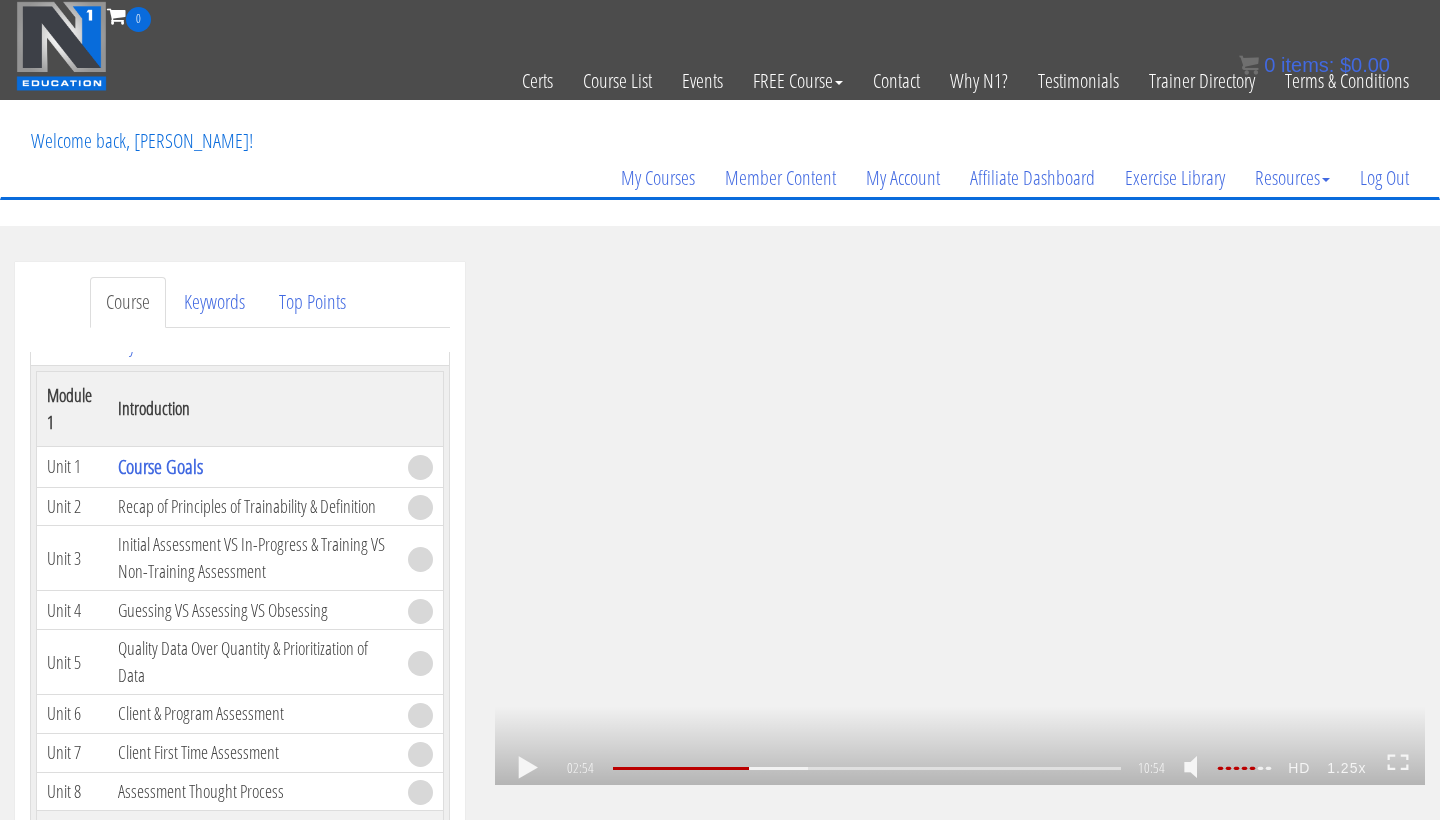 click on "1.25x
.a{fill:#000;opacity:0.65;}.b{fill:#fff;opacity:1.0;}
.fp-color-play{opacity:0.65;}.controlbutton{fill:#fff;}
.fp-color-play{opacity:0.65;}.controlbutton{fill:#fff;}
.controlbuttonbg{opacity:0.65;}.controlbutton{fill:#fff;}
.fp-color-play{opacity:0.65;}.rect{fill:#fff;}
.fp-color-play{opacity:0.65;}.rect{fill:#fff;}
.fp-color-play{opacity:0.65;}.rect{fill:#fff;}
.fp-color-play{opacity:0.65;}.rect{fill:#fff;}
02:54                              07:33                                           10:54              08:00                                                                                                                                                                    CC HD" at bounding box center (960, 523) 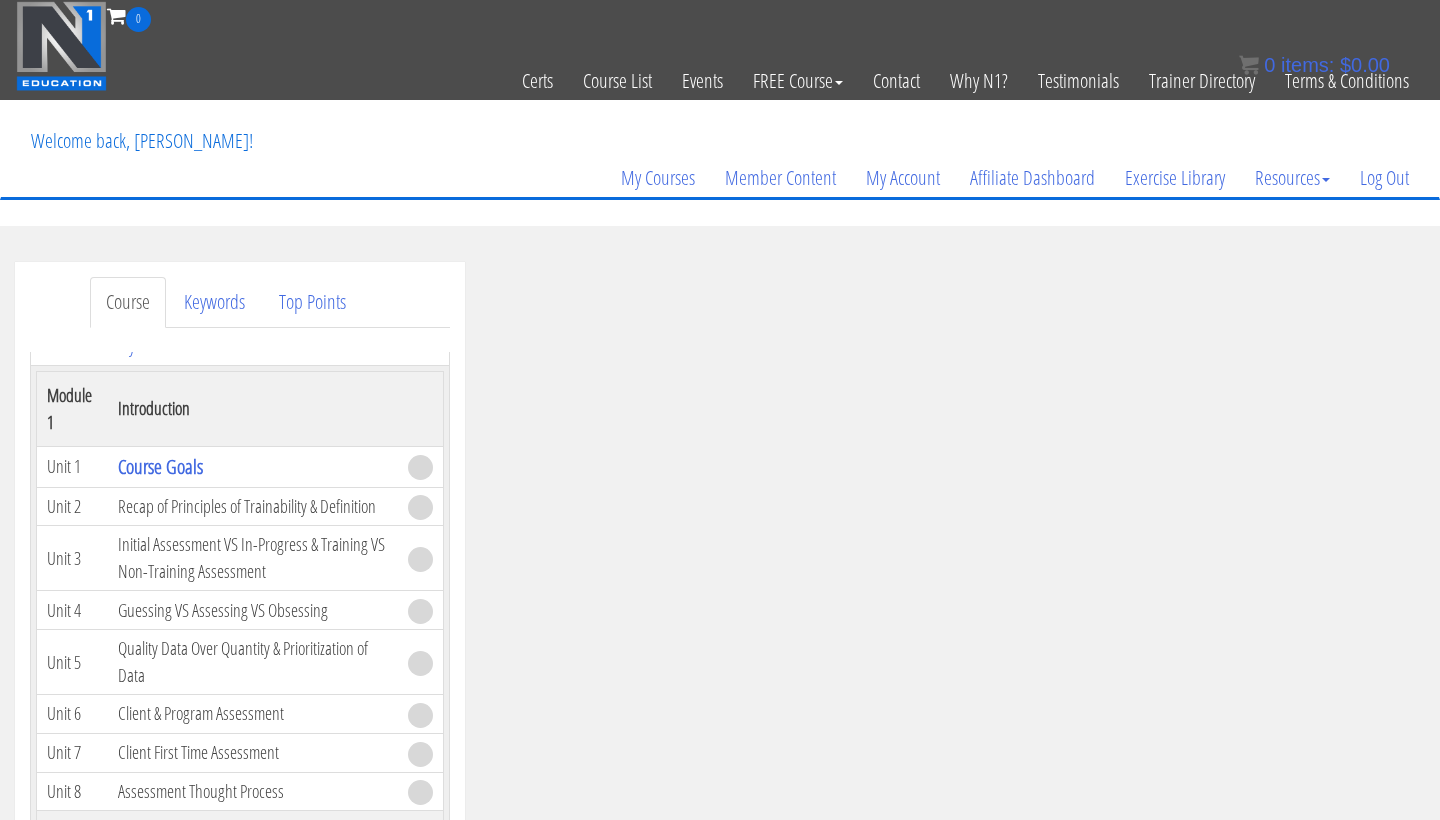 scroll, scrollTop: 617, scrollLeft: 0, axis: vertical 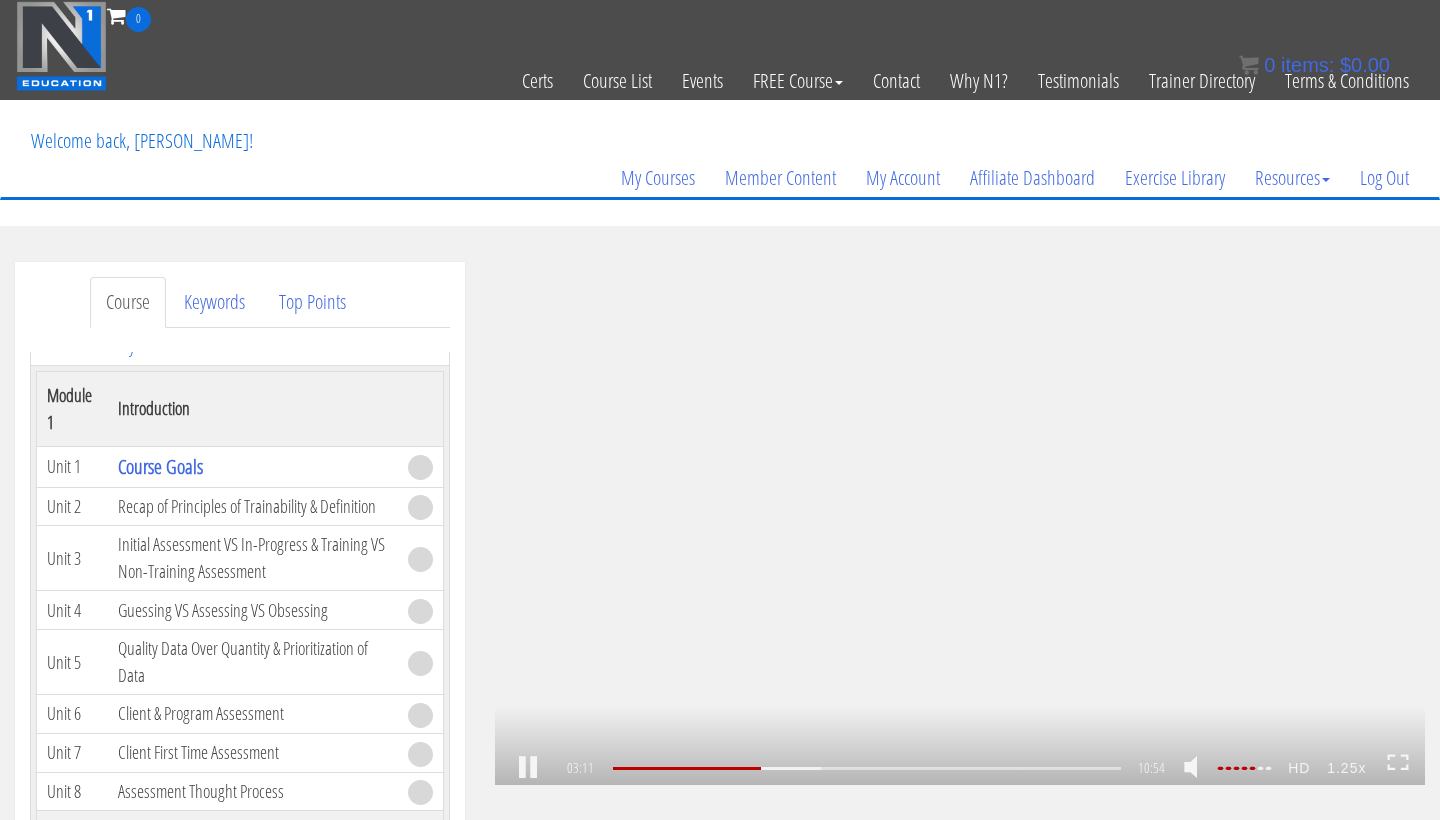 click on "1.25x
.a{fill:#000;opacity:0.65;}.b{fill:#fff;opacity:1.0;}
.fp-color-play{opacity:0.65;}.controlbutton{fill:#fff;}
.fp-color-play{opacity:0.65;}.controlbutton{fill:#fff;}
.controlbuttonbg{opacity:0.65;}.controlbutton{fill:#fff;}
.fp-color-play{opacity:0.65;}.rect{fill:#fff;}
.fp-color-play{opacity:0.65;}.rect{fill:#fff;}
.fp-color-play{opacity:0.65;}.rect{fill:#fff;}
.fp-color-play{opacity:0.65;}.rect{fill:#fff;}
03:11                              07:33                                           10:54              07:44                                                                                                                                                                    CC HD" at bounding box center [960, 523] 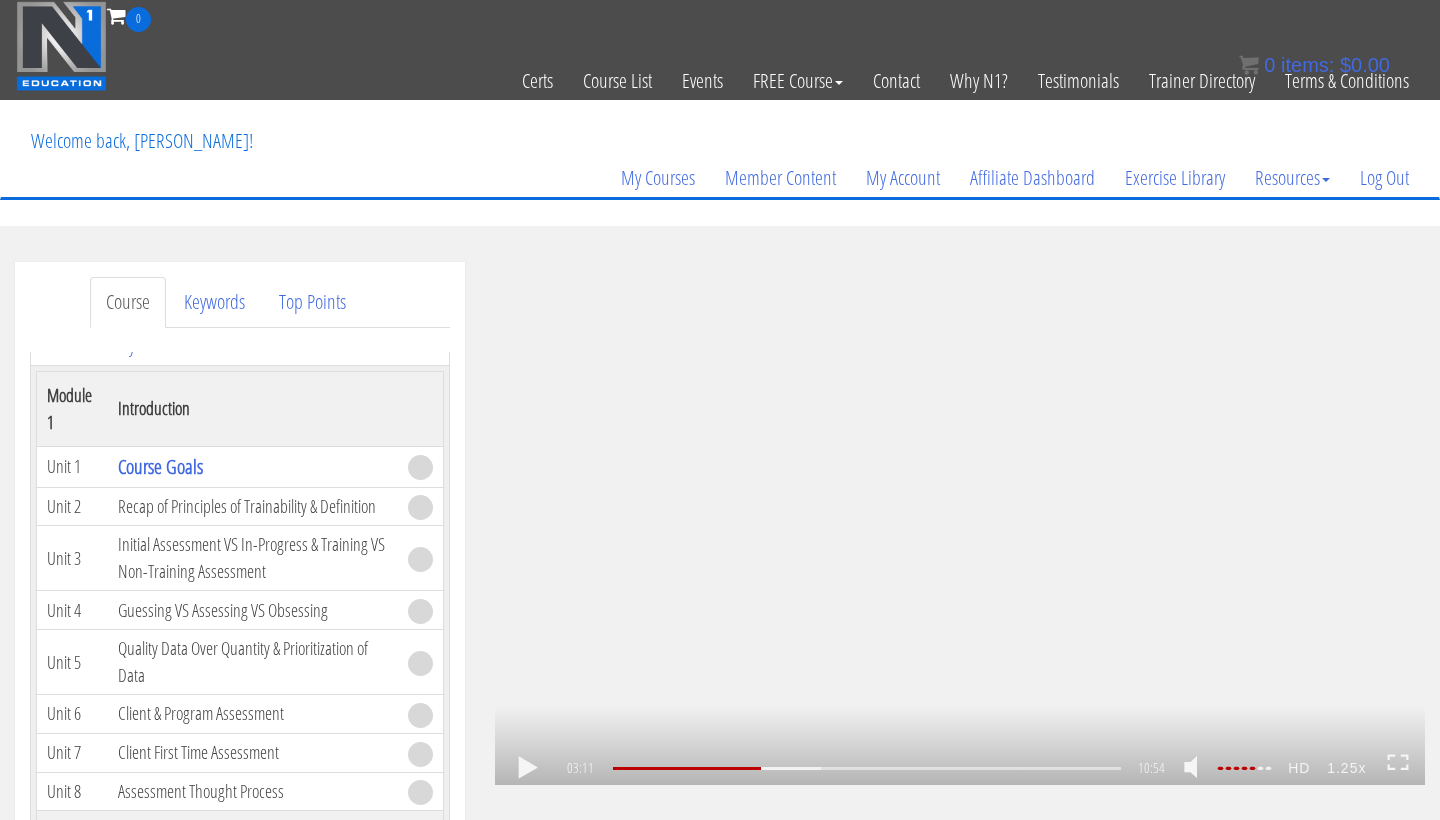 click on "1.25x
.a{fill:#000;opacity:0.65;}.b{fill:#fff;opacity:1.0;}
.fp-color-play{opacity:0.65;}.controlbutton{fill:#fff;}
.fp-color-play{opacity:0.65;}.controlbutton{fill:#fff;}
.controlbuttonbg{opacity:0.65;}.controlbutton{fill:#fff;}
.fp-color-play{opacity:0.65;}.rect{fill:#fff;}
.fp-color-play{opacity:0.65;}.rect{fill:#fff;}
.fp-color-play{opacity:0.65;}.rect{fill:#fff;}
.fp-color-play{opacity:0.65;}.rect{fill:#fff;}
03:11                              07:33                                           10:54              07:44                                                                                                                                                                    CC HD" at bounding box center (960, 523) 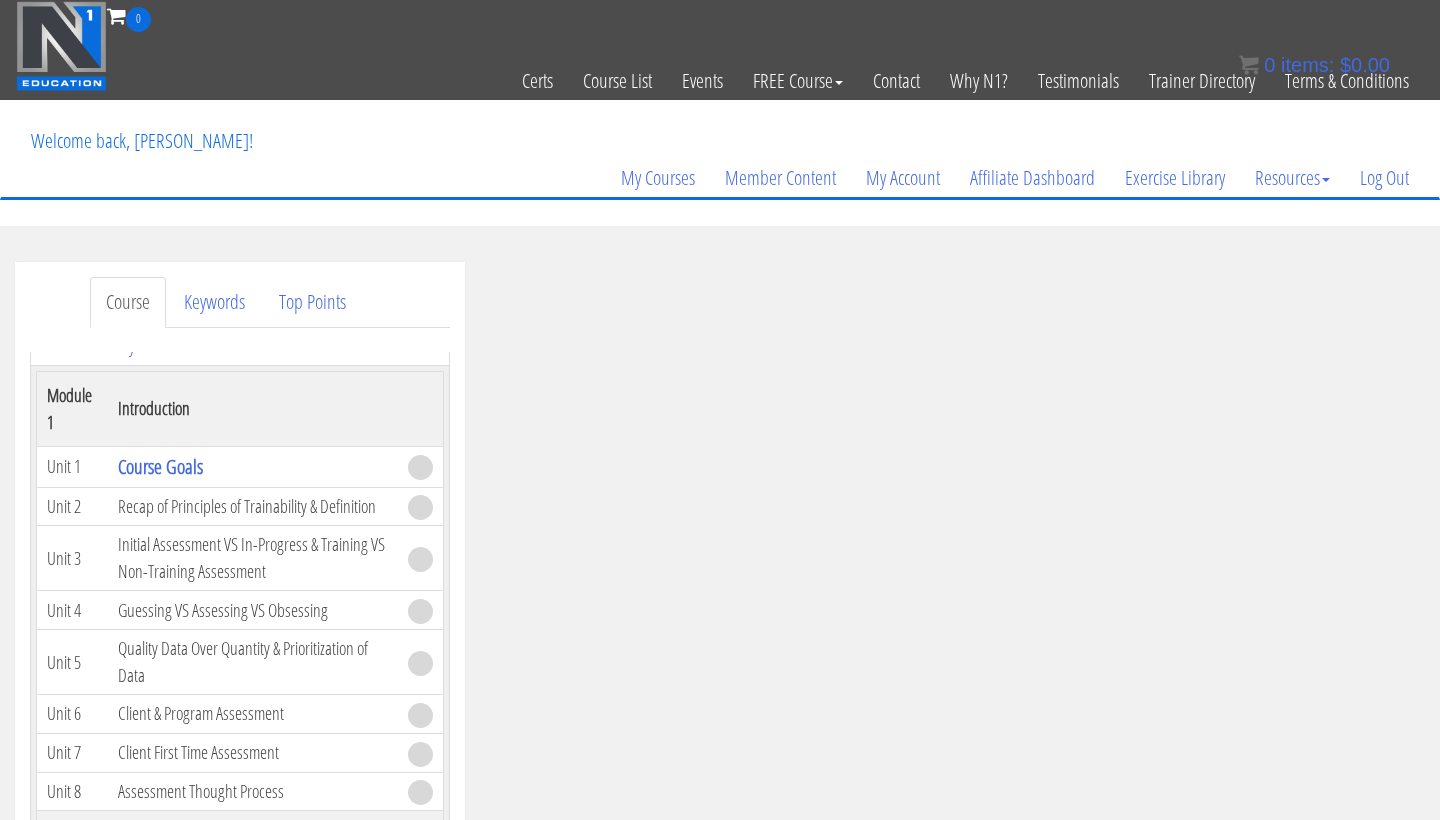 scroll, scrollTop: 834, scrollLeft: 0, axis: vertical 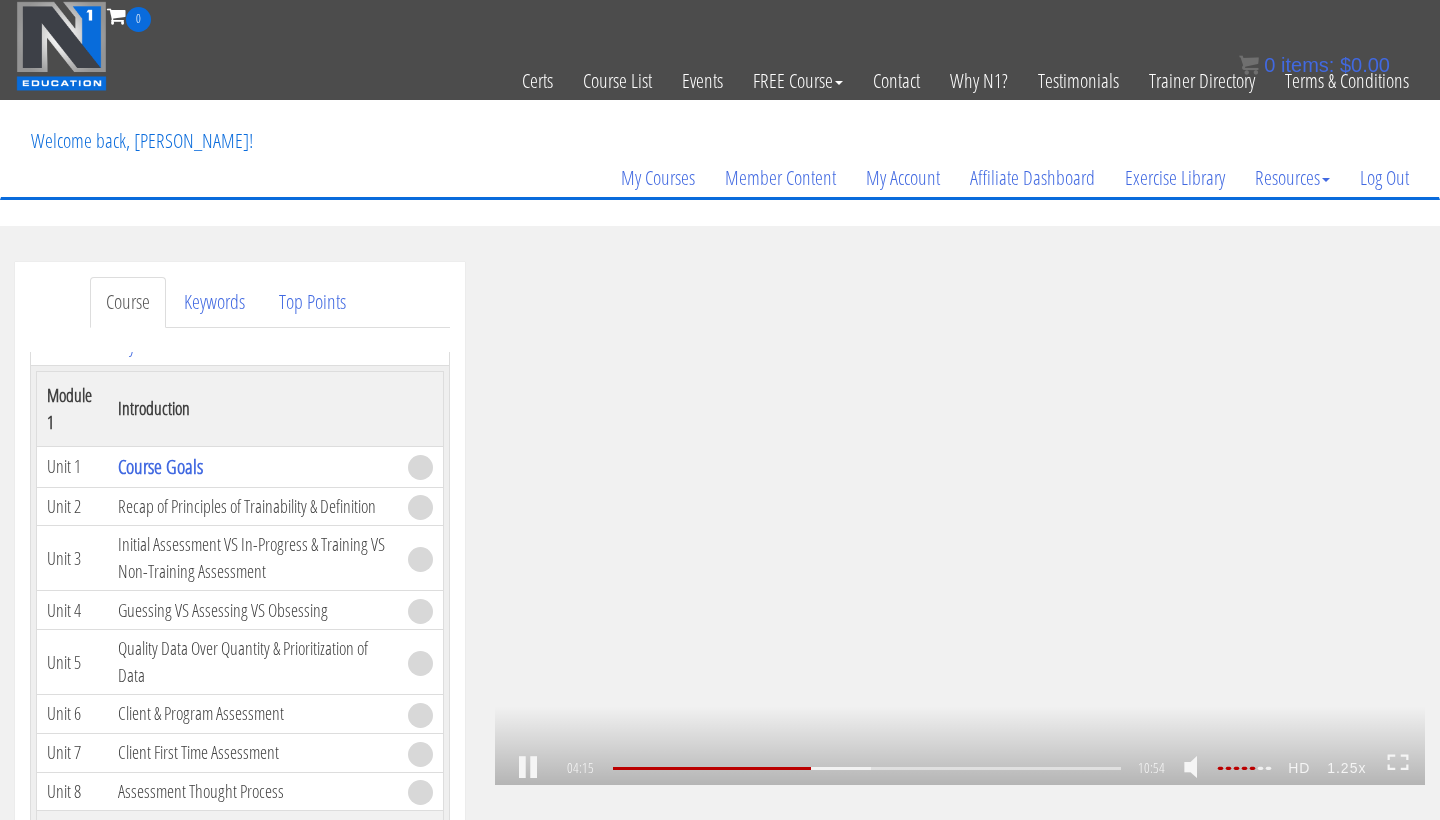 click on "1.25x
.a{fill:#000;opacity:0.65;}.b{fill:#fff;opacity:1.0;}
.fp-color-play{opacity:0.65;}.controlbutton{fill:#fff;}
.fp-color-play{opacity:0.65;}.controlbutton{fill:#fff;}
.controlbuttonbg{opacity:0.65;}.controlbutton{fill:#fff;}
.fp-color-play{opacity:0.65;}.rect{fill:#fff;}
.fp-color-play{opacity:0.65;}.rect{fill:#fff;}
.fp-color-play{opacity:0.65;}.rect{fill:#fff;}
.fp-color-play{opacity:0.65;}.rect{fill:#fff;}
04:15                              07:33                                           10:54              06:40                                                                                                                                                                    CC HD" at bounding box center [960, 523] 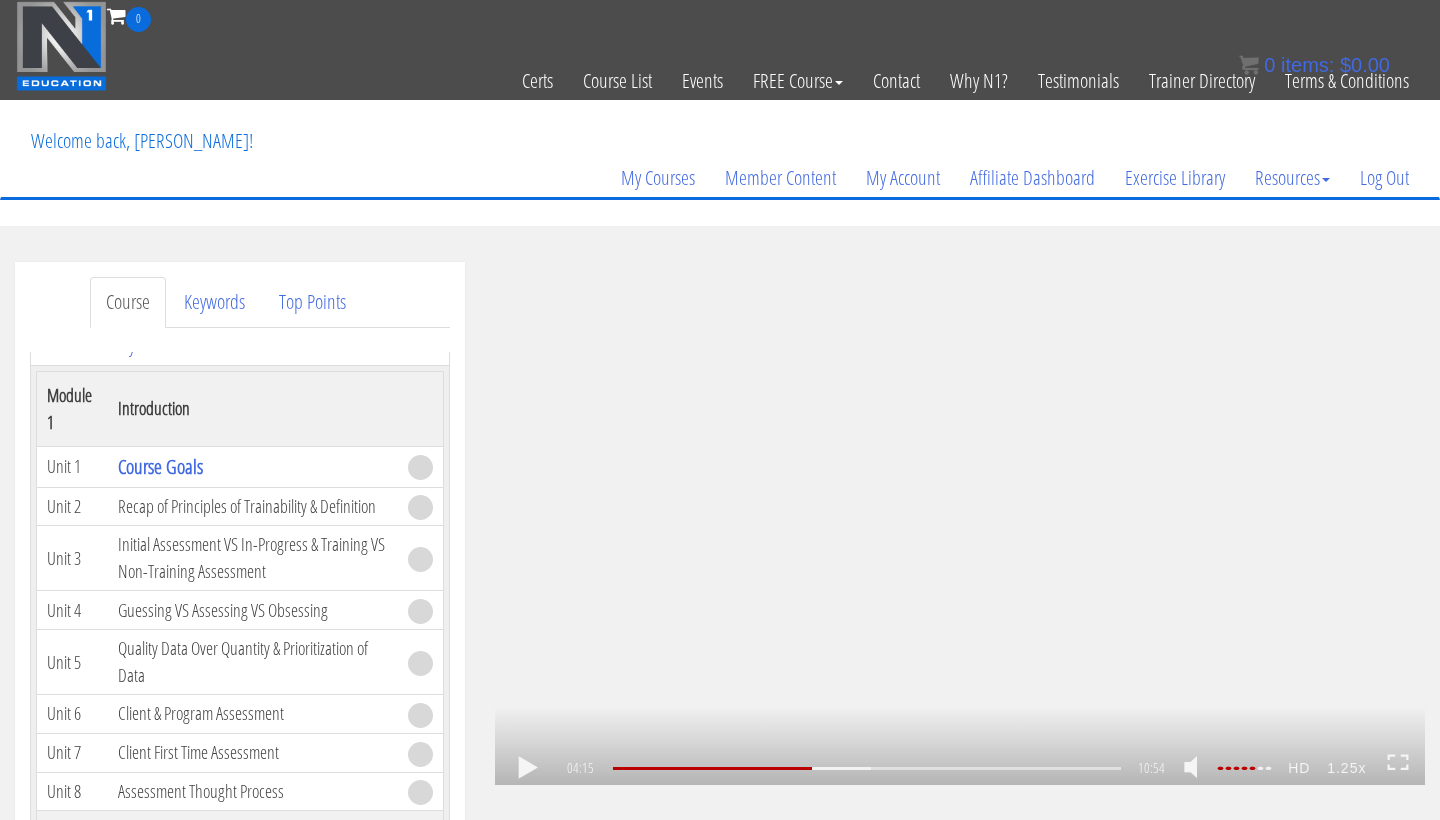 click on "1.25x
.a{fill:#000;opacity:0.65;}.b{fill:#fff;opacity:1.0;}
.fp-color-play{opacity:0.65;}.controlbutton{fill:#fff;}
.fp-color-play{opacity:0.65;}.controlbutton{fill:#fff;}
.controlbuttonbg{opacity:0.65;}.controlbutton{fill:#fff;}
.fp-color-play{opacity:0.65;}.rect{fill:#fff;}
.fp-color-play{opacity:0.65;}.rect{fill:#fff;}
.fp-color-play{opacity:0.65;}.rect{fill:#fff;}
.fp-color-play{opacity:0.65;}.rect{fill:#fff;}
04:15                              07:33                                           10:54              06:39                                                                                                                                                                    CC HD" at bounding box center [960, 523] 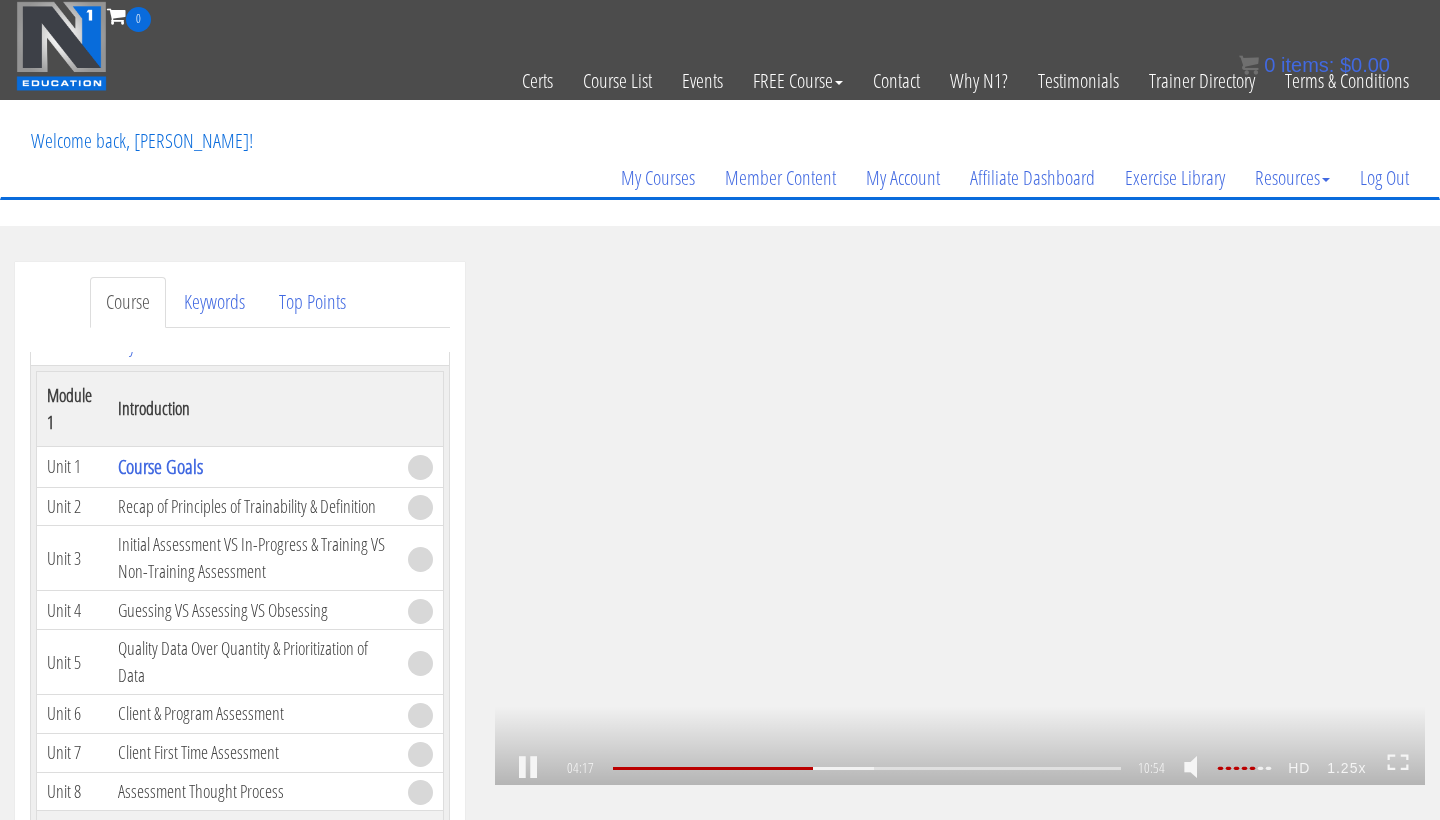 scroll, scrollTop: 865, scrollLeft: 0, axis: vertical 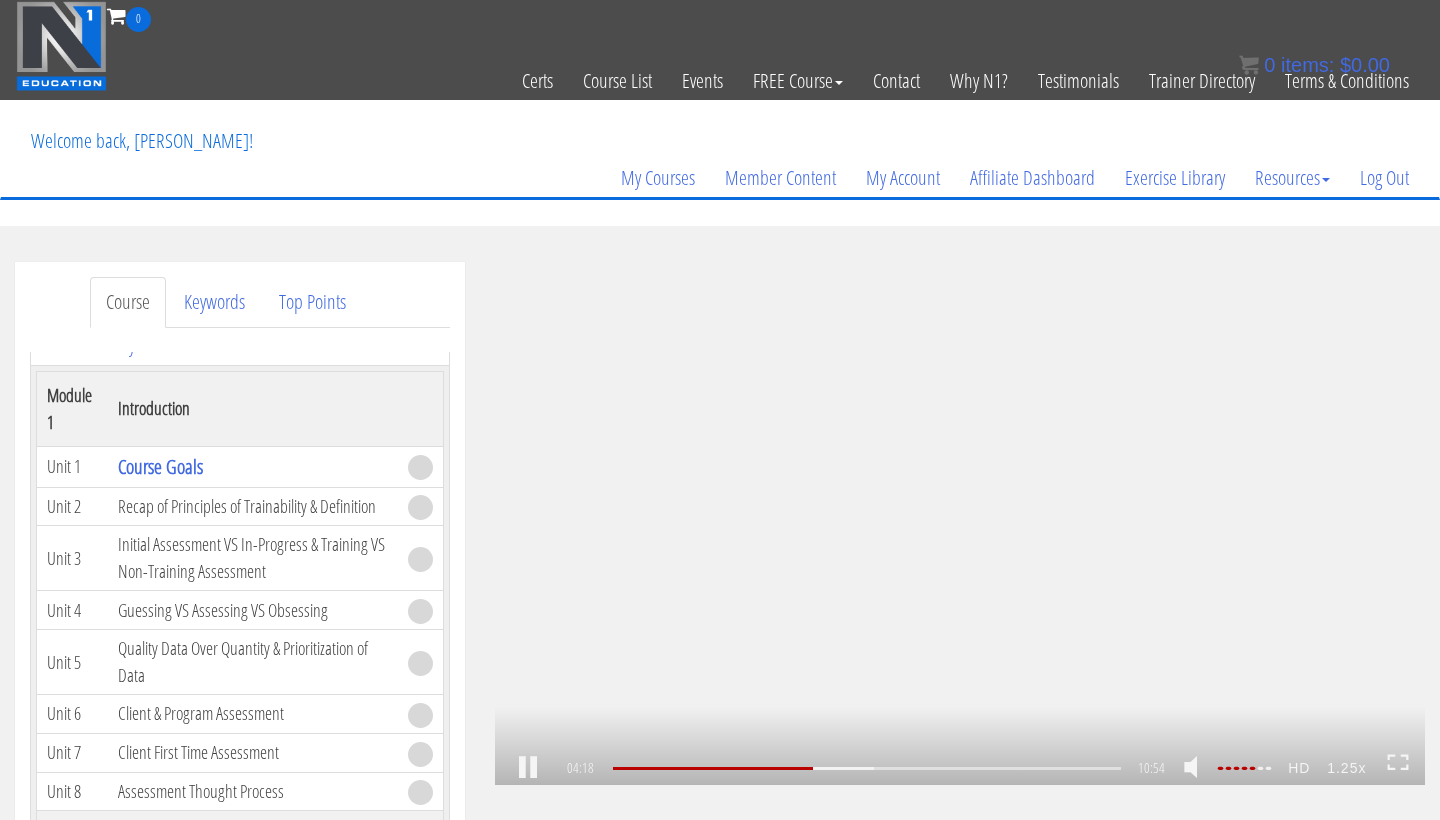 click on "1.25x
.a{fill:#000;opacity:0.65;}.b{fill:#fff;opacity:1.0;}
.fp-color-play{opacity:0.65;}.controlbutton{fill:#fff;}
.fp-color-play{opacity:0.65;}.controlbutton{fill:#fff;}
.controlbuttonbg{opacity:0.65;}.controlbutton{fill:#fff;}
.fp-color-play{opacity:0.65;}.rect{fill:#fff;}
.fp-color-play{opacity:0.65;}.rect{fill:#fff;}
.fp-color-play{opacity:0.65;}.rect{fill:#fff;}
.fp-color-play{opacity:0.65;}.rect{fill:#fff;}
04:18                              07:33                                           10:54              06:37                                                                                                                                                                    CC HD" at bounding box center (960, 523) 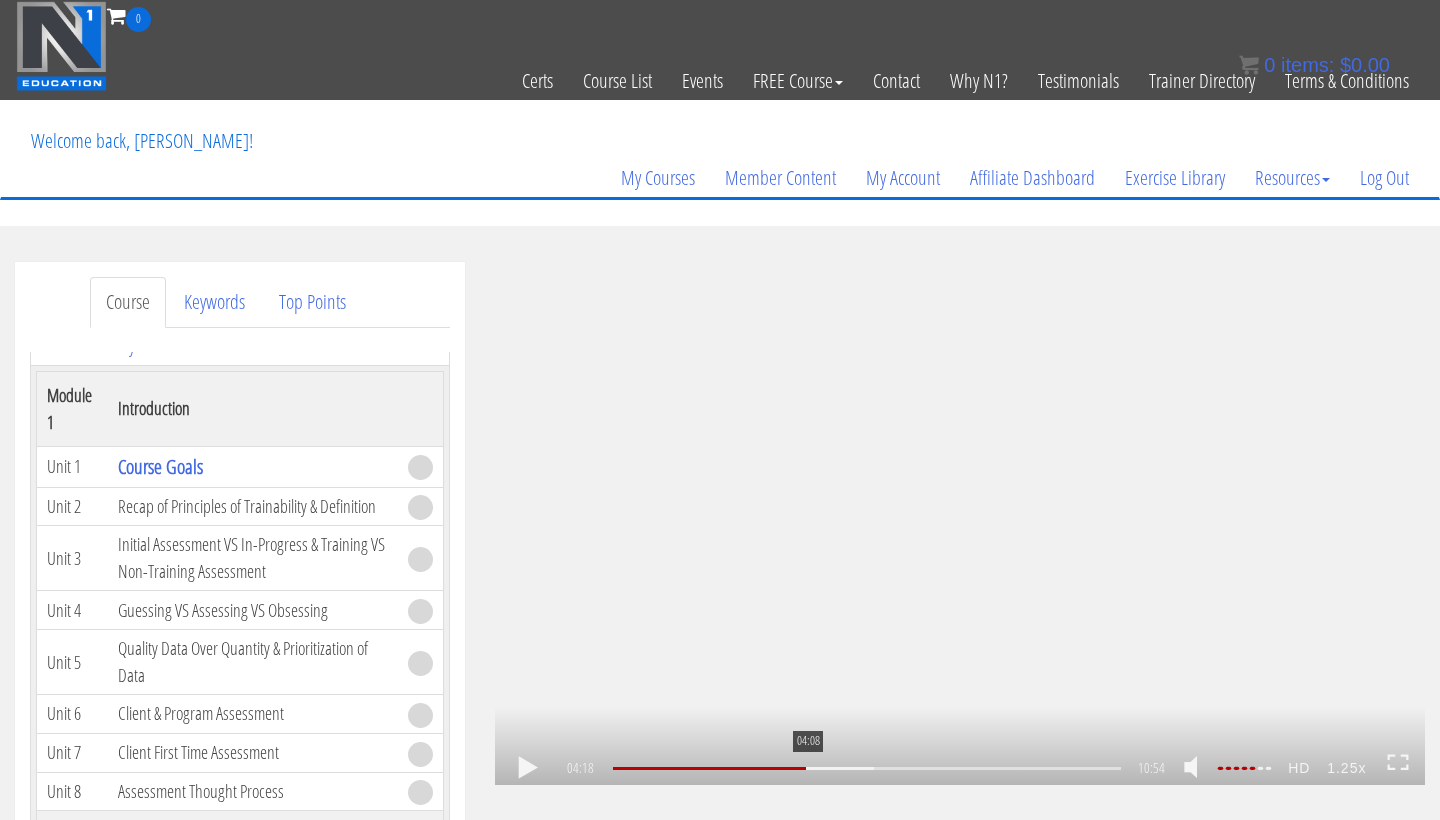 click on "04:08" at bounding box center [867, 768] 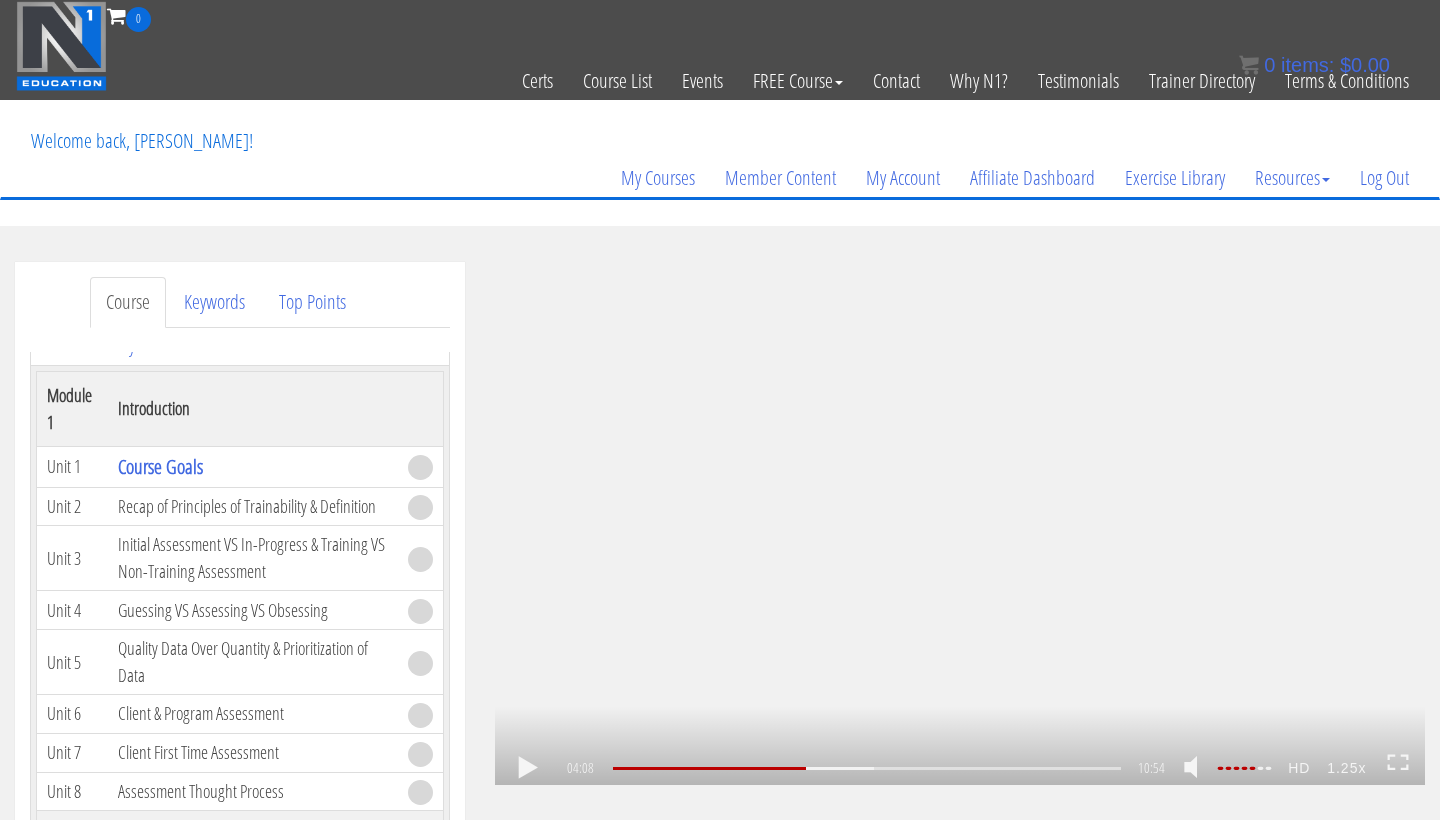 click on "1.25x
.a{fill:#000;opacity:0.65;}.b{fill:#fff;opacity:1.0;}
.fp-color-play{opacity:0.65;}.controlbutton{fill:#fff;}
.fp-color-play{opacity:0.65;}.controlbutton{fill:#fff;}
.controlbuttonbg{opacity:0.65;}.controlbutton{fill:#fff;}
.fp-color-play{opacity:0.65;}.rect{fill:#fff;}
.fp-color-play{opacity:0.65;}.rect{fill:#fff;}
.fp-color-play{opacity:0.65;}.rect{fill:#fff;}
.fp-color-play{opacity:0.65;}.rect{fill:#fff;}
04:08                              04:24                                           10:54              06:46                                                                                                                                                                    CC HD" at bounding box center (960, 523) 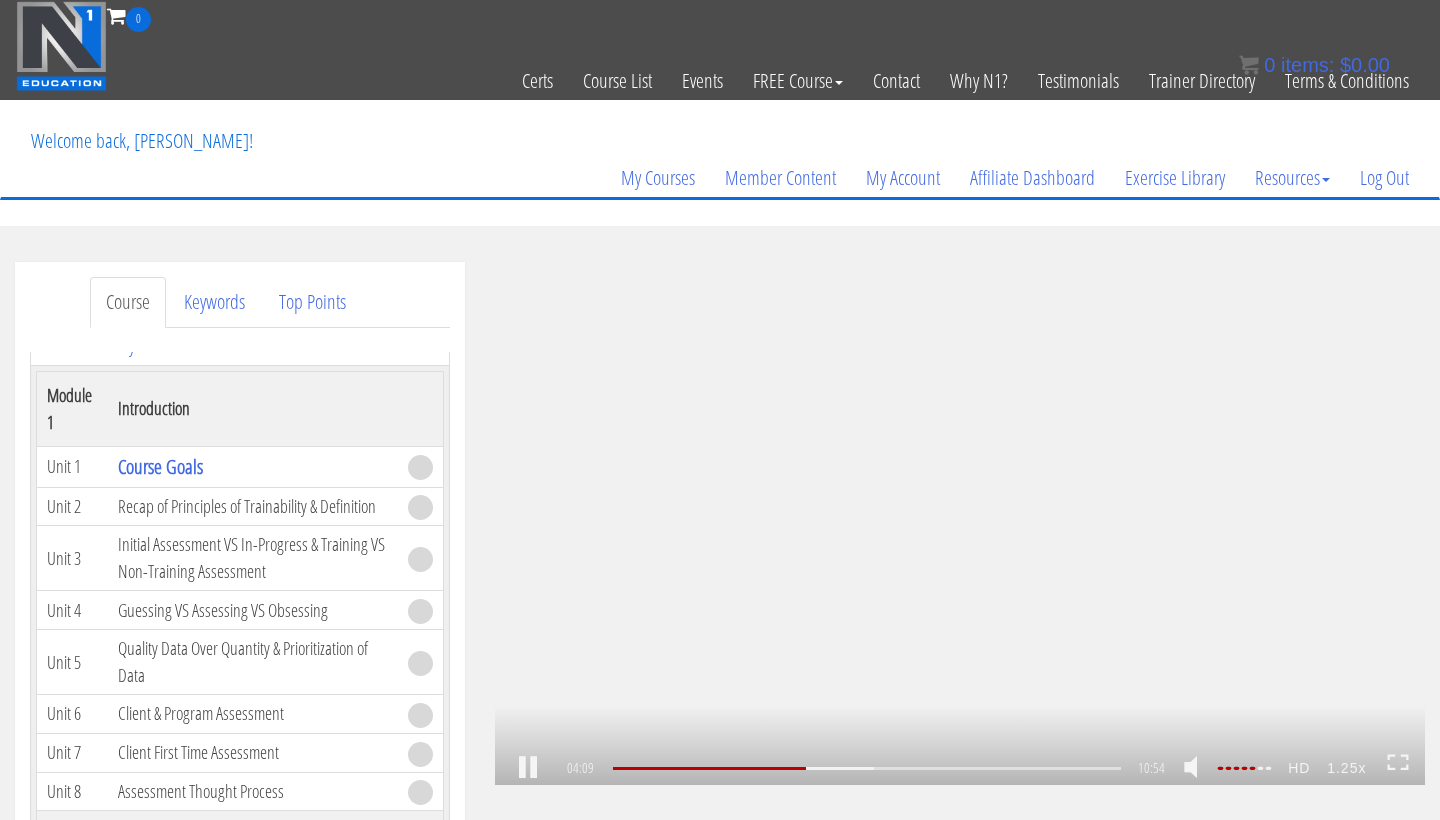 scroll, scrollTop: 834, scrollLeft: 0, axis: vertical 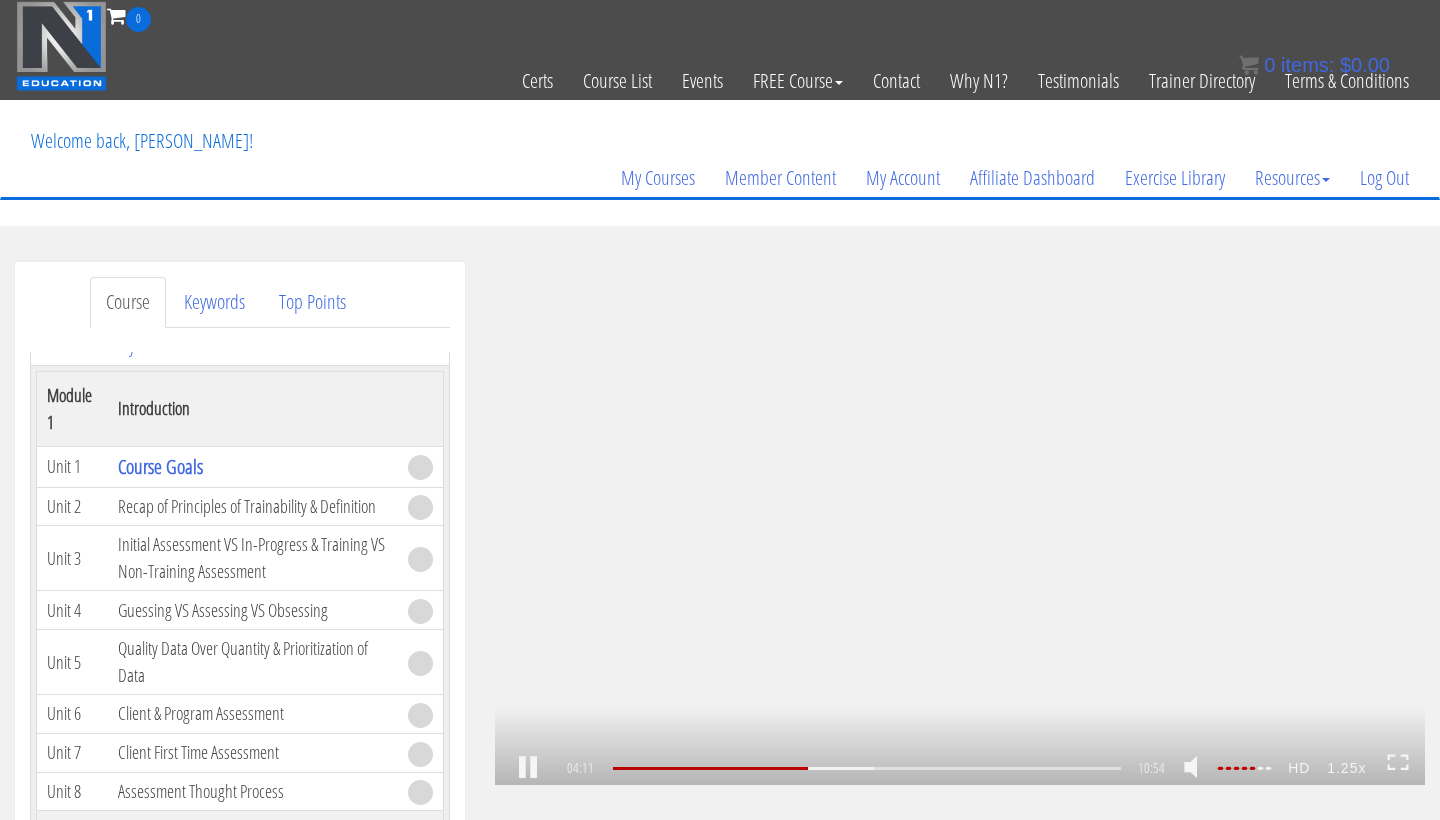 click 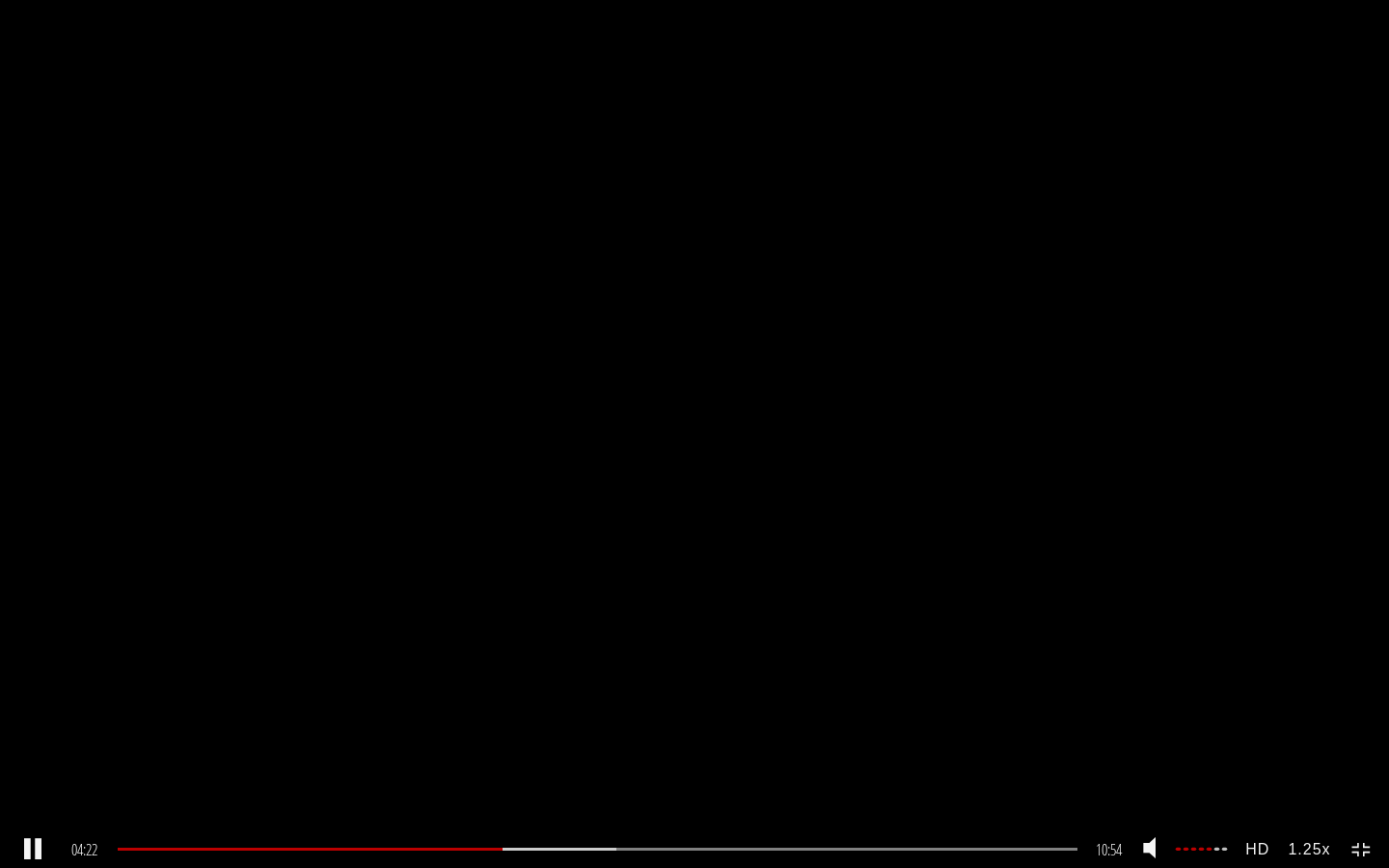 click on "1.25x
.a{fill:#000;opacity:0.65;}.b{fill:#fff;opacity:1.0;}
.fp-color-play{opacity:0.65;}.controlbutton{fill:#fff;}
.fp-color-play{opacity:0.65;}.controlbutton{fill:#fff;}
.controlbuttonbg{opacity:0.65;}.controlbutton{fill:#fff;}
.fp-color-play{opacity:0.65;}.rect{fill:#fff;}
.fp-color-play{opacity:0.65;}.rect{fill:#fff;}
.fp-color-play{opacity:0.65;}.rect{fill:#fff;}
.fp-color-play{opacity:0.65;}.rect{fill:#fff;}
04:22                              04:24                                           10:54              06:33                                                                                                                                                                    CC HD" at bounding box center (694, 434) 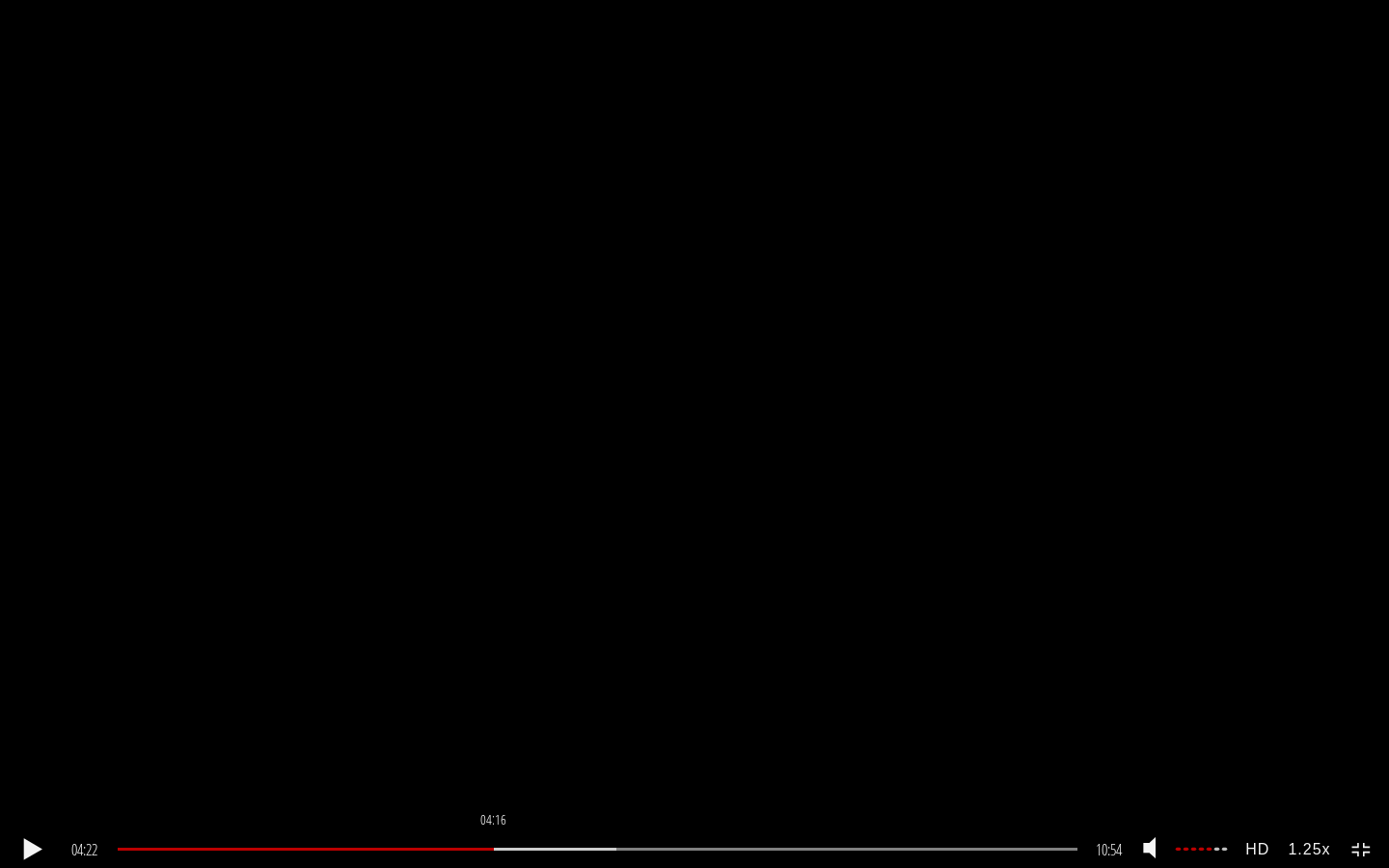 click at bounding box center [306, 849] 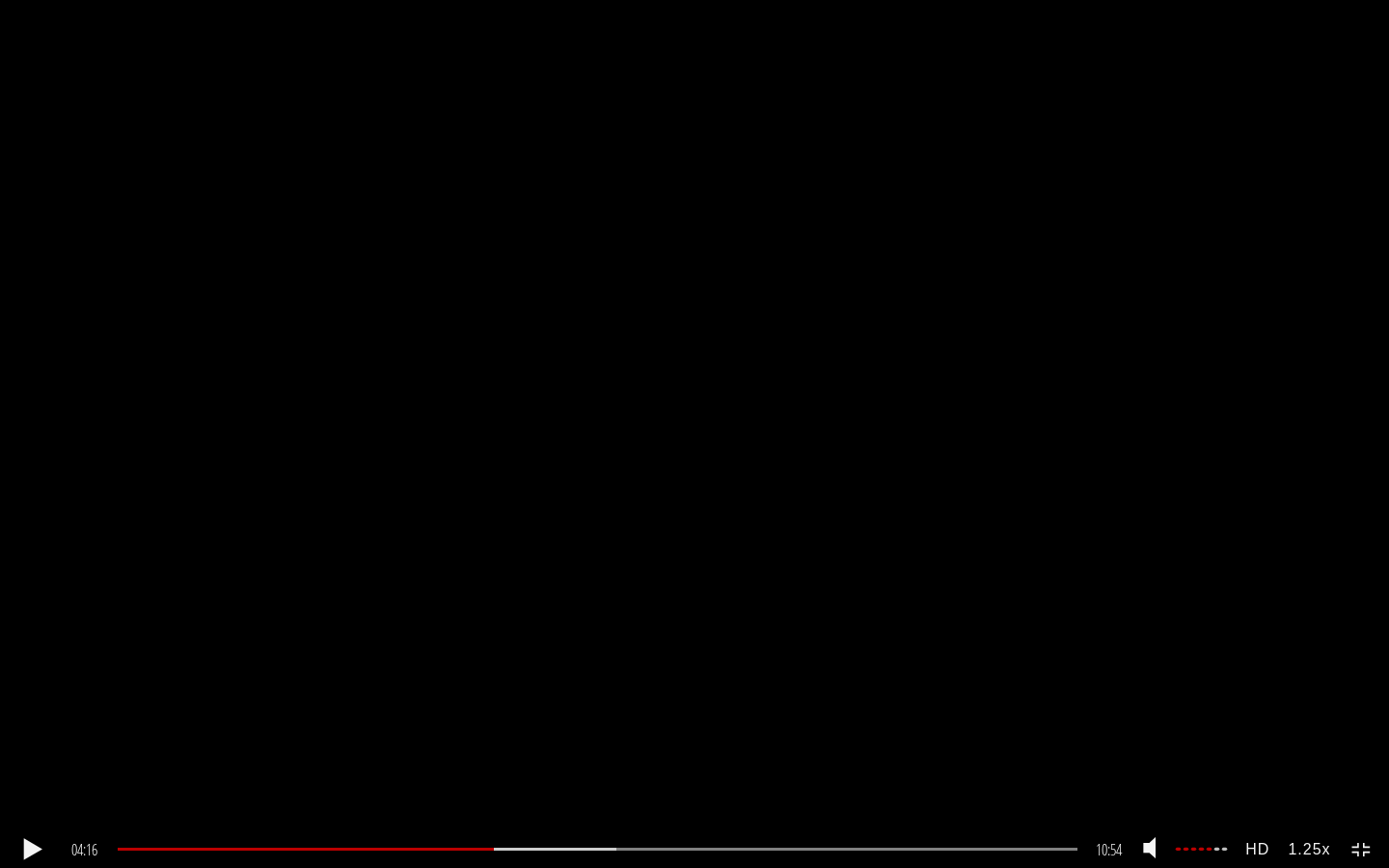 click on "1.25x
.a{fill:#000;opacity:0.65;}.b{fill:#fff;opacity:1.0;}
.fp-color-play{opacity:0.65;}.controlbutton{fill:#fff;}
.fp-color-play{opacity:0.65;}.controlbutton{fill:#fff;}
.controlbuttonbg{opacity:0.65;}.controlbutton{fill:#fff;}
.fp-color-play{opacity:0.65;}.rect{fill:#fff;}
.fp-color-play{opacity:0.65;}.rect{fill:#fff;}
.fp-color-play{opacity:0.65;}.rect{fill:#fff;}
.fp-color-play{opacity:0.65;}.rect{fill:#fff;}
04:16                              04:22                                           10:54              06:39                                                                                                                                                                    CC HD" at bounding box center (694, 434) 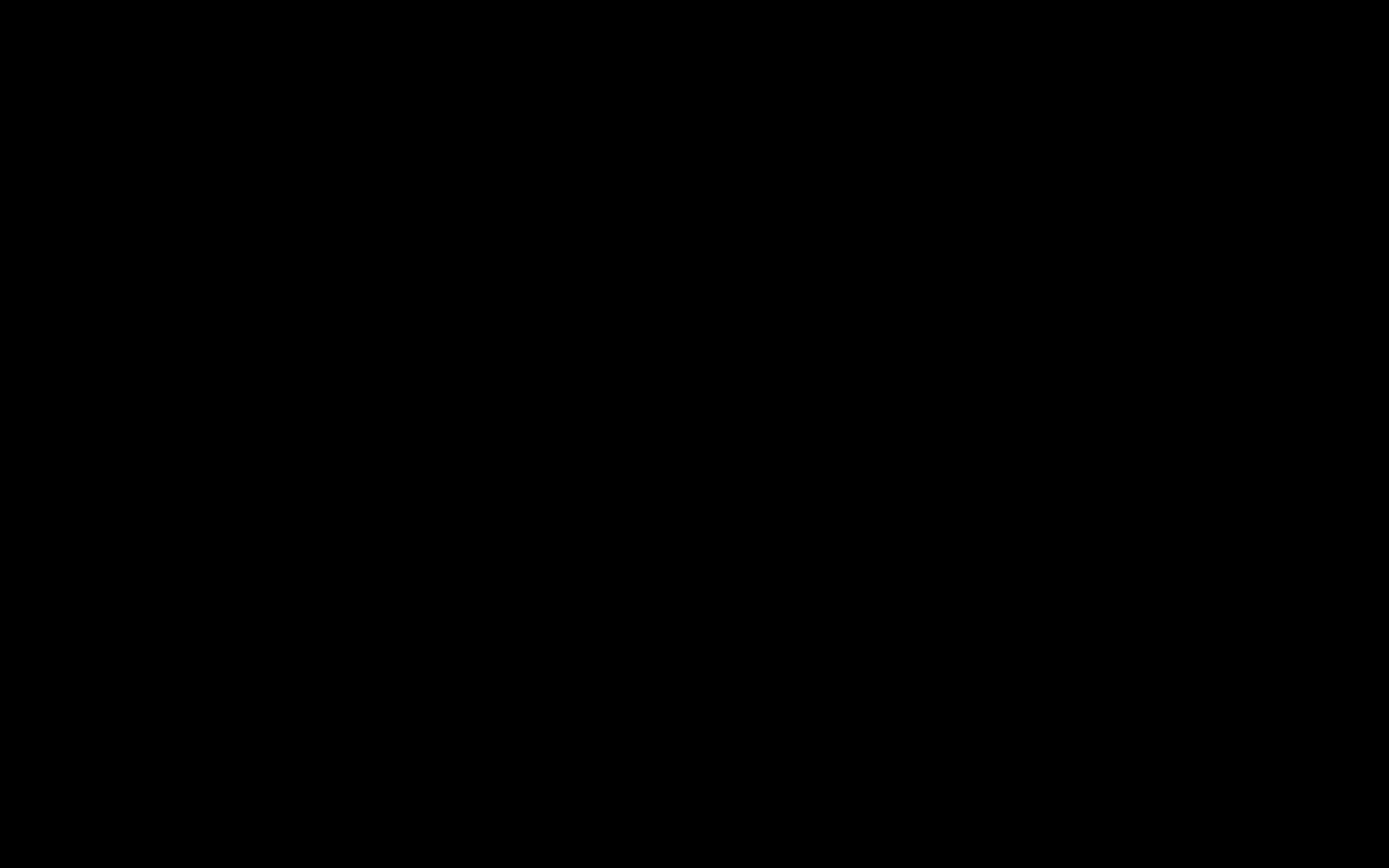 click on "1.25x
.a{fill:#000;opacity:0.65;}.b{fill:#fff;opacity:1.0;}
.fp-color-play{opacity:0.65;}.controlbutton{fill:#fff;}
.fp-color-play{opacity:0.65;}.controlbutton{fill:#fff;}
.controlbuttonbg{opacity:0.65;}.controlbutton{fill:#fff;}
.fp-color-play{opacity:0.65;}.rect{fill:#fff;}
.fp-color-play{opacity:0.65;}.rect{fill:#fff;}
.fp-color-play{opacity:0.65;}.rect{fill:#fff;}
.fp-color-play{opacity:0.65;}.rect{fill:#fff;}
05:25                              04:22                                           10:54              05:29                                                                                                                                                                    CC HD" at bounding box center (694, 434) 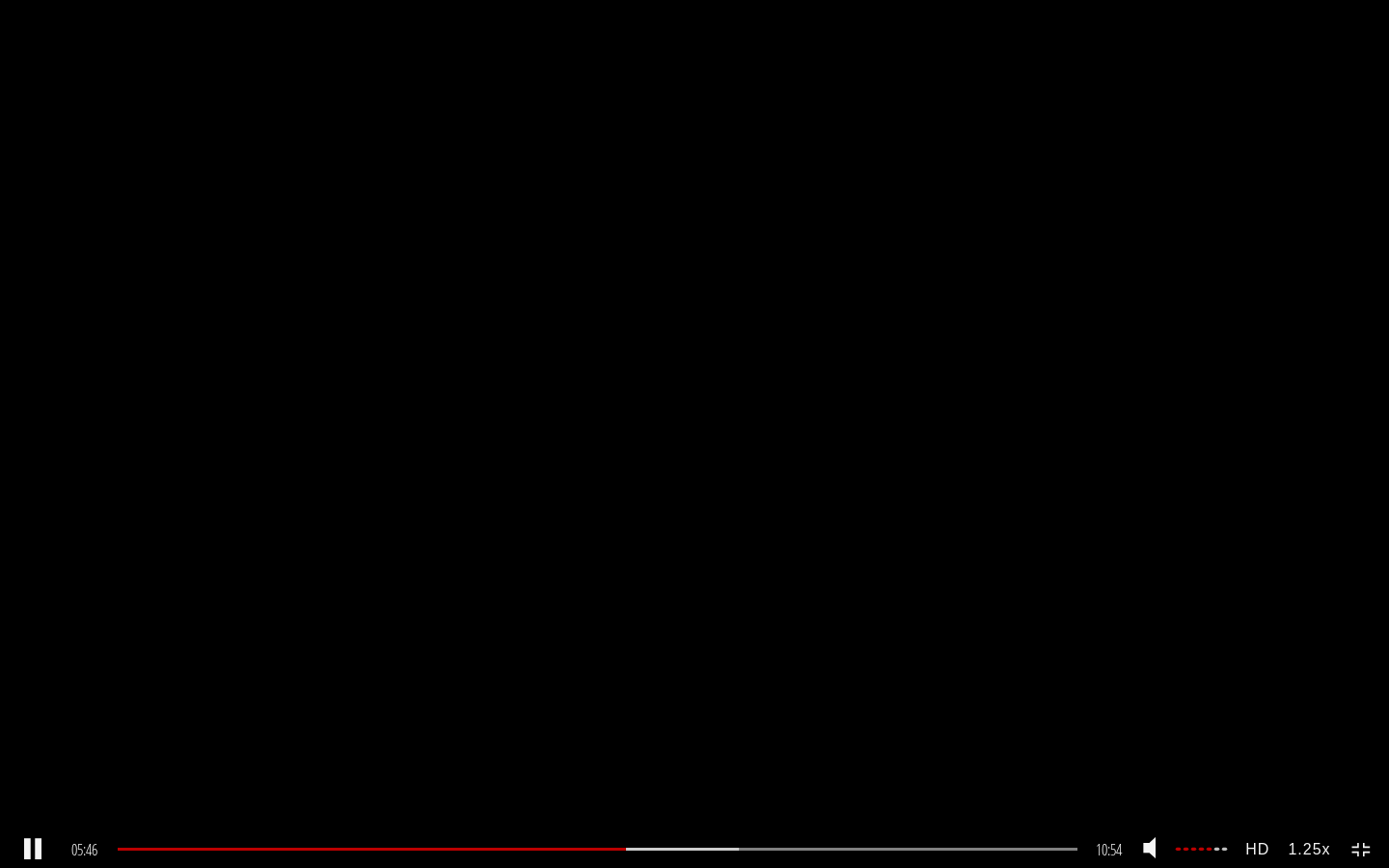 click on "1.25x
.a{fill:#000;opacity:0.65;}.b{fill:#fff;opacity:1.0;}
.fp-color-play{opacity:0.65;}.controlbutton{fill:#fff;}
.fp-color-play{opacity:0.65;}.controlbutton{fill:#fff;}
.controlbuttonbg{opacity:0.65;}.controlbutton{fill:#fff;}
.fp-color-play{opacity:0.65;}.rect{fill:#fff;}
.fp-color-play{opacity:0.65;}.rect{fill:#fff;}
.fp-color-play{opacity:0.65;}.rect{fill:#fff;}
.fp-color-play{opacity:0.65;}.rect{fill:#fff;}
05:46                              07:18                                           10:54              05:08                                                                                                                                                                    CC HD" at bounding box center (694, 434) 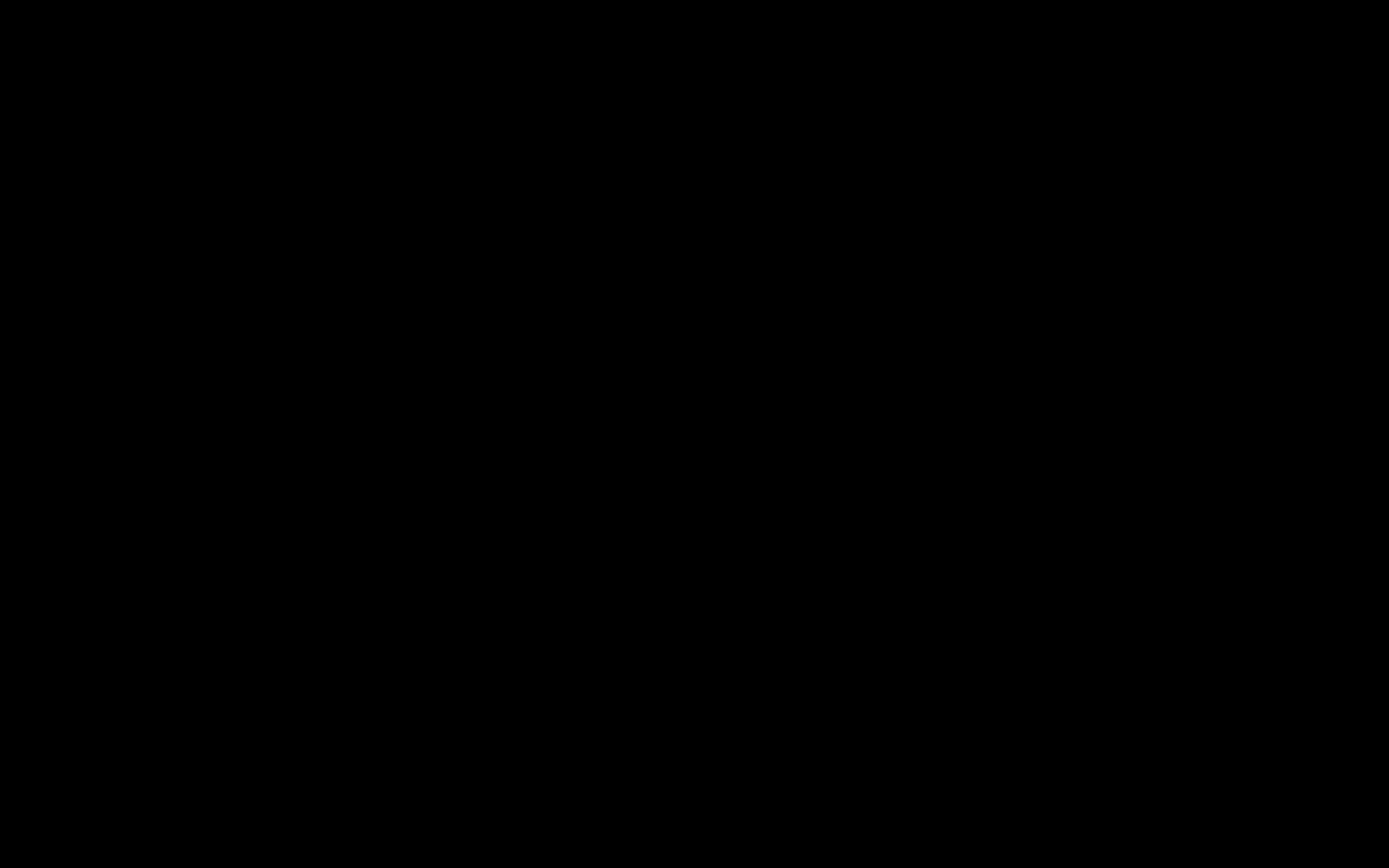click on "1.25x
.a{fill:#000;opacity:0.65;}.b{fill:#fff;opacity:1.0;}
.fp-color-play{opacity:0.65;}.controlbutton{fill:#fff;}
.fp-color-play{opacity:0.65;}.controlbutton{fill:#fff;}
.controlbuttonbg{opacity:0.65;}.controlbutton{fill:#fff;}
.fp-color-play{opacity:0.65;}.rect{fill:#fff;}
.fp-color-play{opacity:0.65;}.rect{fill:#fff;}
.fp-color-play{opacity:0.65;}.rect{fill:#fff;}
.fp-color-play{opacity:0.65;}.rect{fill:#fff;}
05:47                              07:18                                           10:54              05:08                                                                                                                                                                    CC HD" at bounding box center (694, 434) 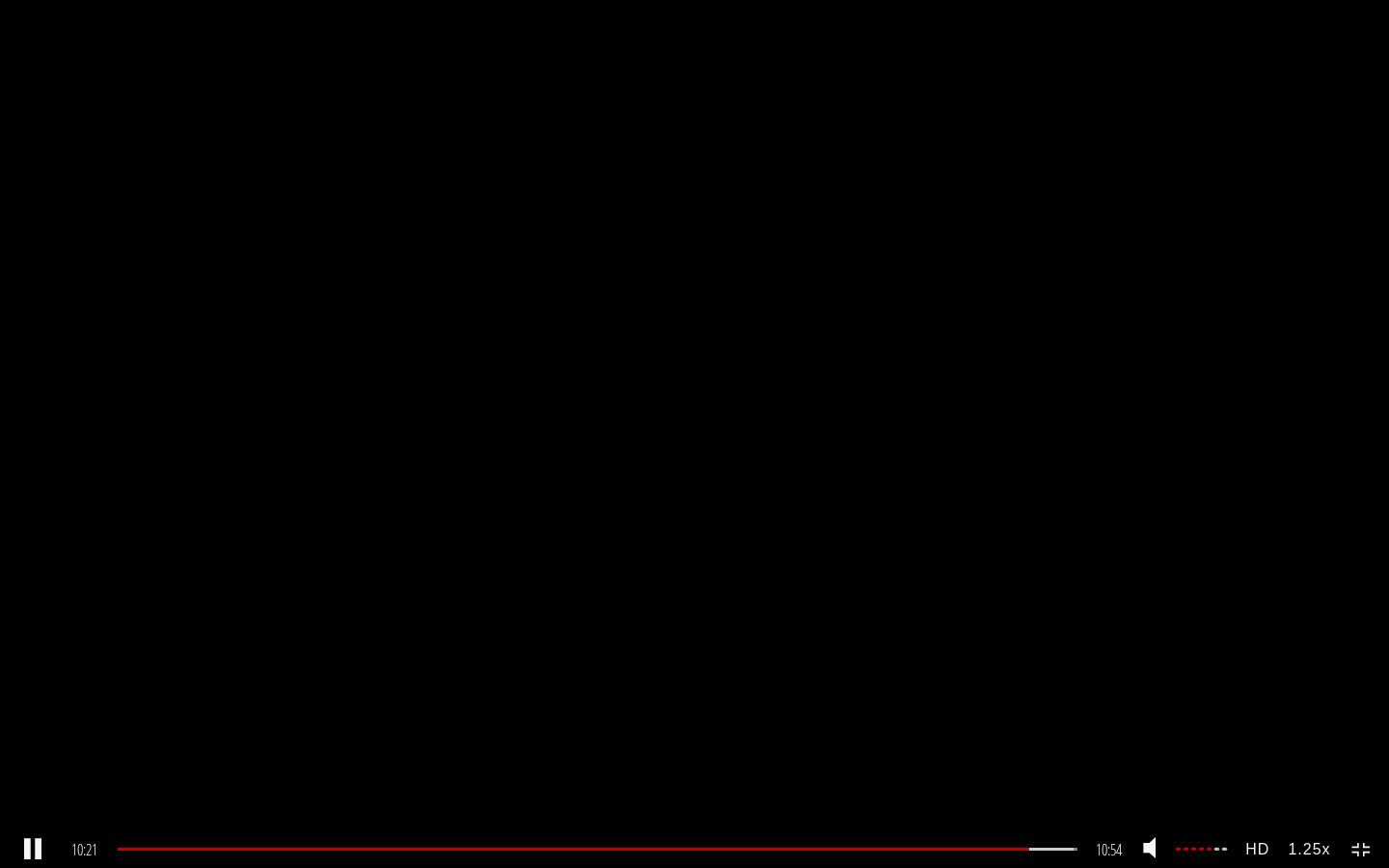 click 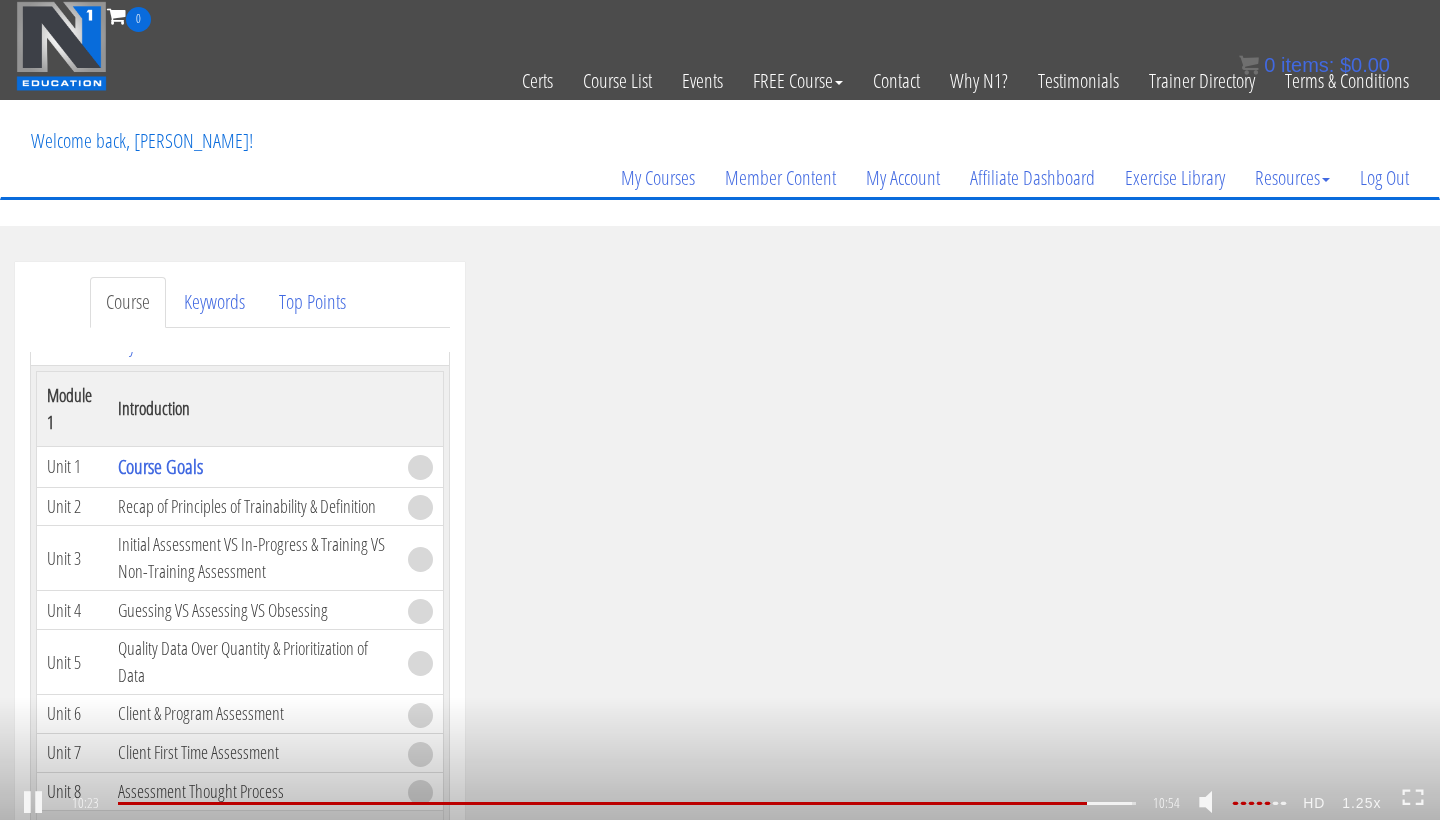 scroll, scrollTop: 2207, scrollLeft: 0, axis: vertical 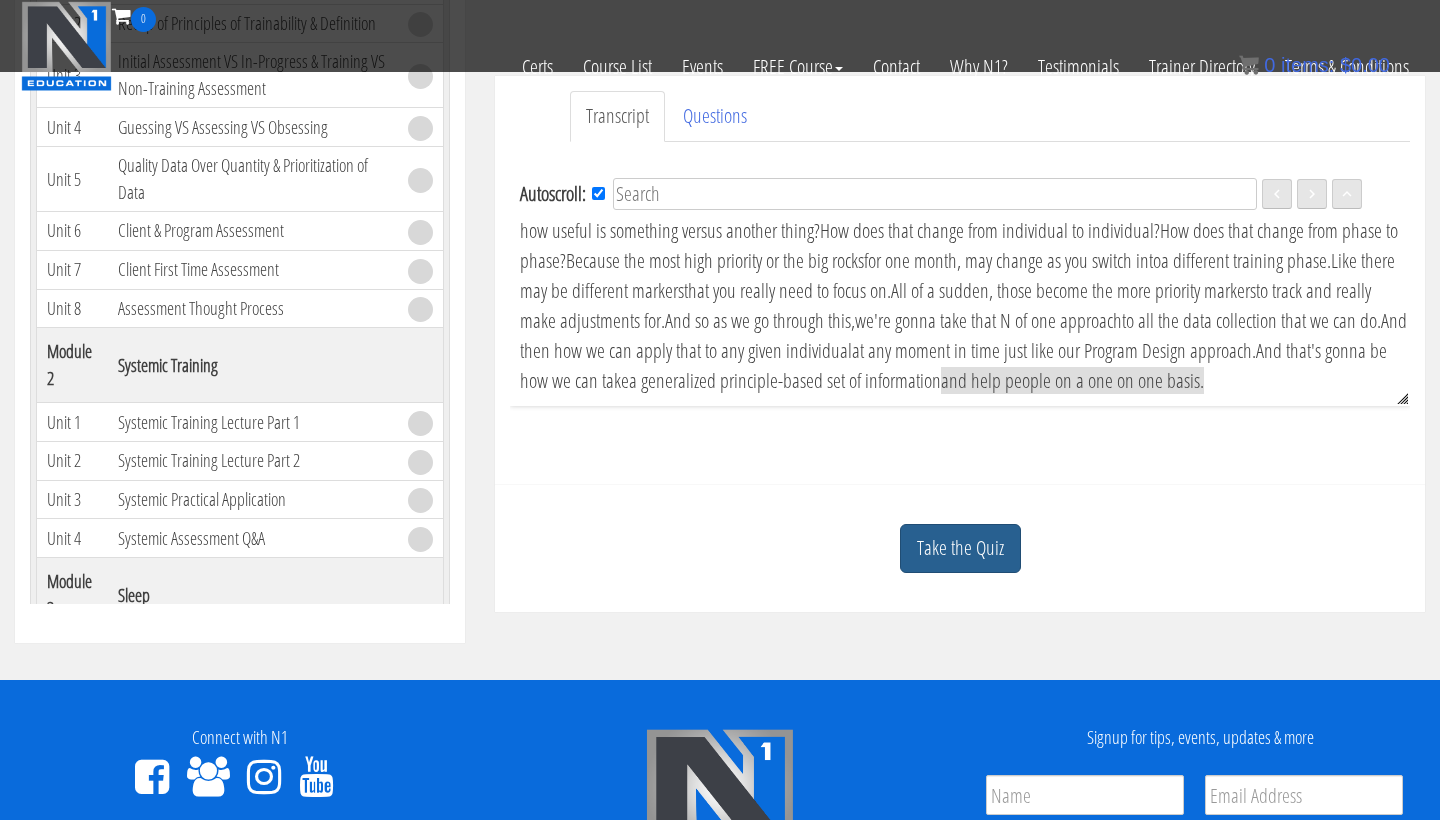 click on "Take the Quiz" at bounding box center (960, 548) 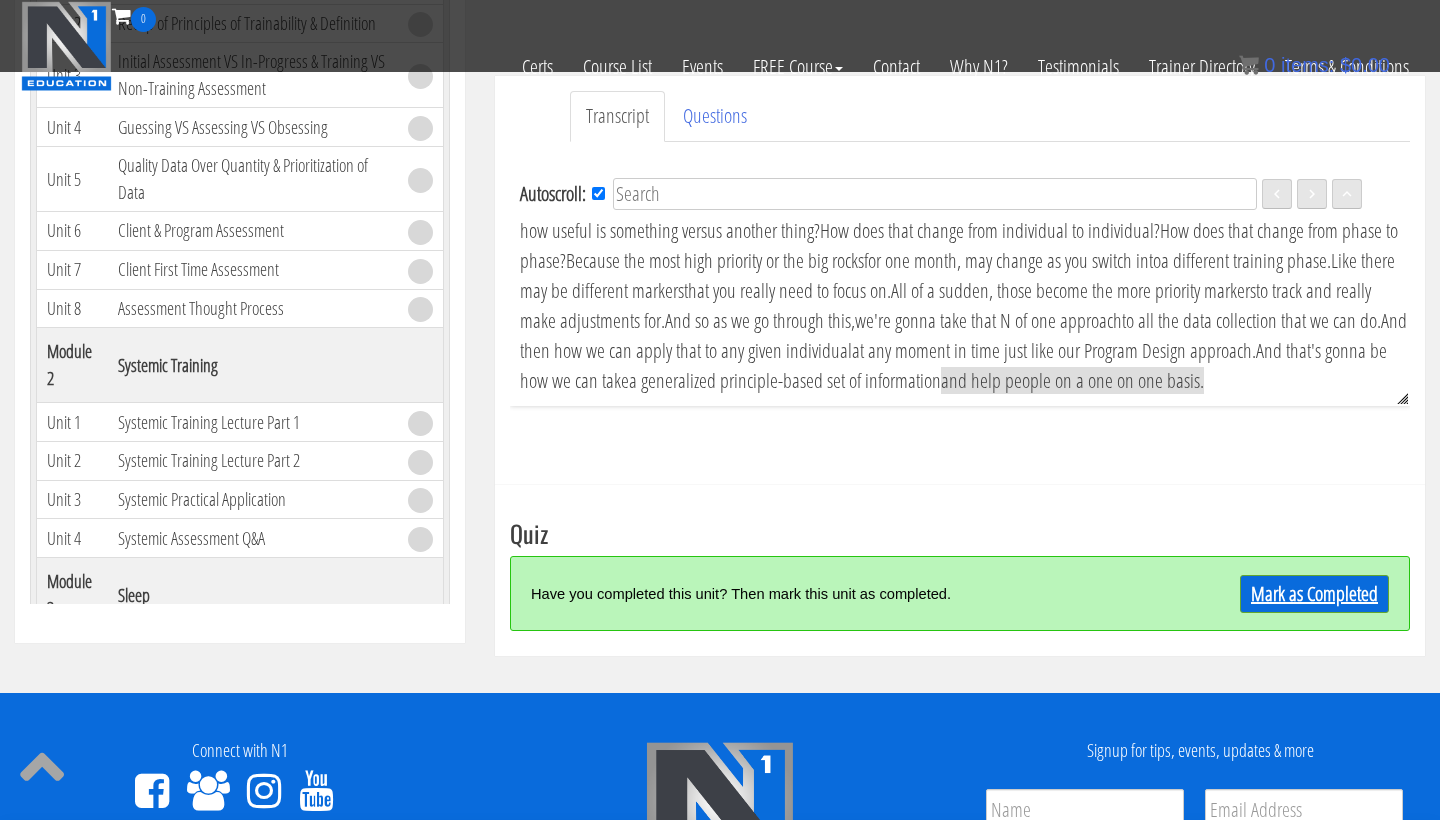 click on "Mark as Completed" at bounding box center [1314, 594] 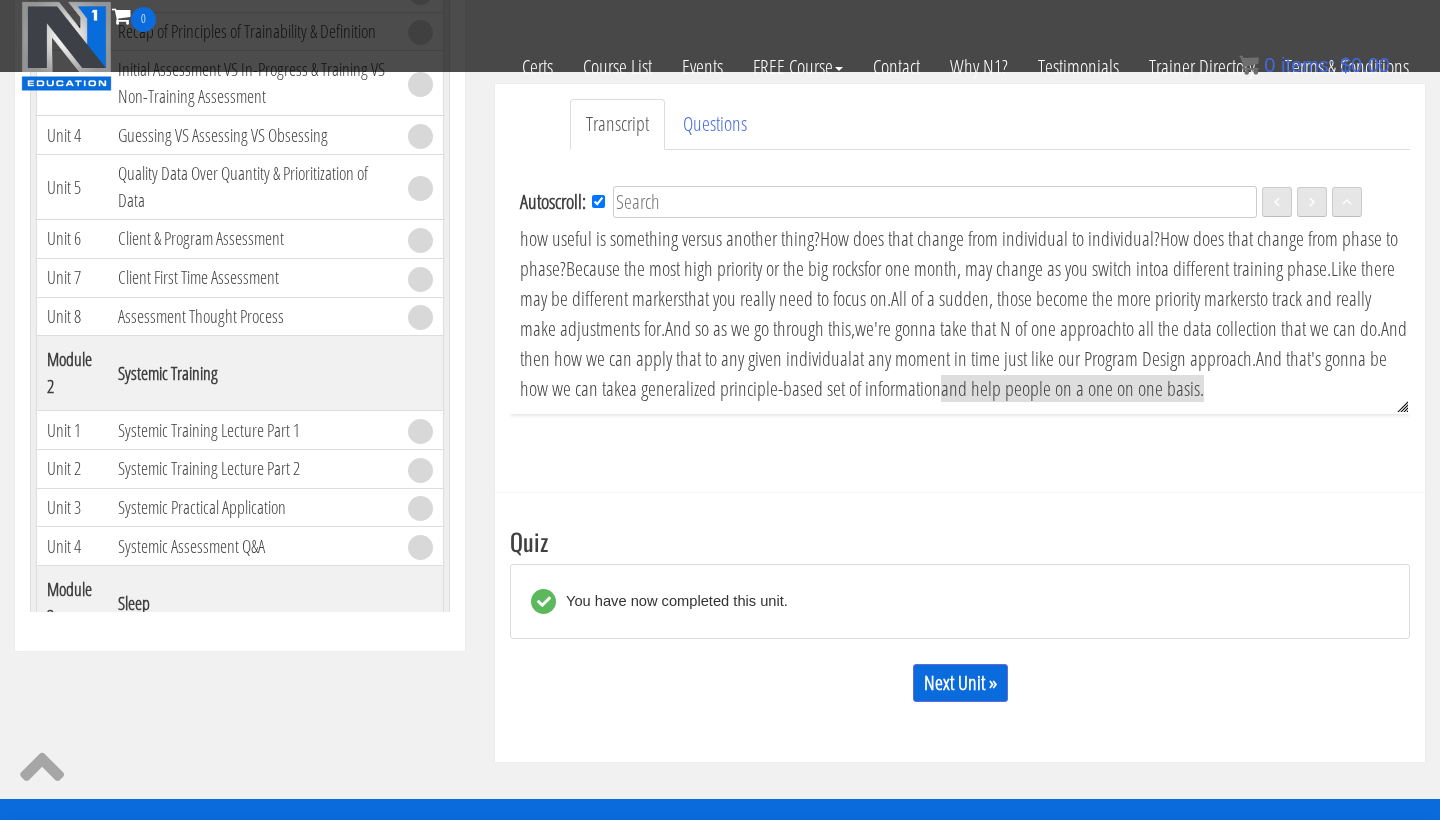 scroll, scrollTop: 610, scrollLeft: 0, axis: vertical 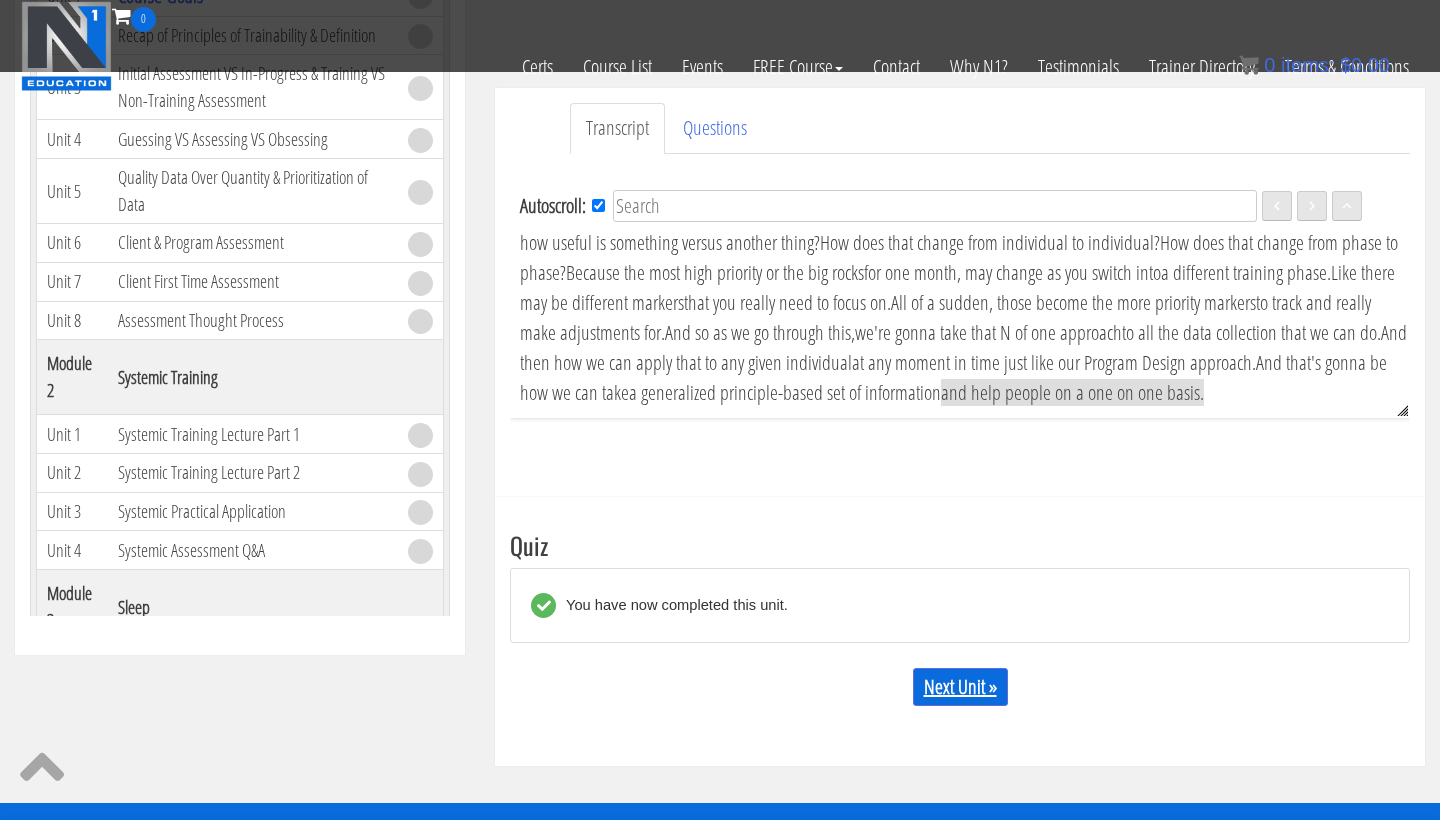 click on "Next Unit »" at bounding box center [960, 687] 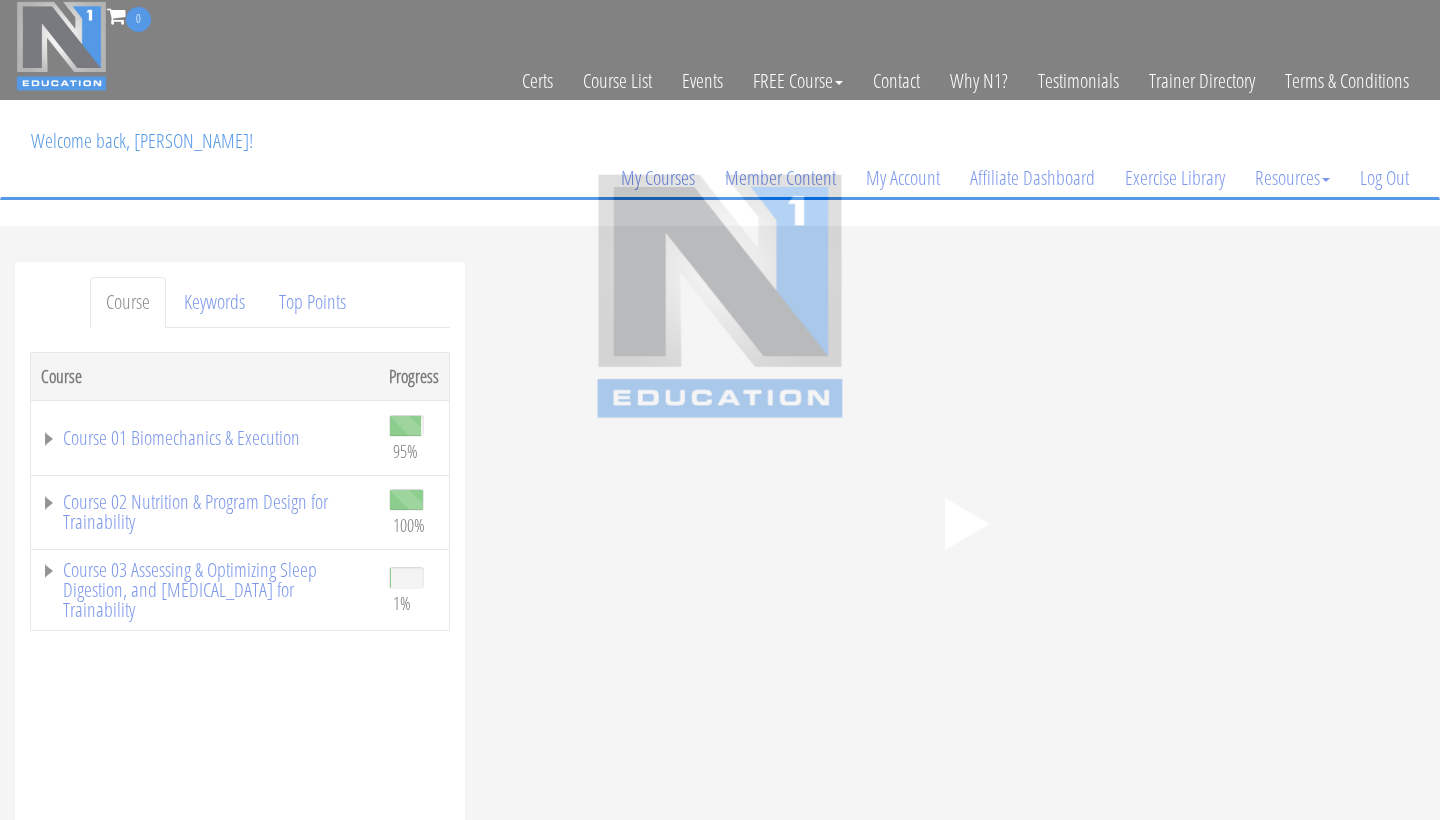 scroll, scrollTop: 0, scrollLeft: 0, axis: both 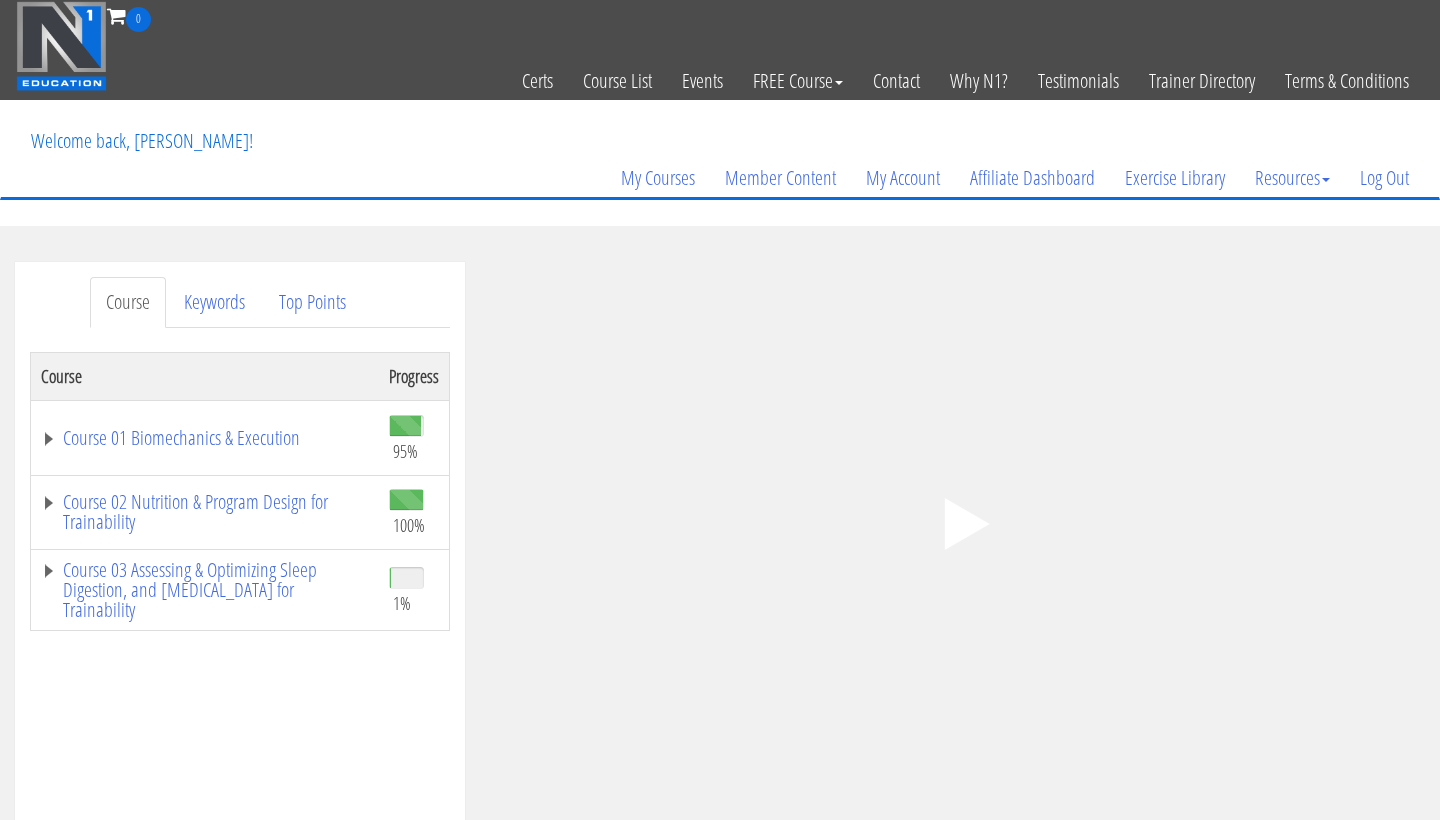 click on ".fp-color-play{opacity:0.65;}.controlbutton{fill:#fff;}" 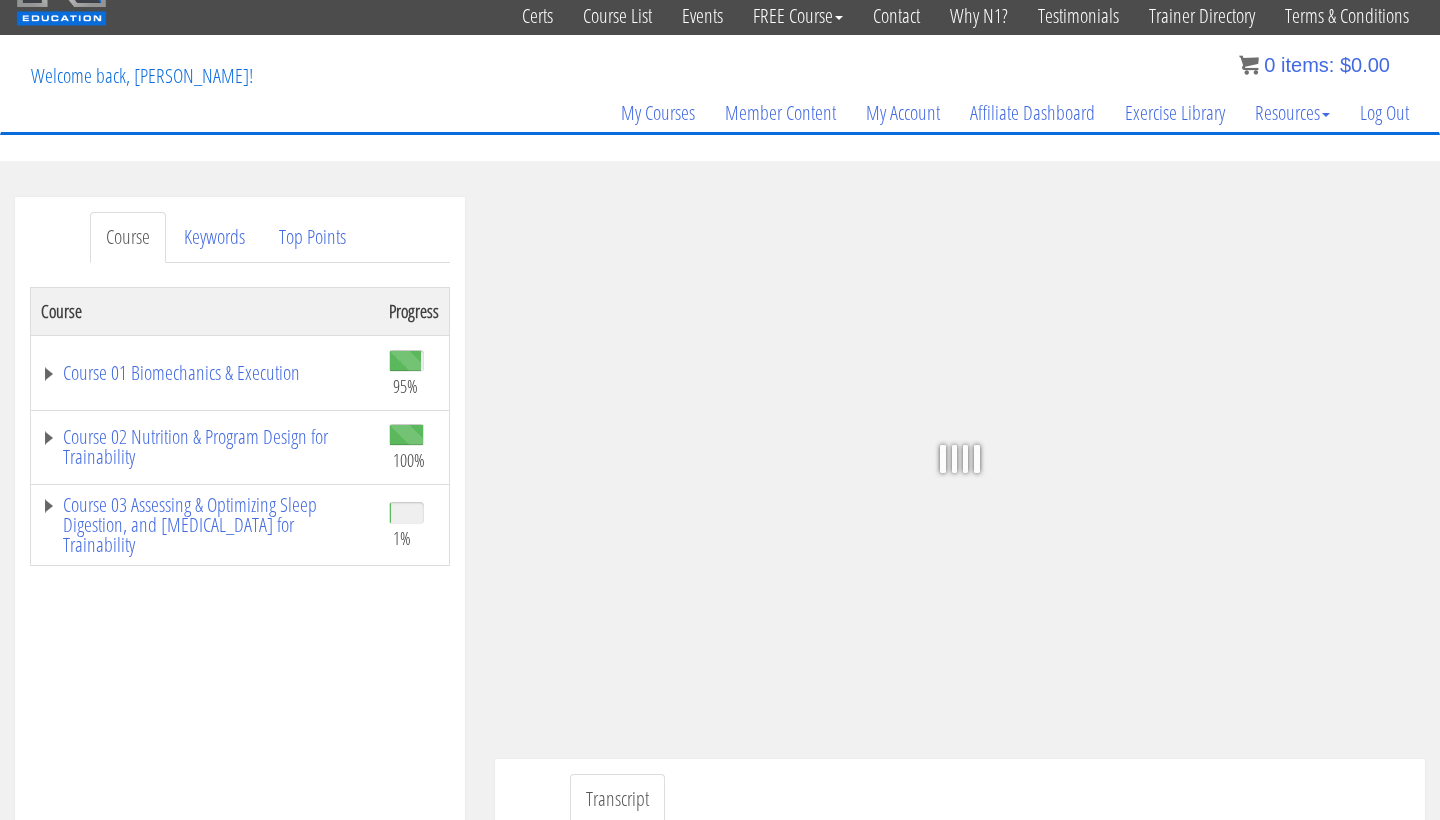 scroll, scrollTop: 66, scrollLeft: 0, axis: vertical 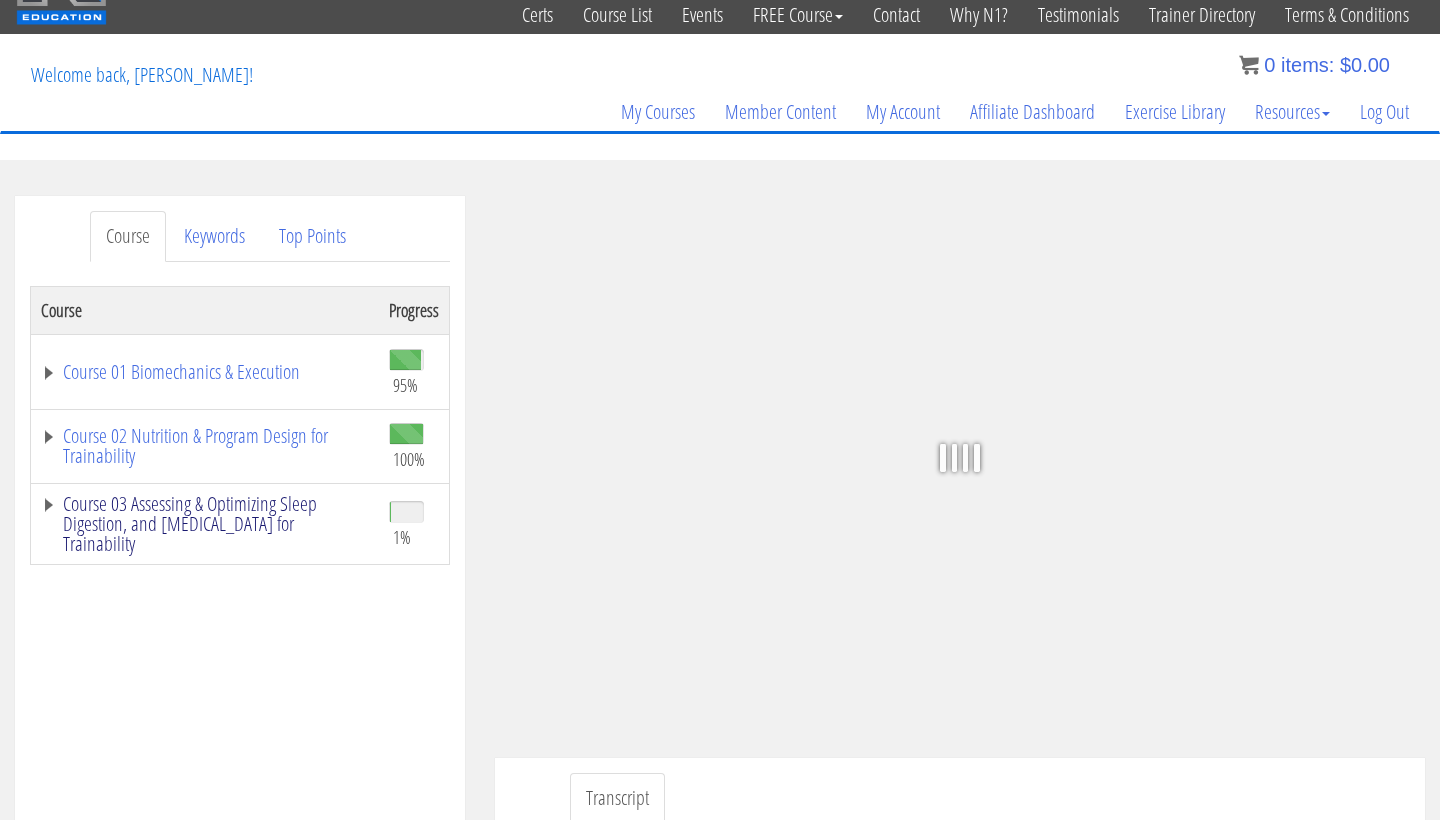click on "Course 03 Assessing & Optimizing Sleep Digestion, and [MEDICAL_DATA] for Trainability" at bounding box center (205, 524) 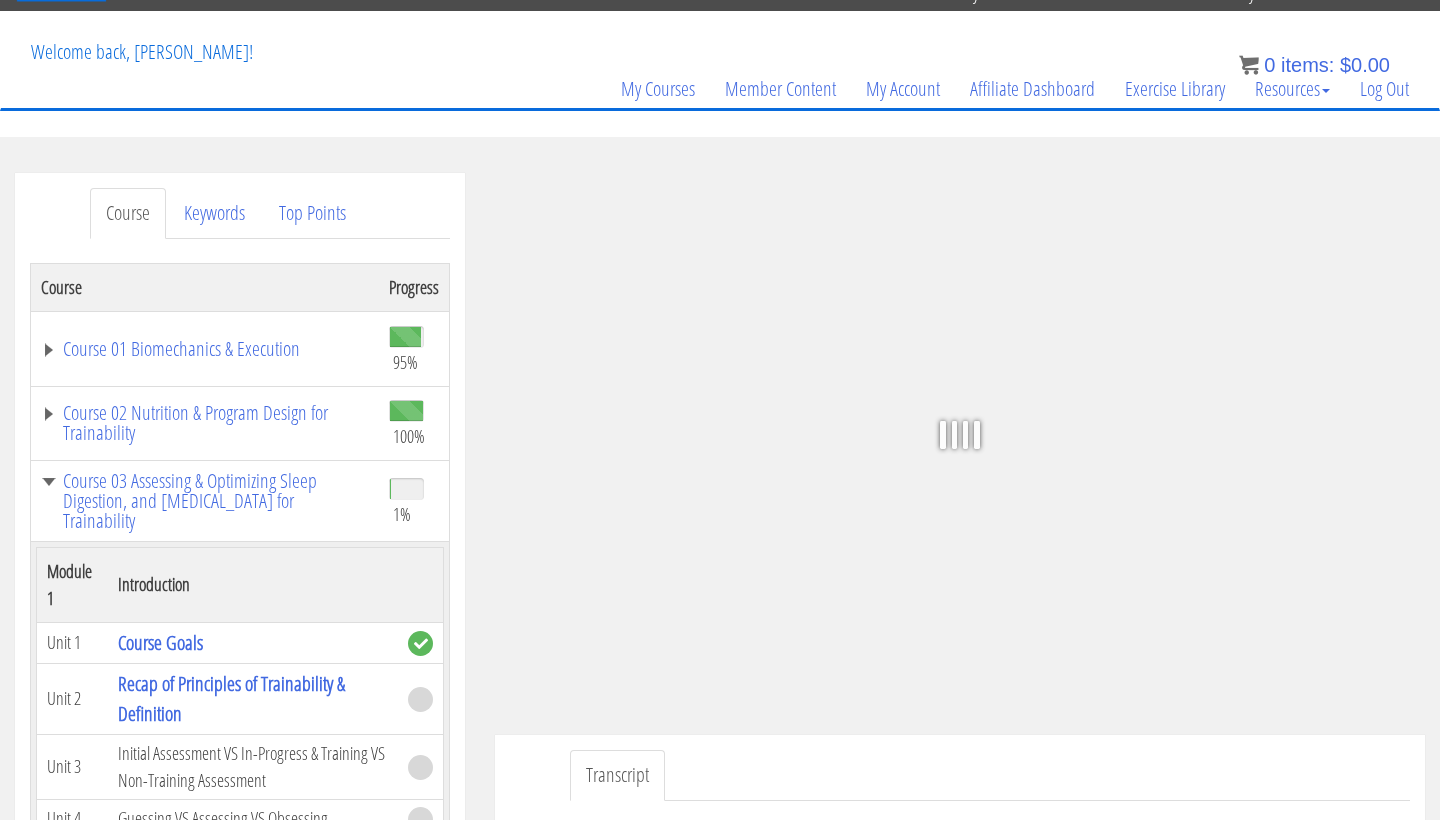 scroll, scrollTop: 92, scrollLeft: 0, axis: vertical 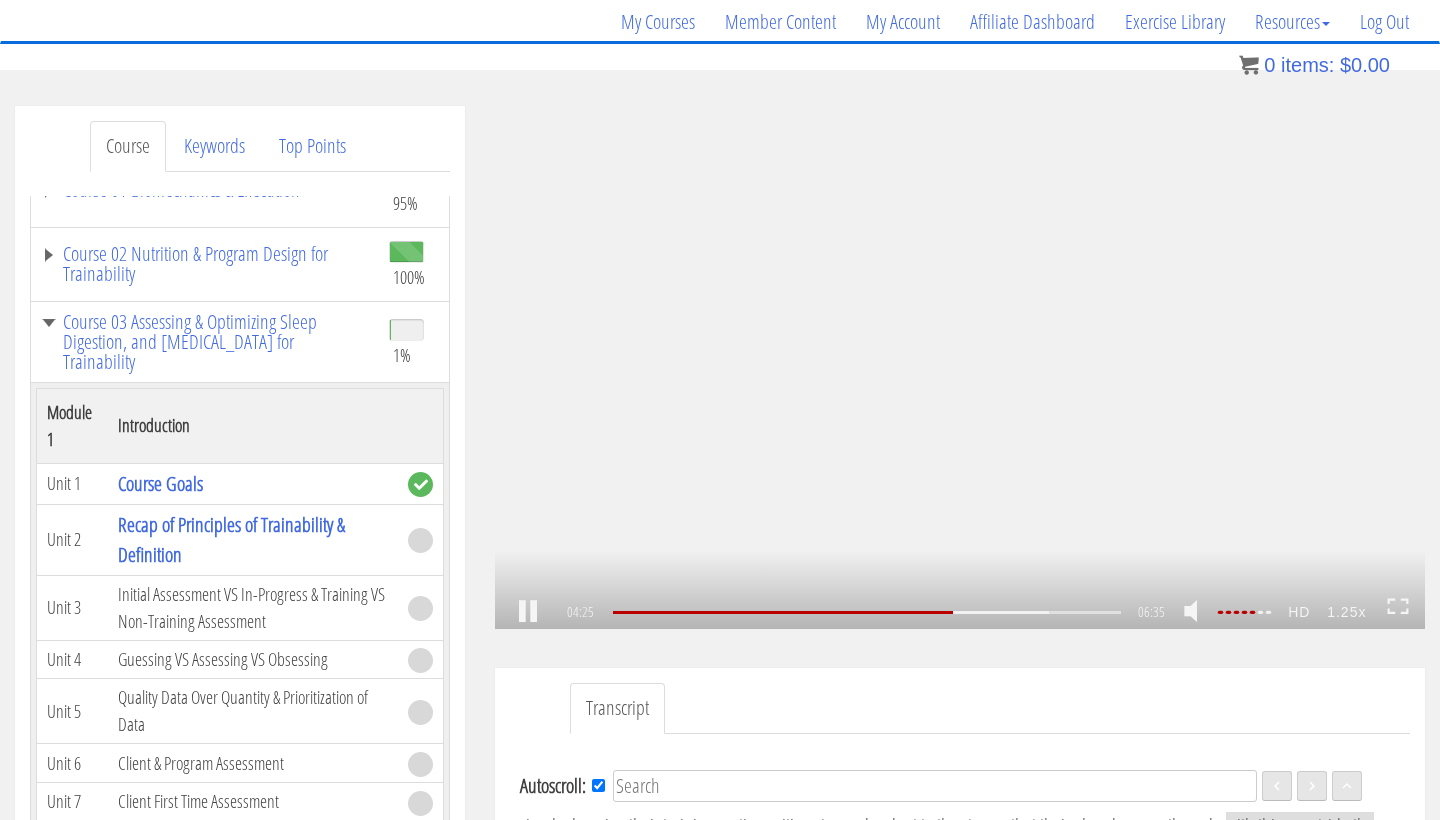 click on ".a{fill:#000;opacity:0.65;}.b{fill:#fff;opacity:1.0;}
.fp-color-play{opacity:0.65;}.controlbutton{fill:#fff;}
.fp-color-play{opacity:0.65;}.controlbutton{fill:#fff;}
.controlbuttonbg{opacity:0.65;}.controlbutton{fill:#fff;}
.fp-color-play{opacity:0.65;}.rect{fill:#fff;}
.fp-color-play{opacity:0.65;}.rect{fill:#fff;}
.fp-color-play{opacity:0.65;}.rect{fill:#fff;}
.fp-color-play{opacity:0.65;}.rect{fill:#fff;}
04:25                              05:20                                           06:35              02:11" at bounding box center (960, 367) 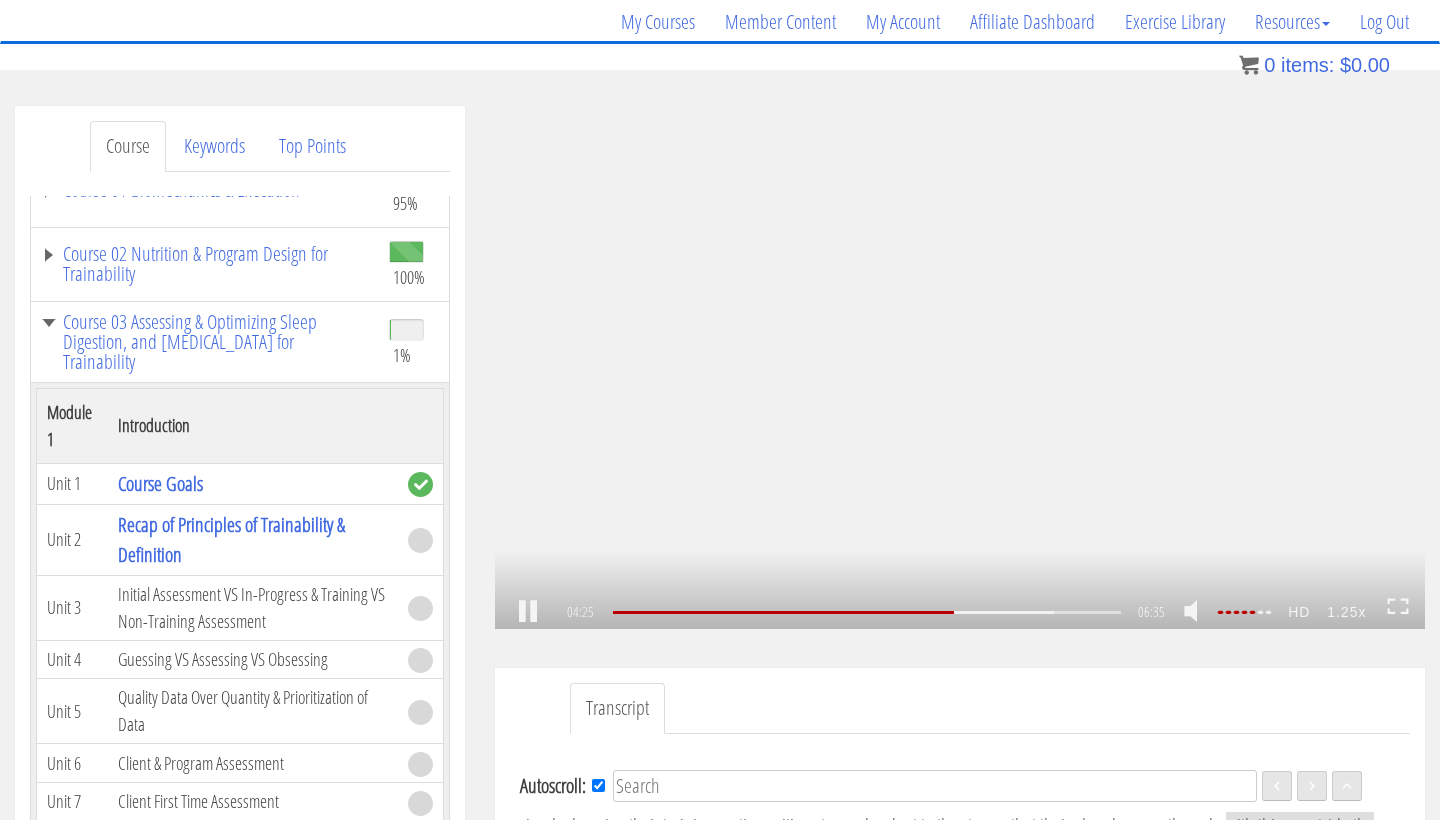 scroll, scrollTop: 958, scrollLeft: 0, axis: vertical 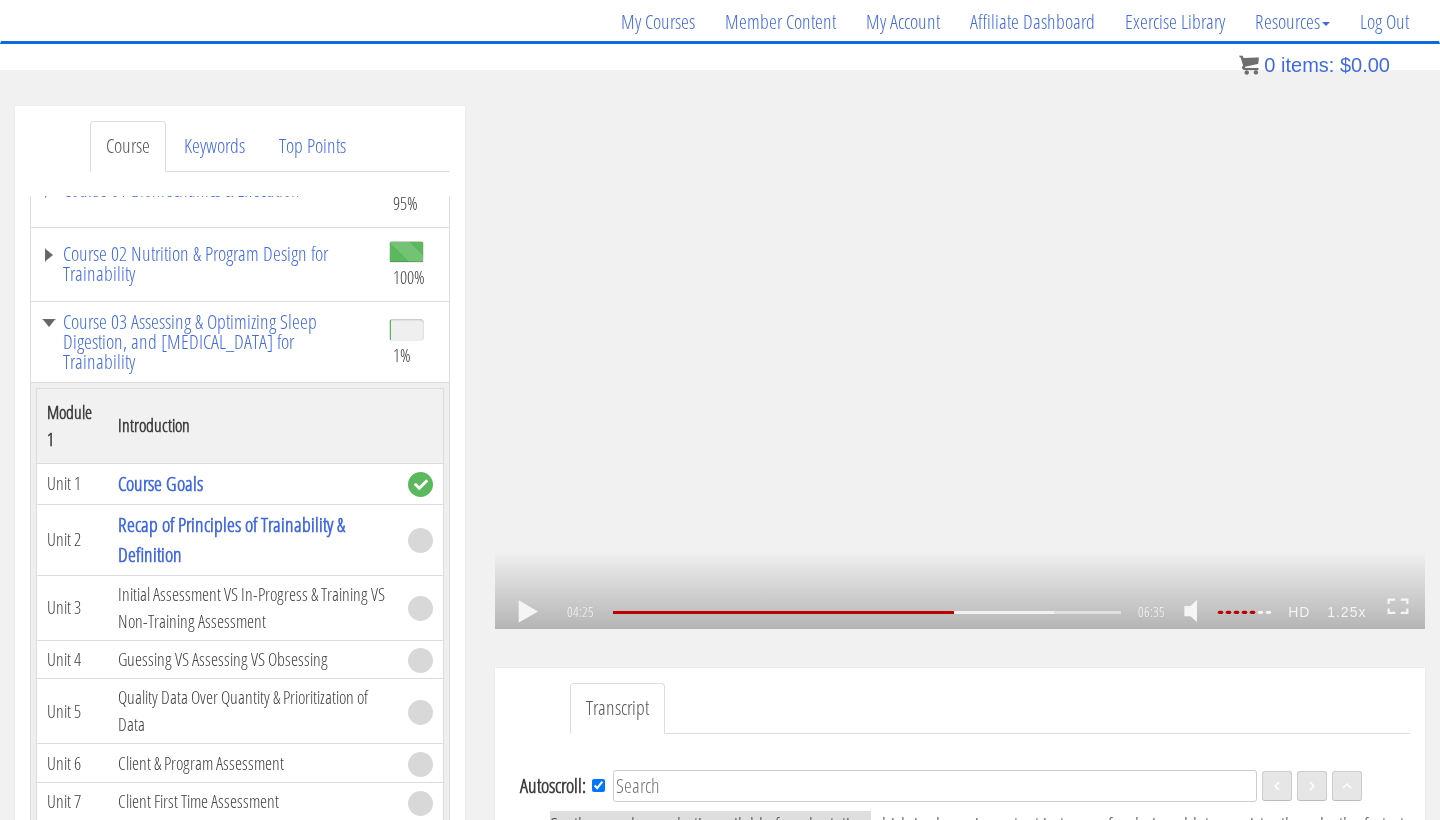click on ".a{fill:#000;opacity:0.65;}.b{fill:#fff;opacity:1.0;}
.fp-color-play{opacity:0.65;}.controlbutton{fill:#fff;}
.fp-color-play{opacity:0.65;}.controlbutton{fill:#fff;}
.controlbuttonbg{opacity:0.65;}.controlbutton{fill:#fff;}
.fp-color-play{opacity:0.65;}.rect{fill:#fff;}
.fp-color-play{opacity:0.65;}.rect{fill:#fff;}
.fp-color-play{opacity:0.65;}.rect{fill:#fff;}
.fp-color-play{opacity:0.65;}.rect{fill:#fff;}
04:25                              00:47                                           06:35              02:11" at bounding box center (960, 367) 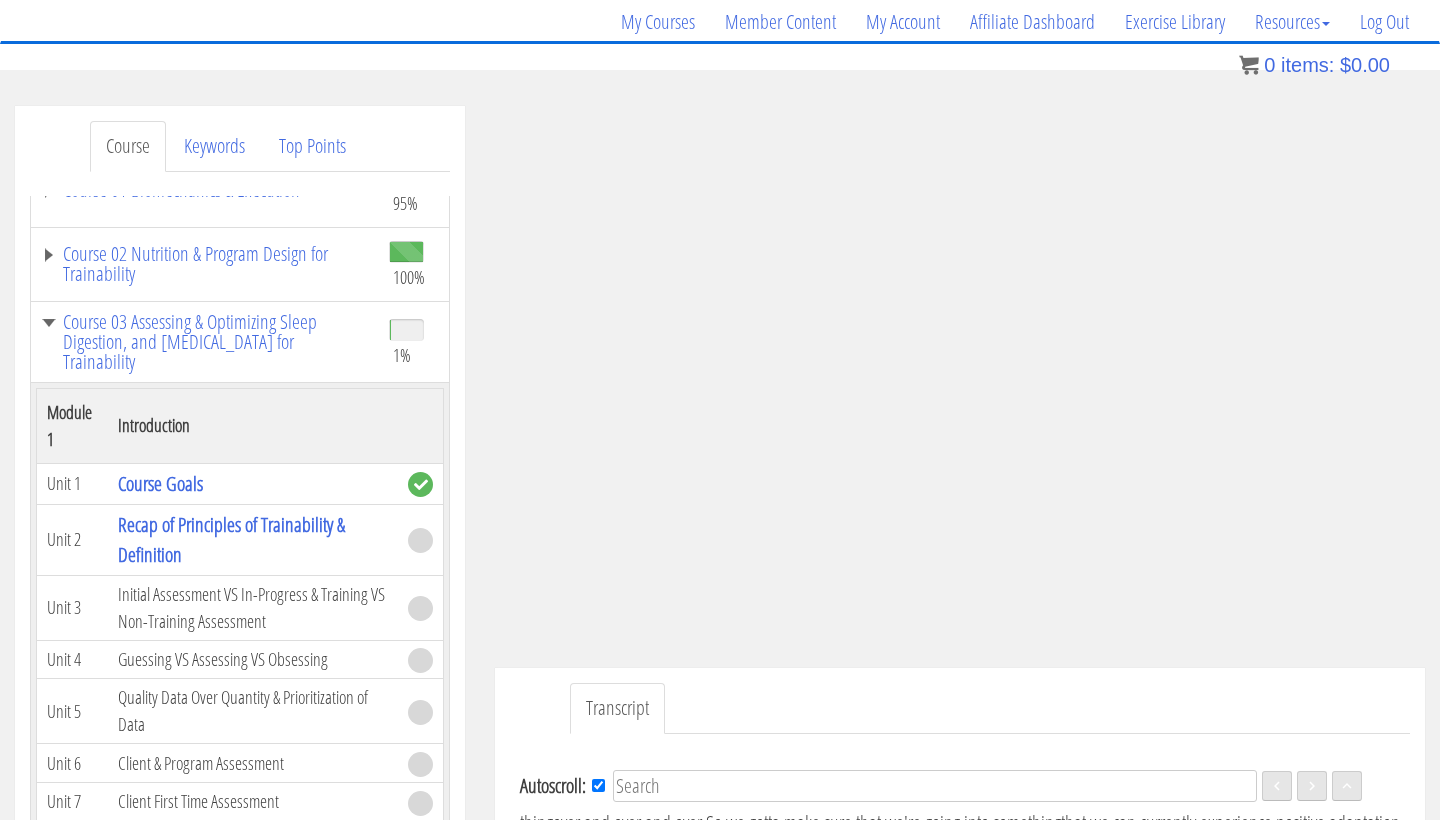 scroll, scrollTop: 1051, scrollLeft: 0, axis: vertical 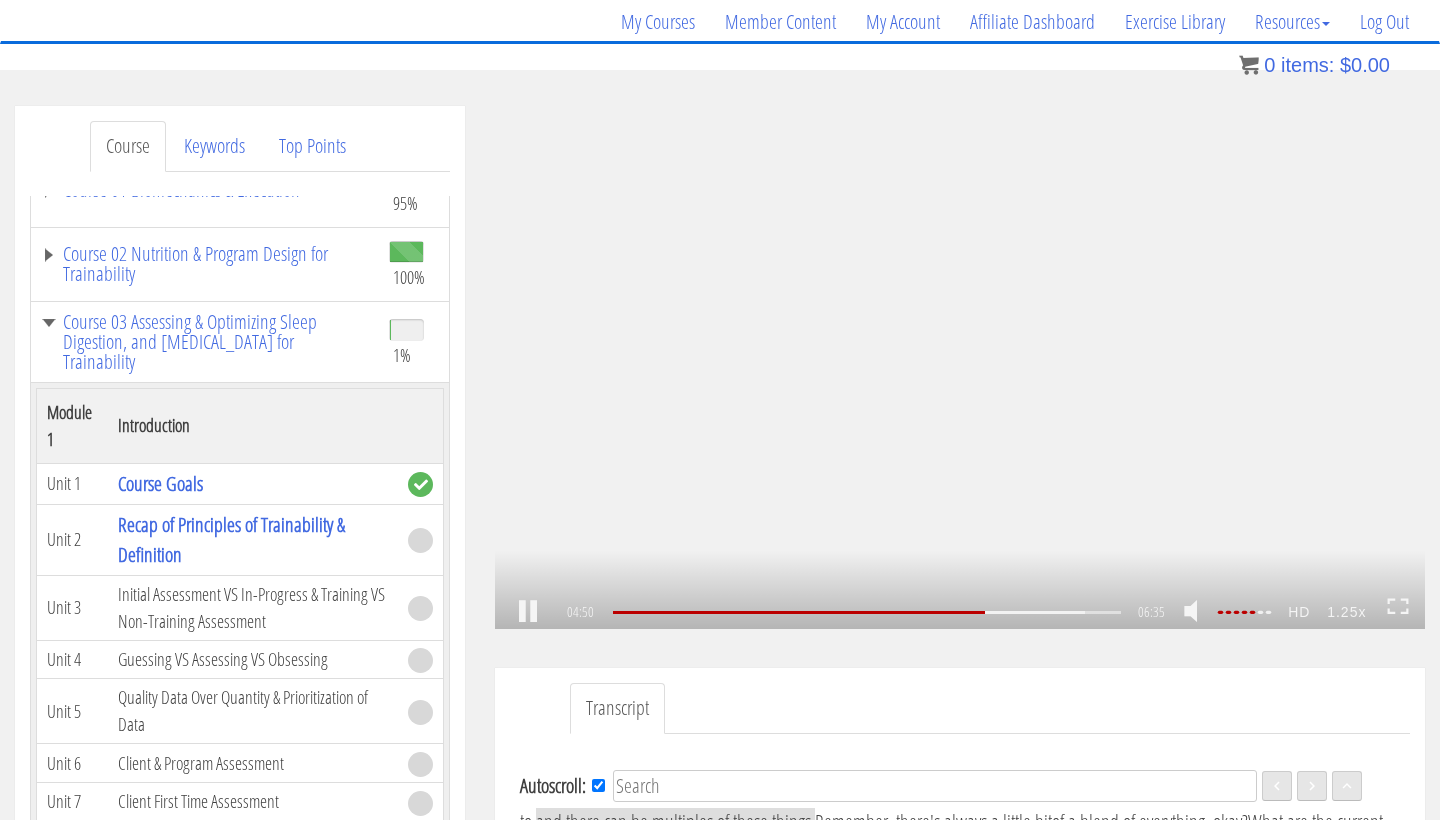 click 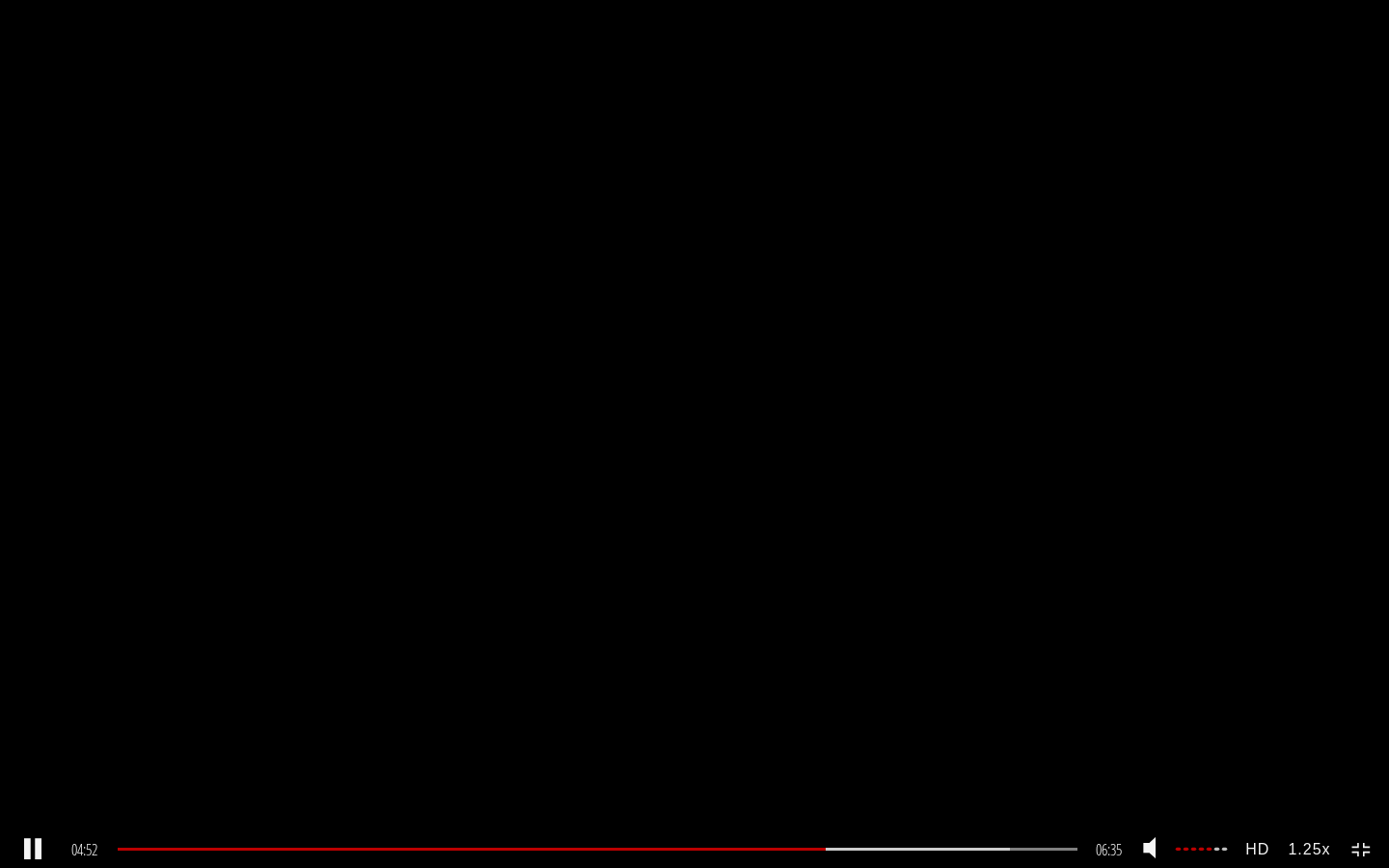 click on "06:35" at bounding box center (1108, 850) 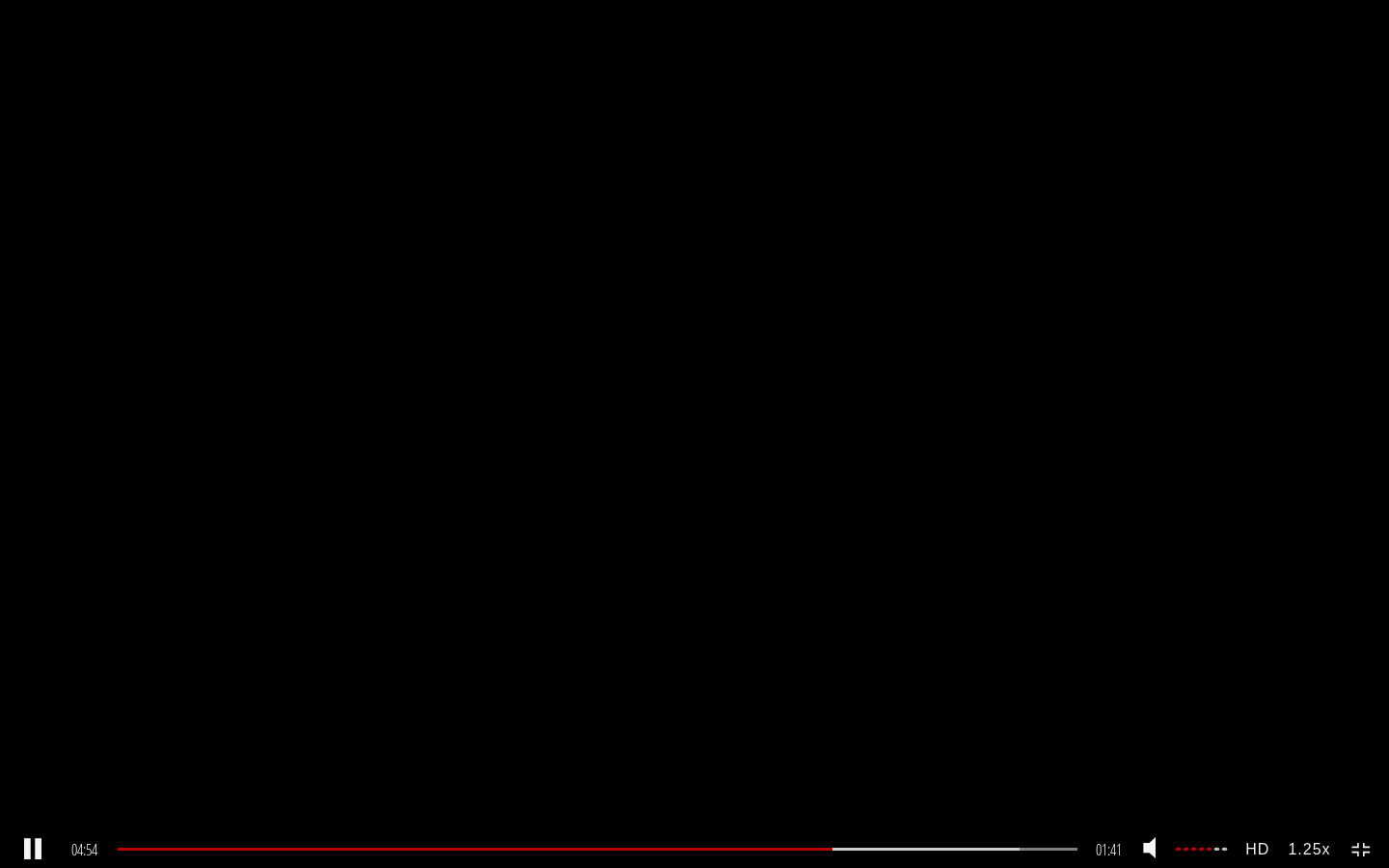 click on "1.25x" at bounding box center (1309, 849) 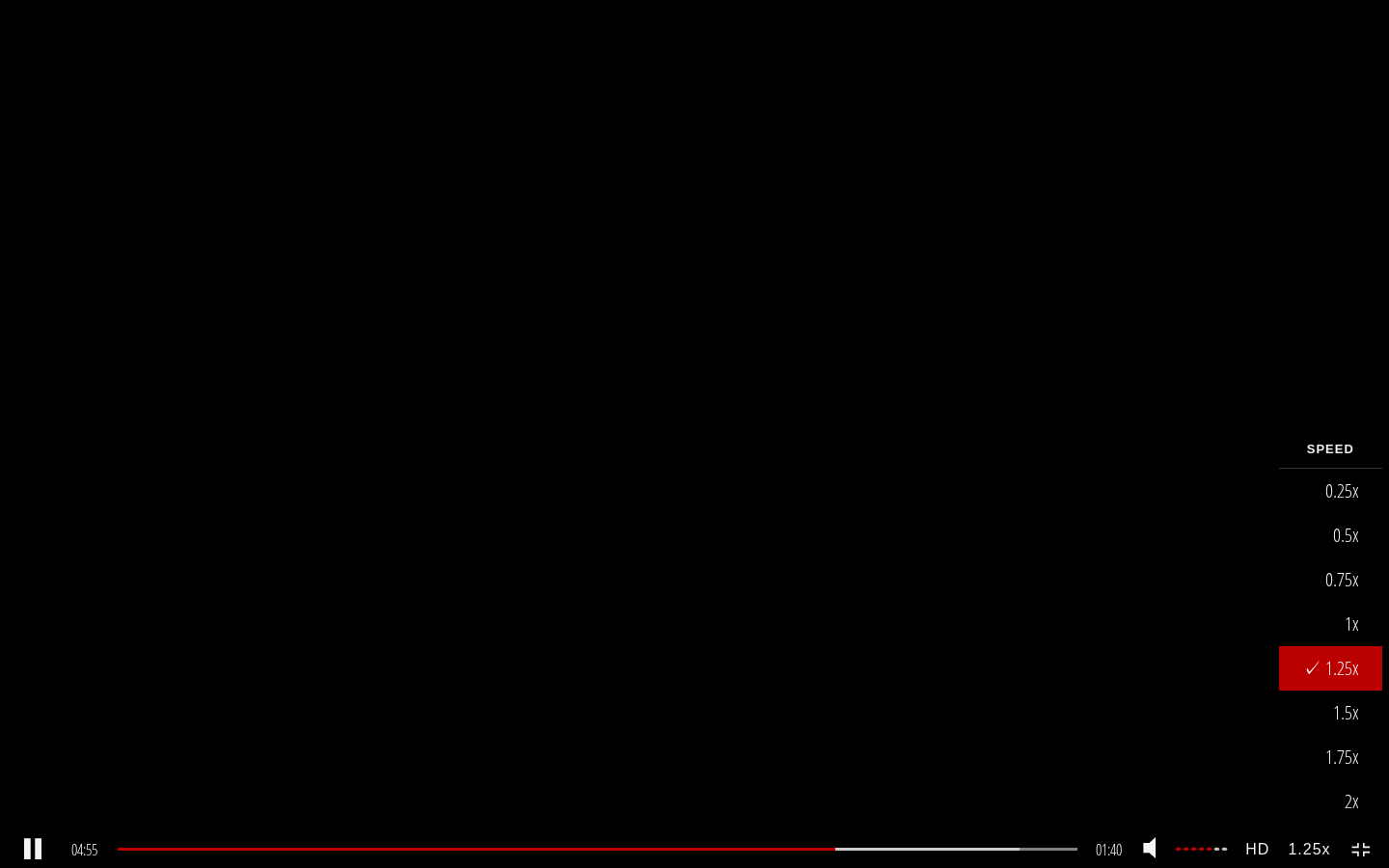 click on "1.5x" at bounding box center (1330, 713) 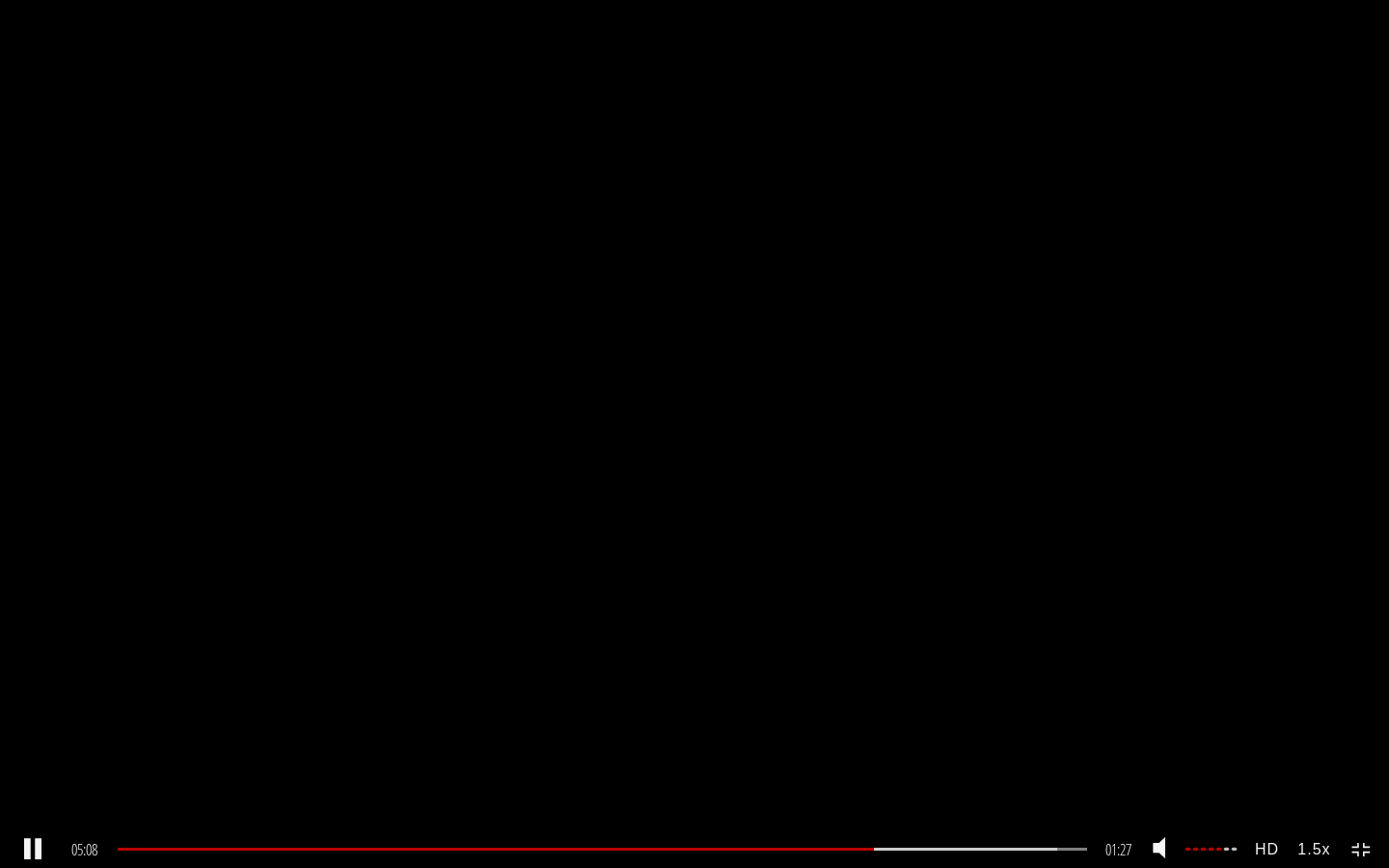 click on "1.5x" at bounding box center (1314, 849) 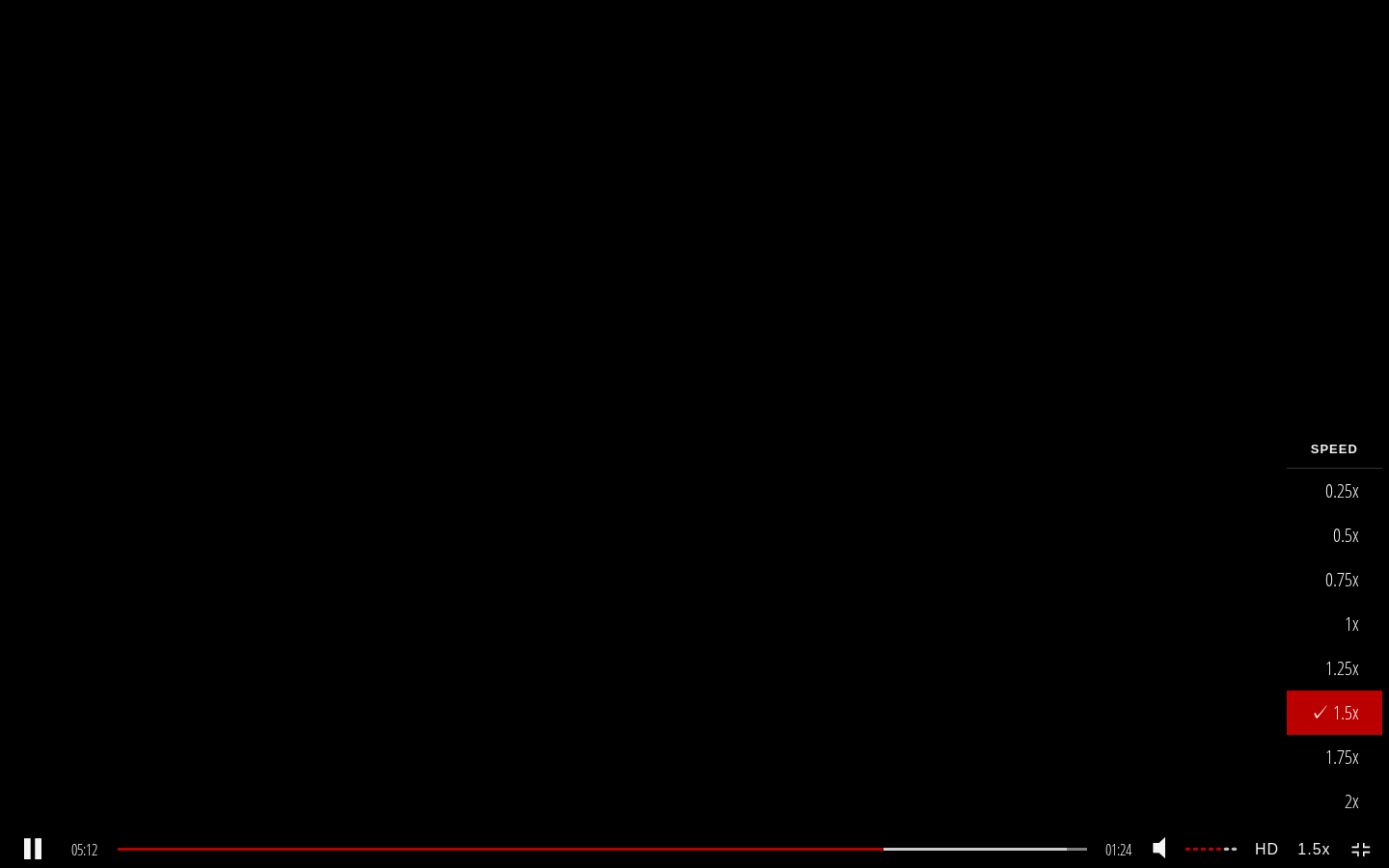 click on "1.5x" at bounding box center [1314, 849] 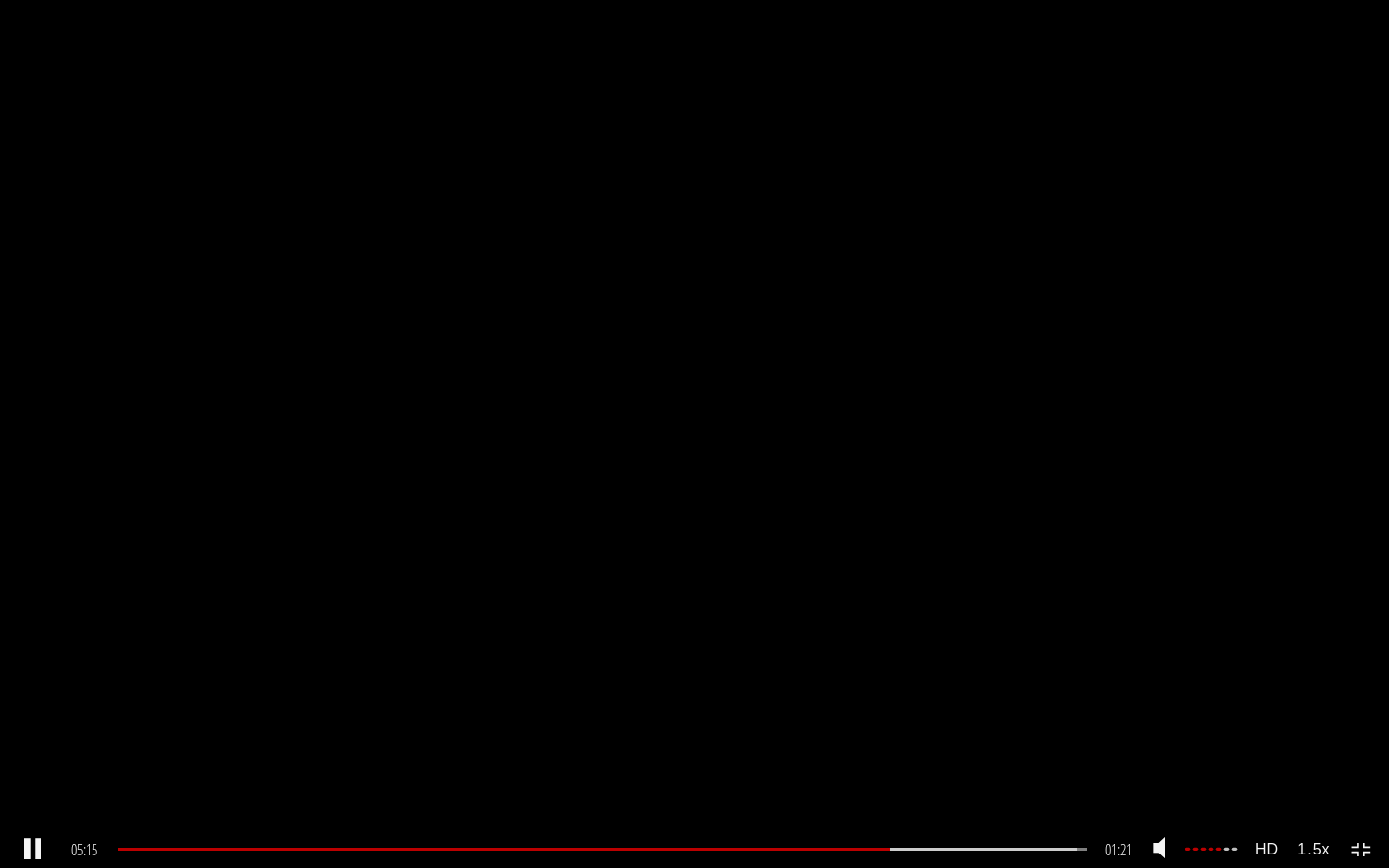 click on "1.5x" at bounding box center (1314, 849) 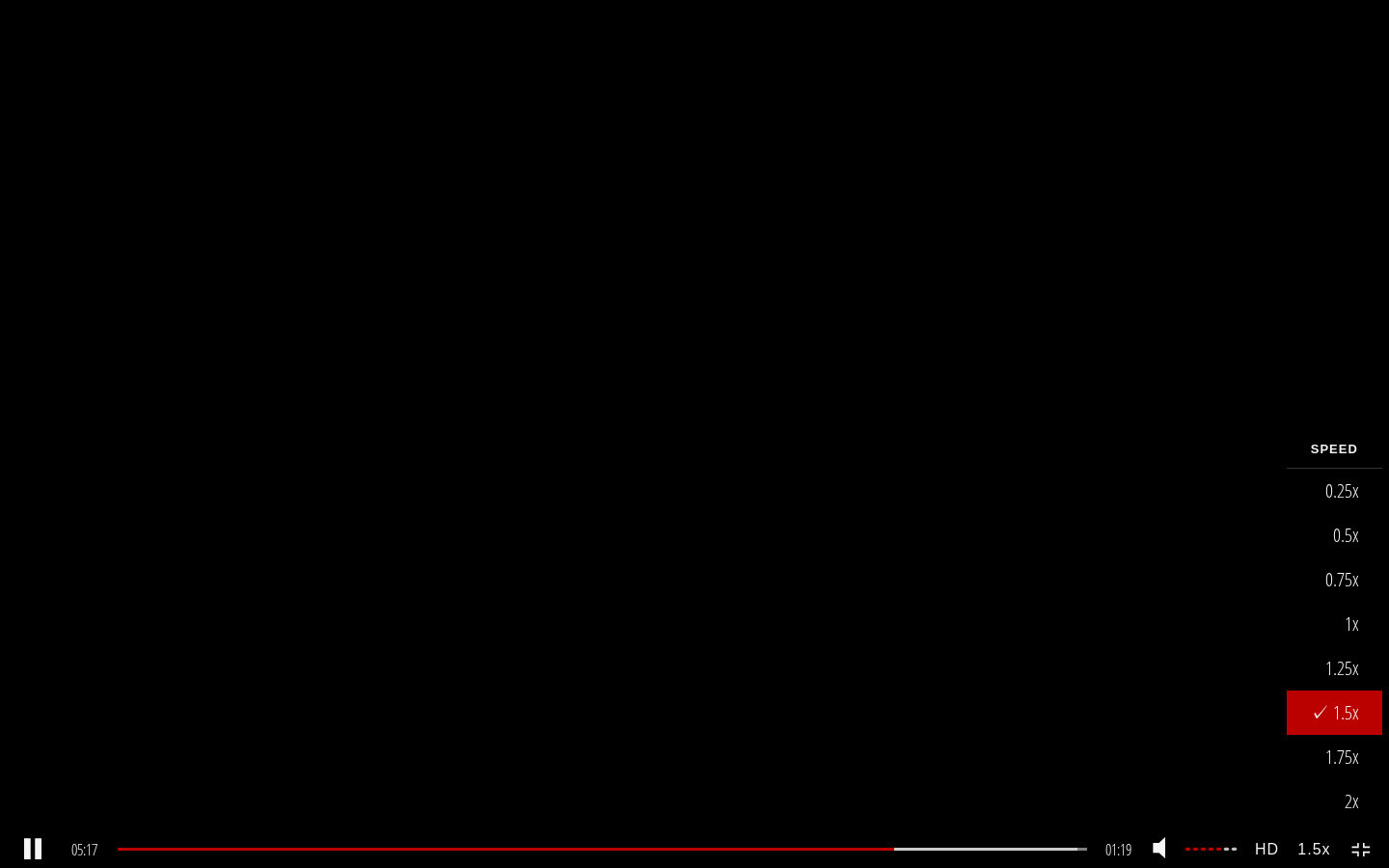 click on "1.75x" at bounding box center [1334, 757] 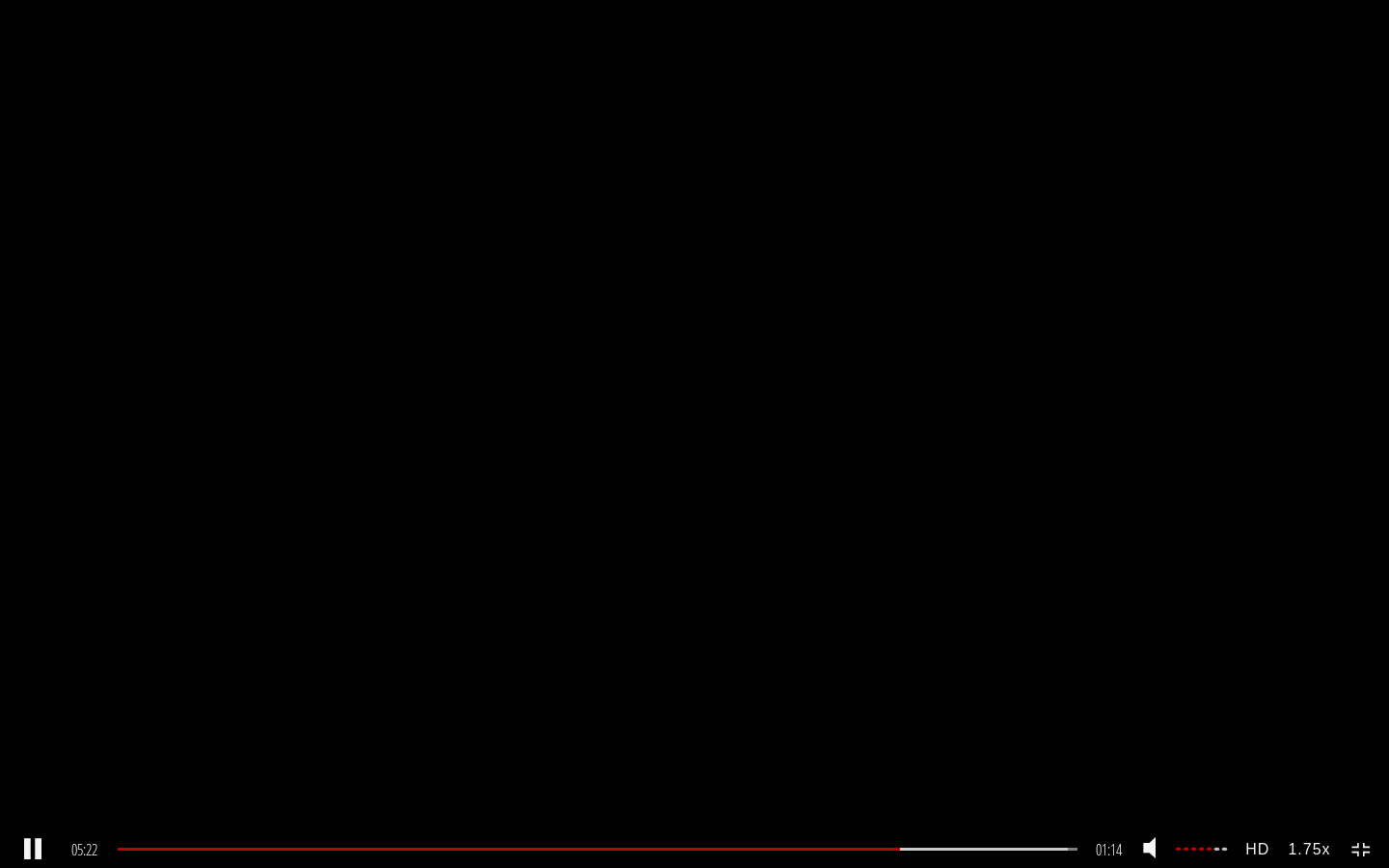 click on "1.75x" at bounding box center (1309, 849) 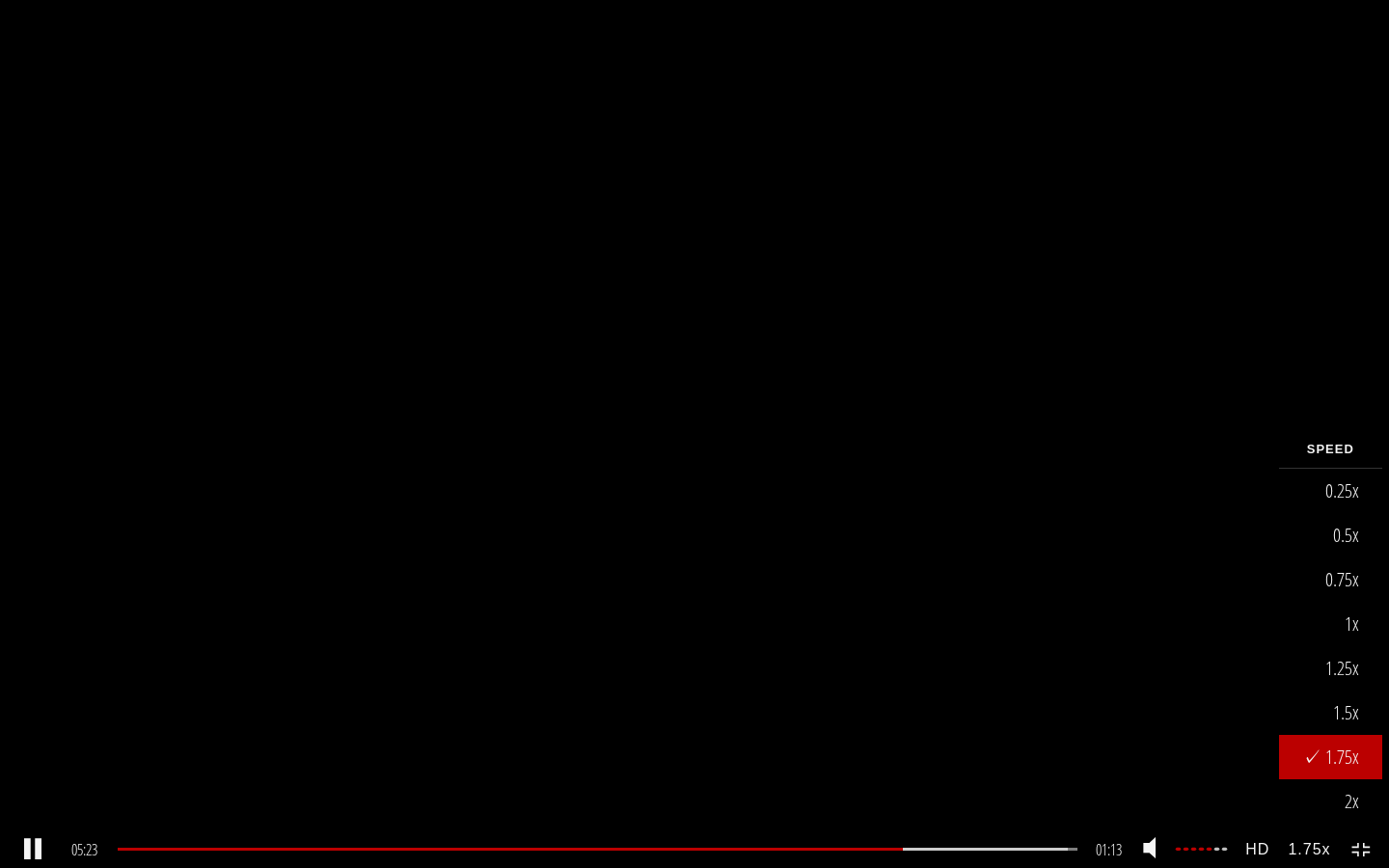 click on "1.5x" at bounding box center [1330, 713] 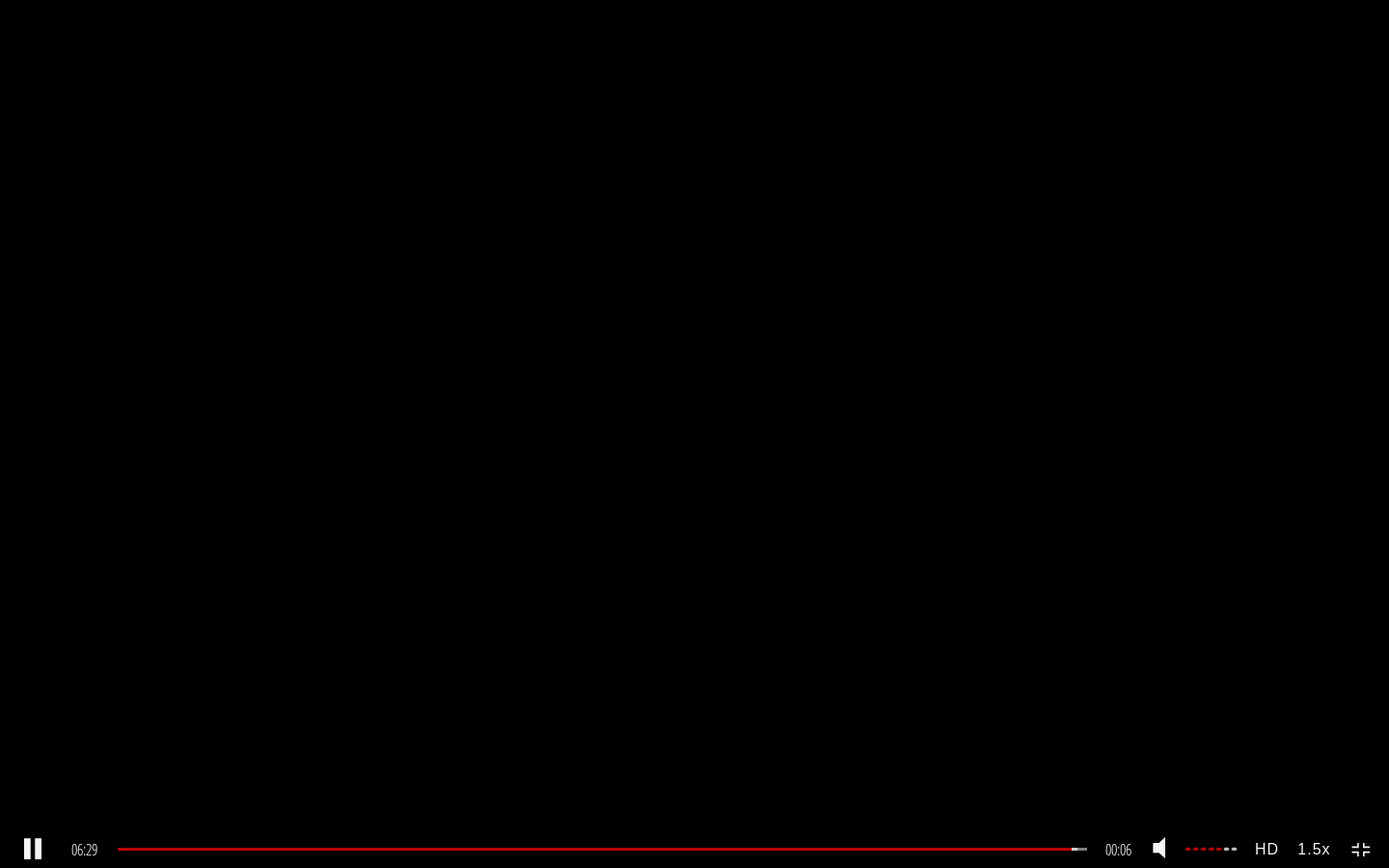 click 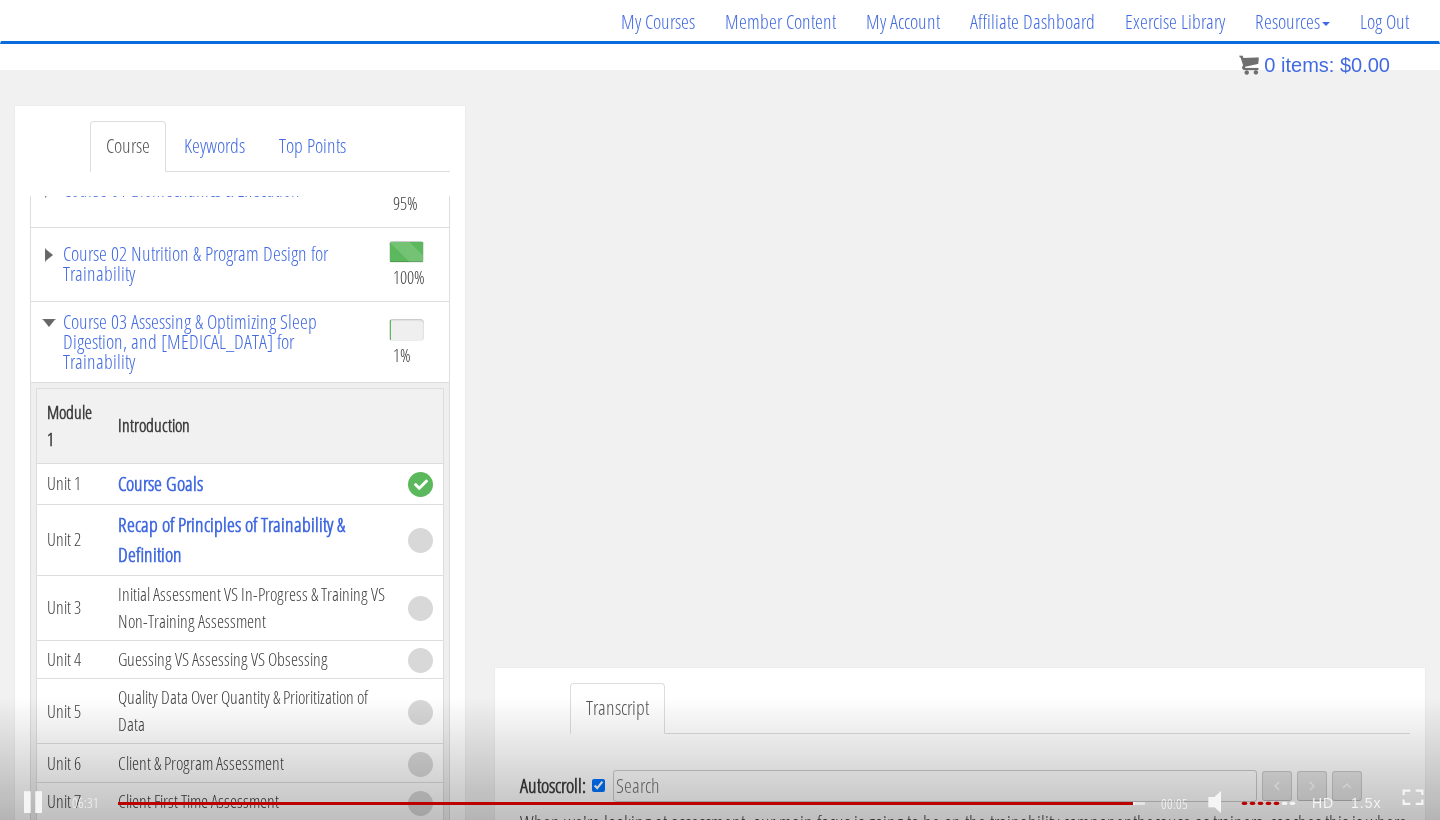 scroll, scrollTop: 1308, scrollLeft: 0, axis: vertical 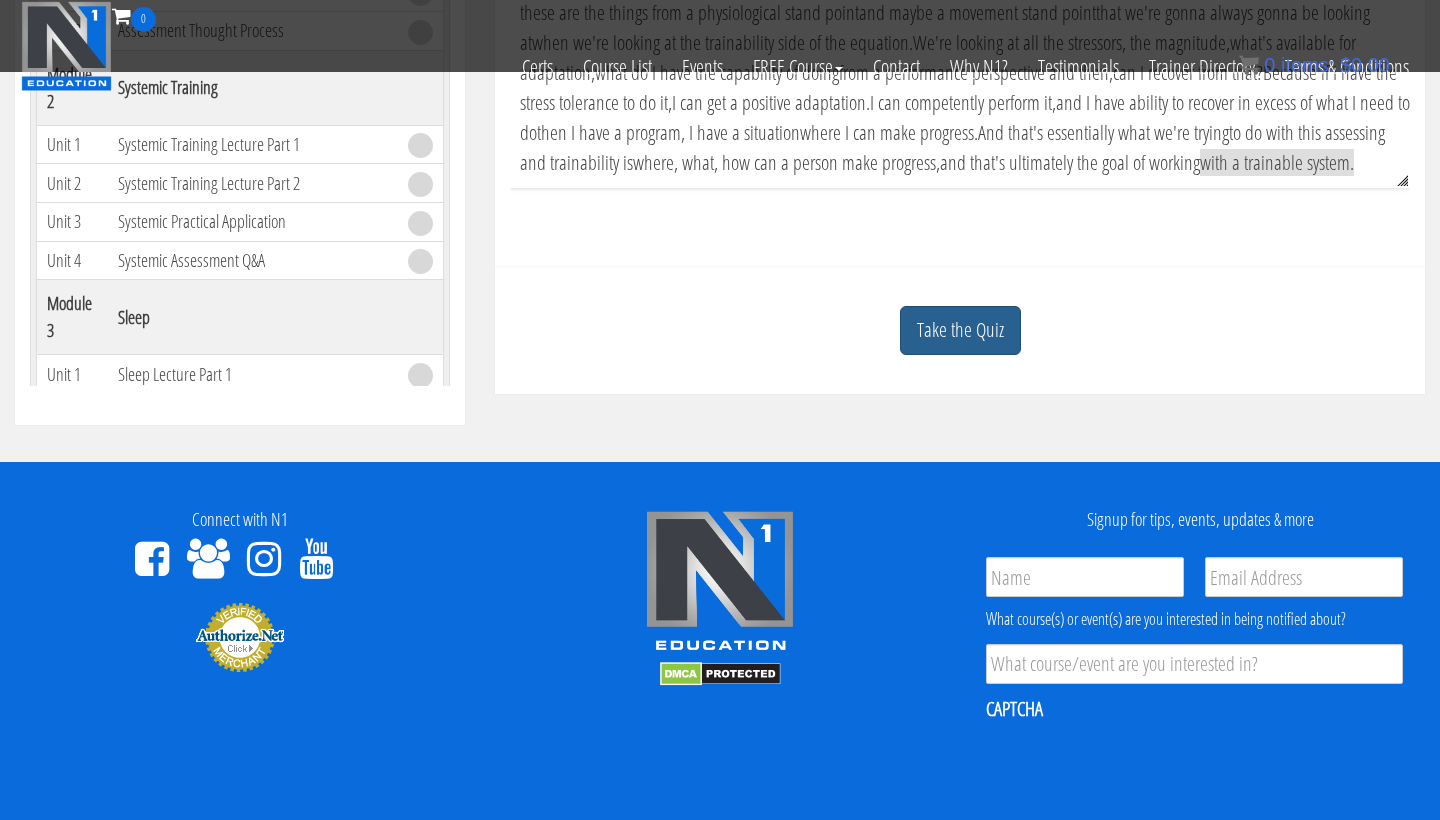 click on "Take the Quiz" at bounding box center (960, 330) 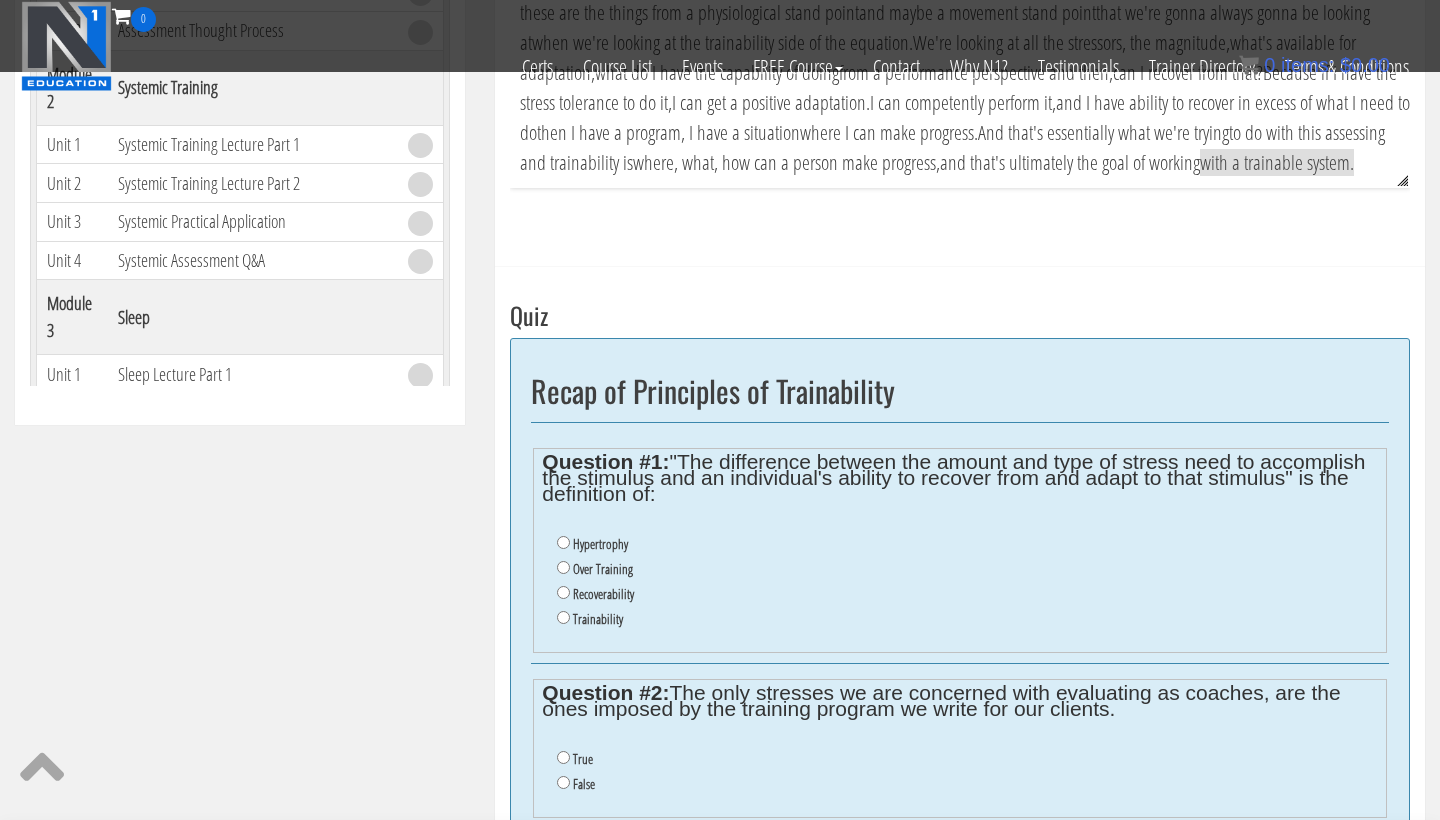 scroll, scrollTop: 900, scrollLeft: 0, axis: vertical 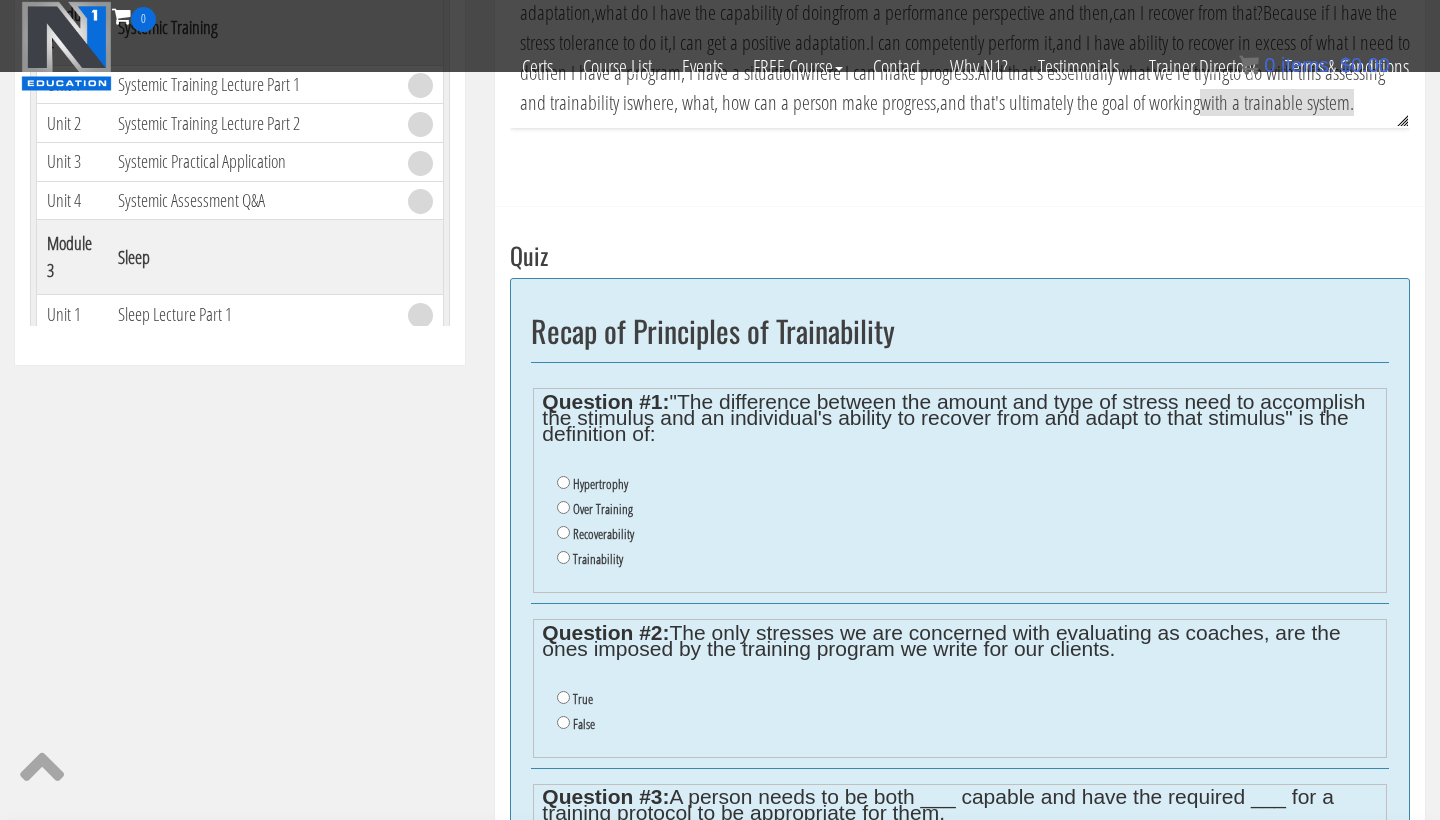 click on "Trainability" at bounding box center [563, 557] 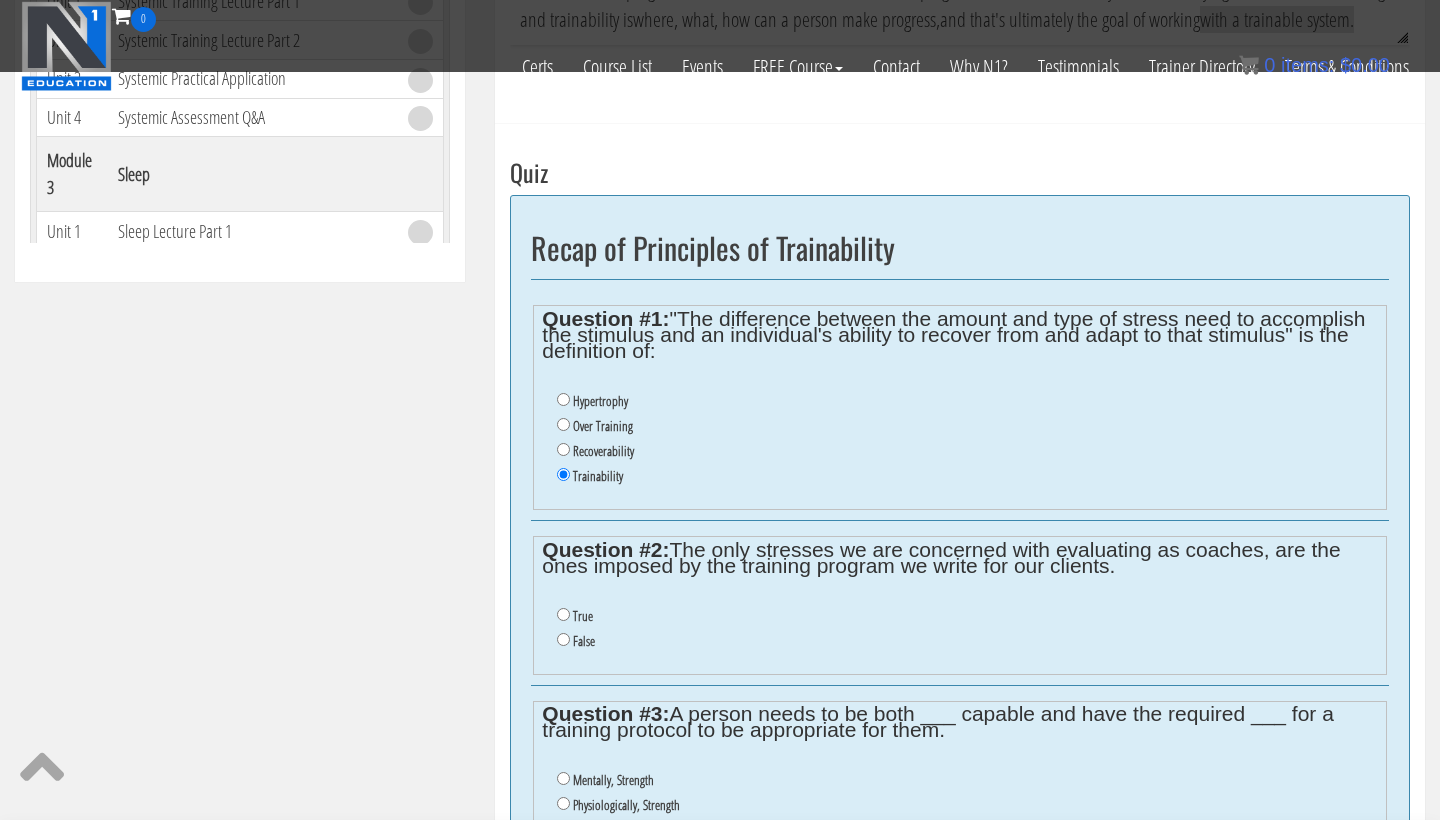 scroll, scrollTop: 1031, scrollLeft: 0, axis: vertical 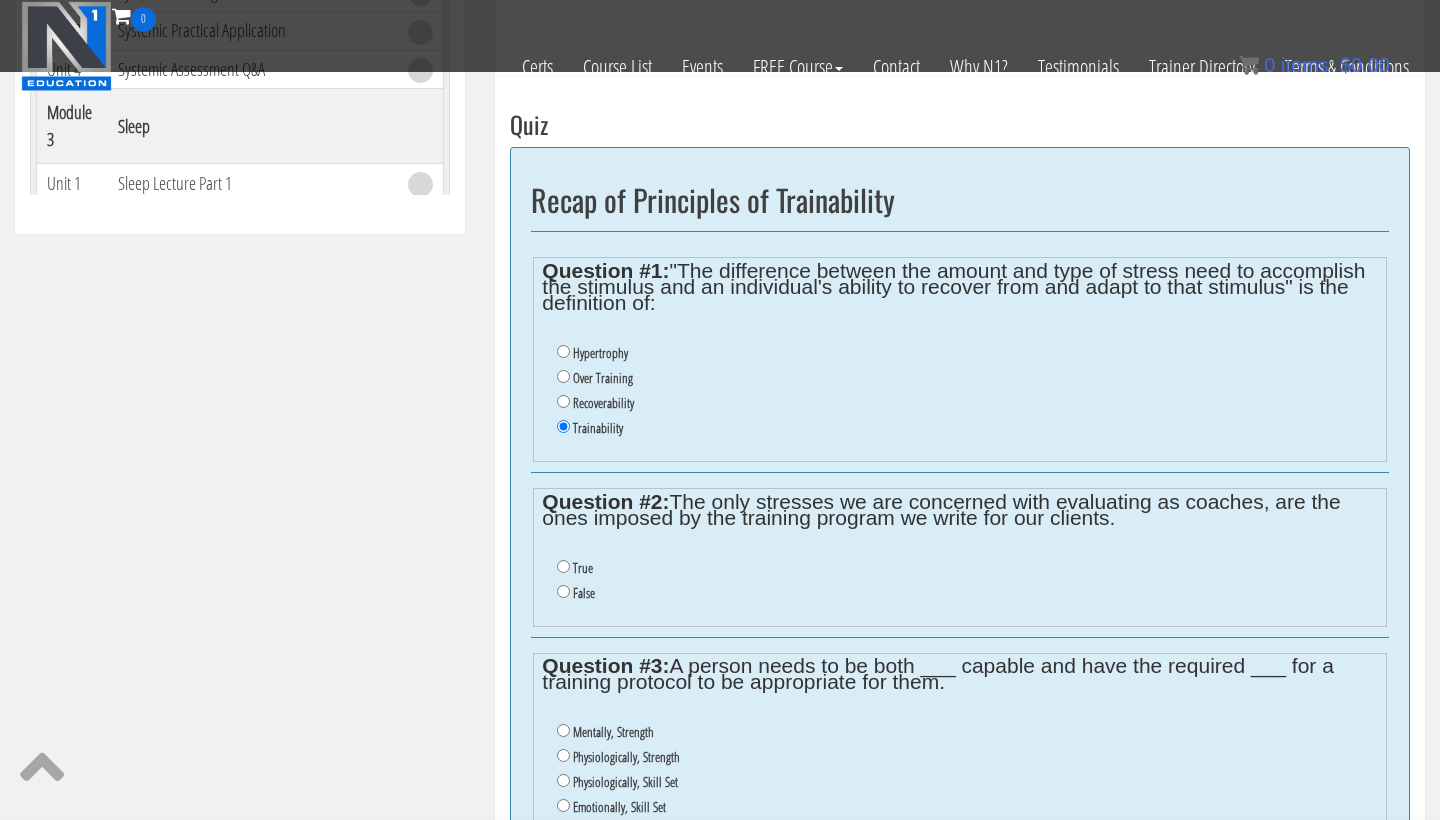 click on "False" at bounding box center (563, 591) 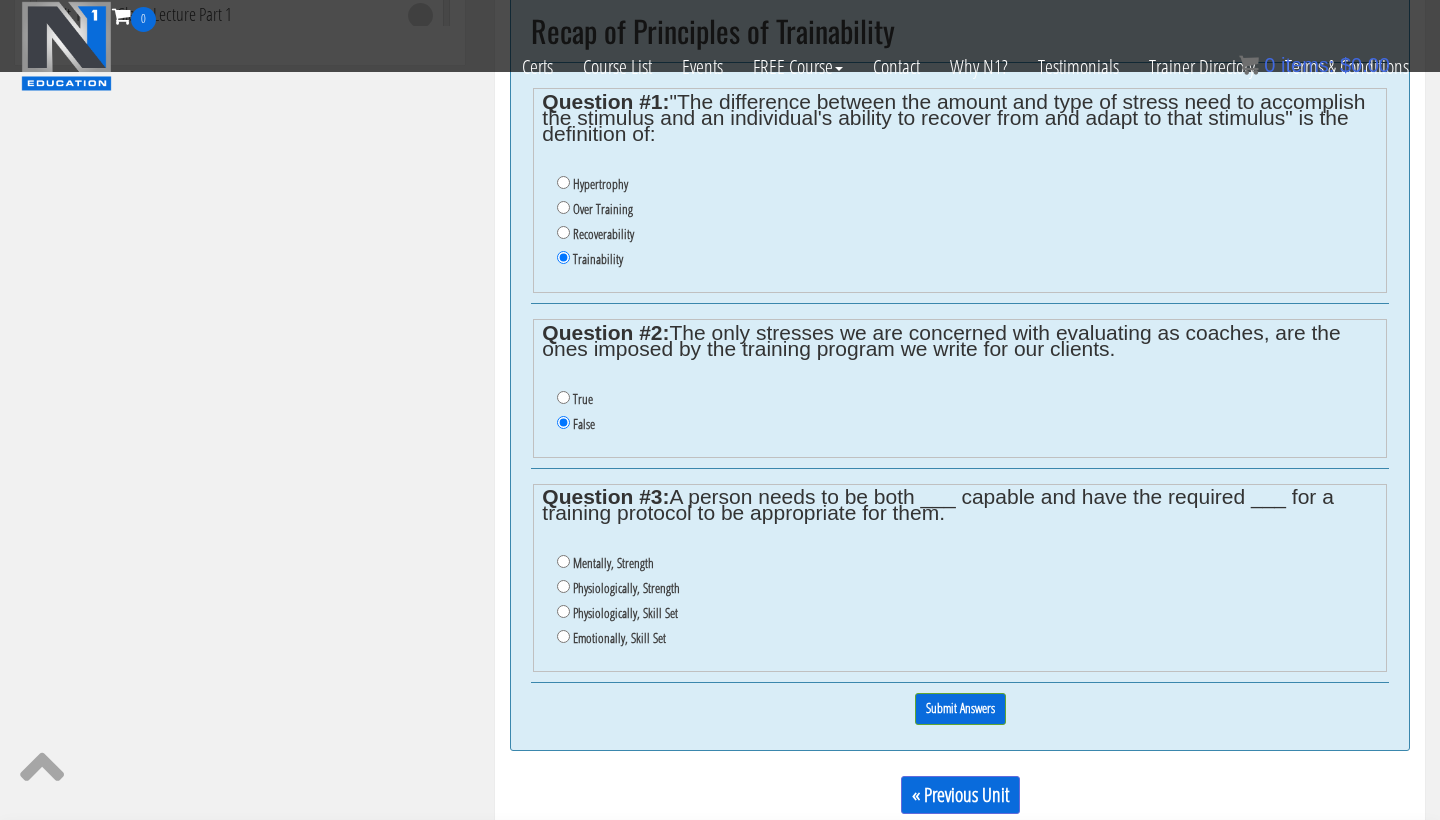 scroll, scrollTop: 1201, scrollLeft: 0, axis: vertical 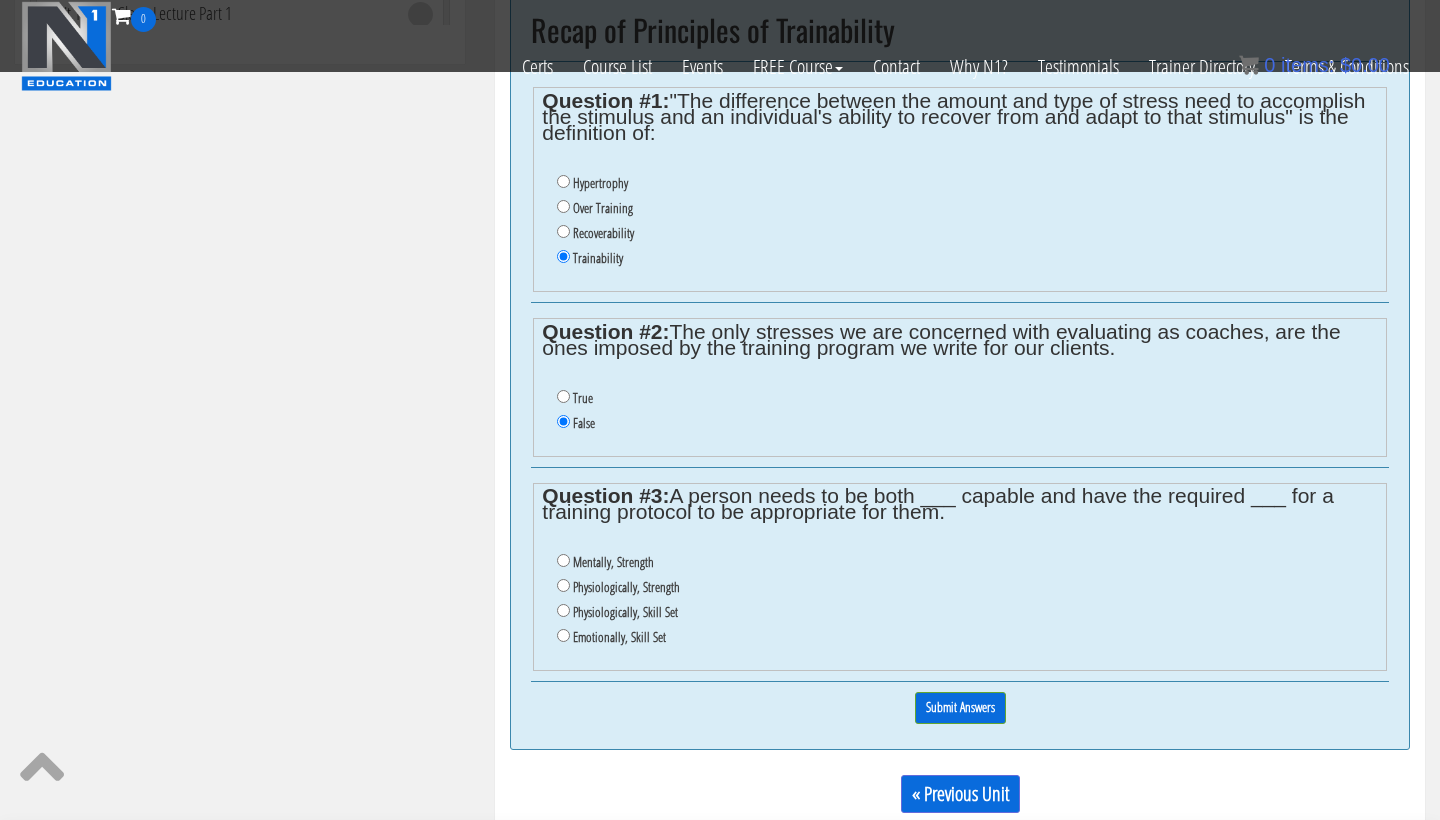 click on "Mentally, Strength     Physiologically, Strength     Physiologically, Skill Set     Emotionally, Skill Set" at bounding box center [959, 600] 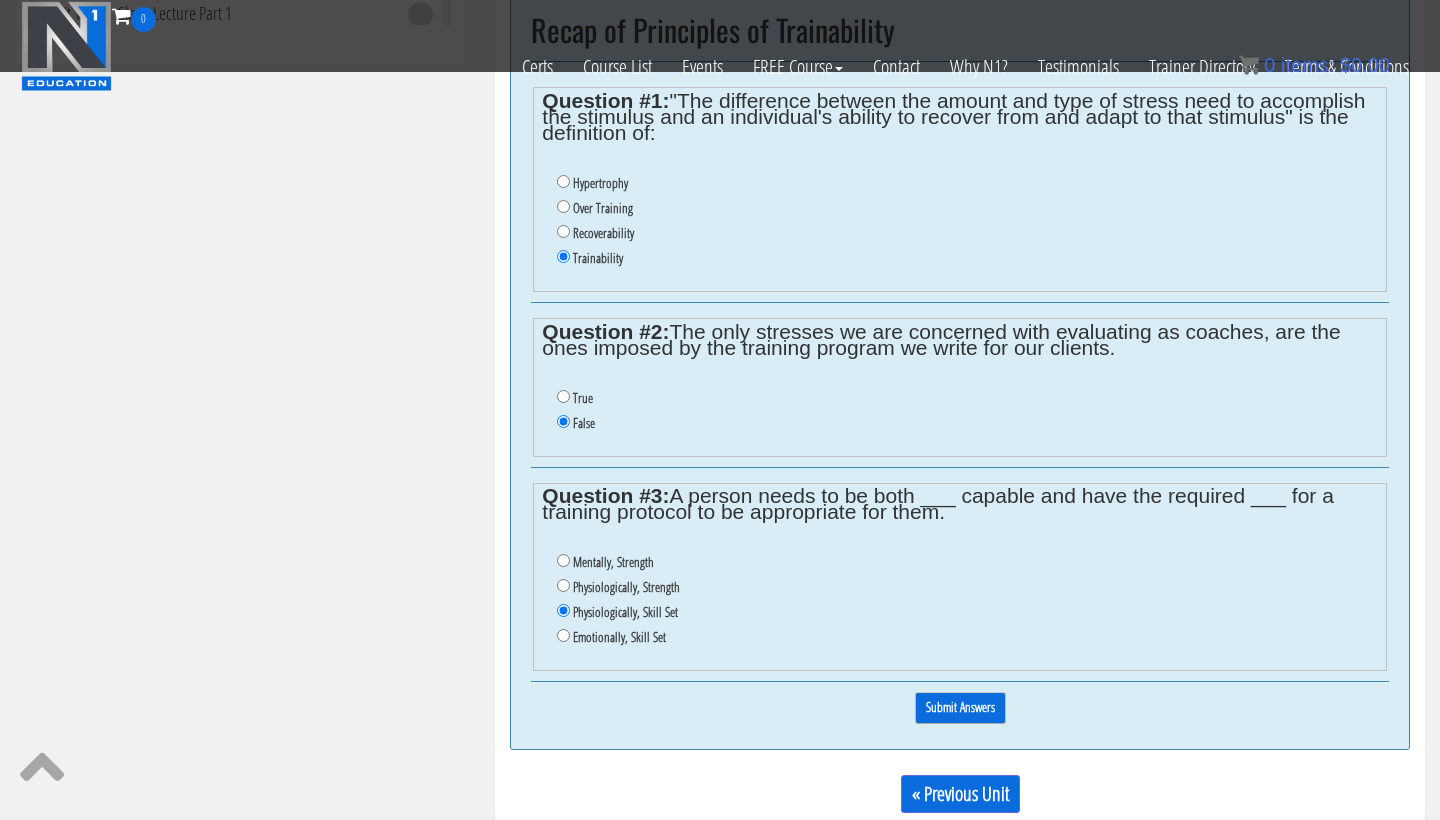 click on "Submit Answers" at bounding box center [960, 707] 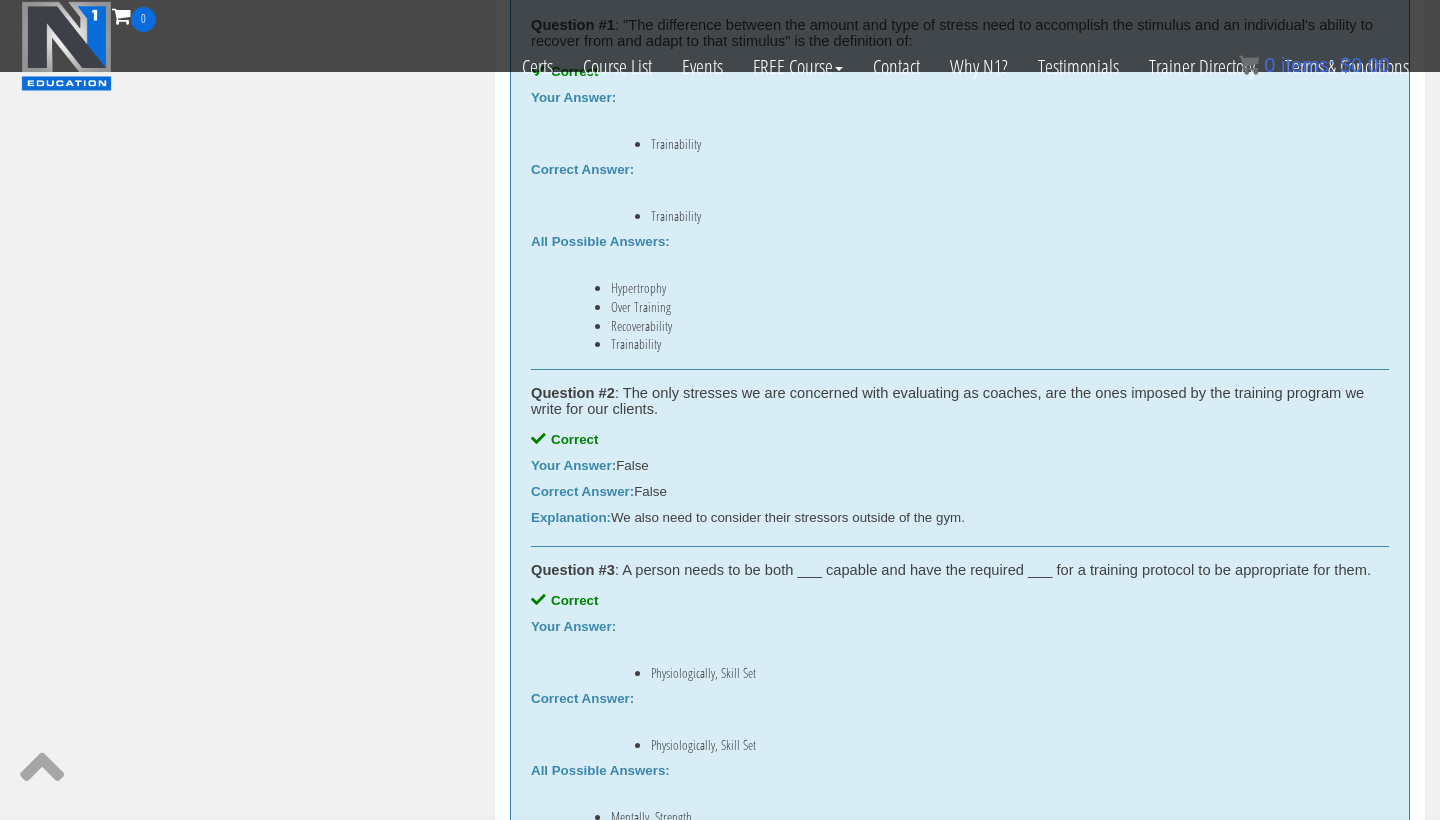 scroll, scrollTop: 1645, scrollLeft: 0, axis: vertical 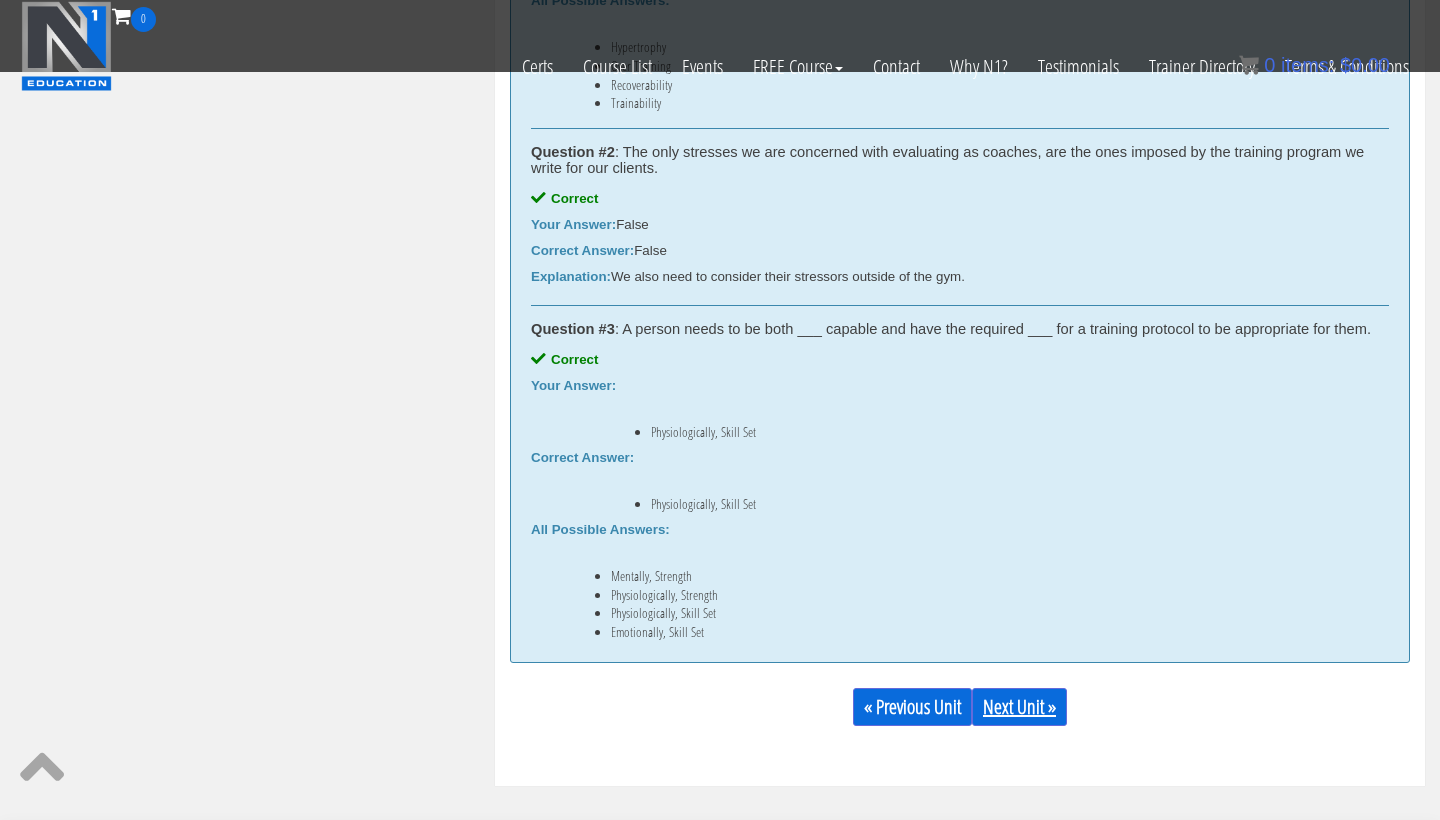 click on "Next Unit »" at bounding box center (1019, 707) 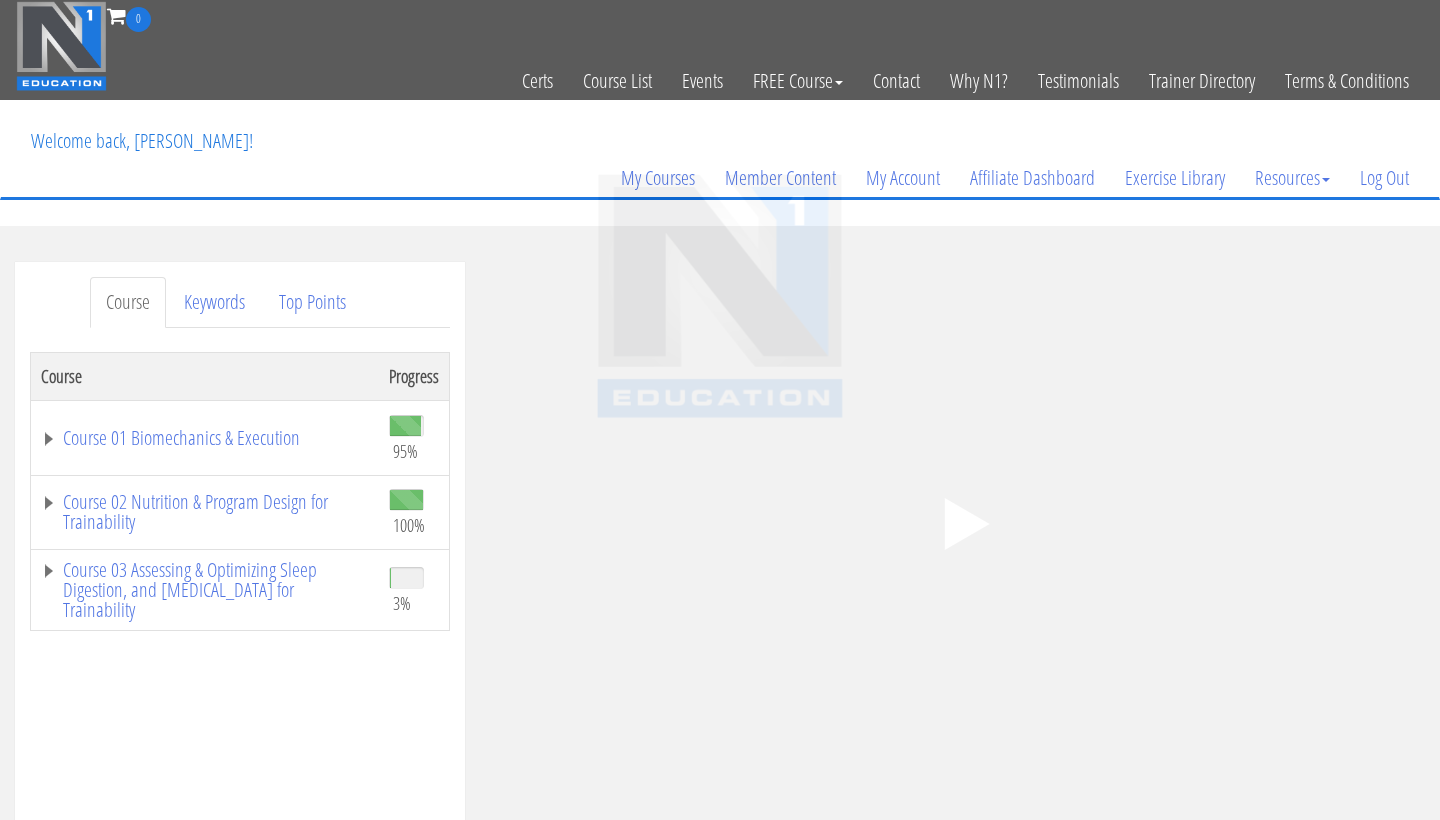 scroll, scrollTop: 0, scrollLeft: 0, axis: both 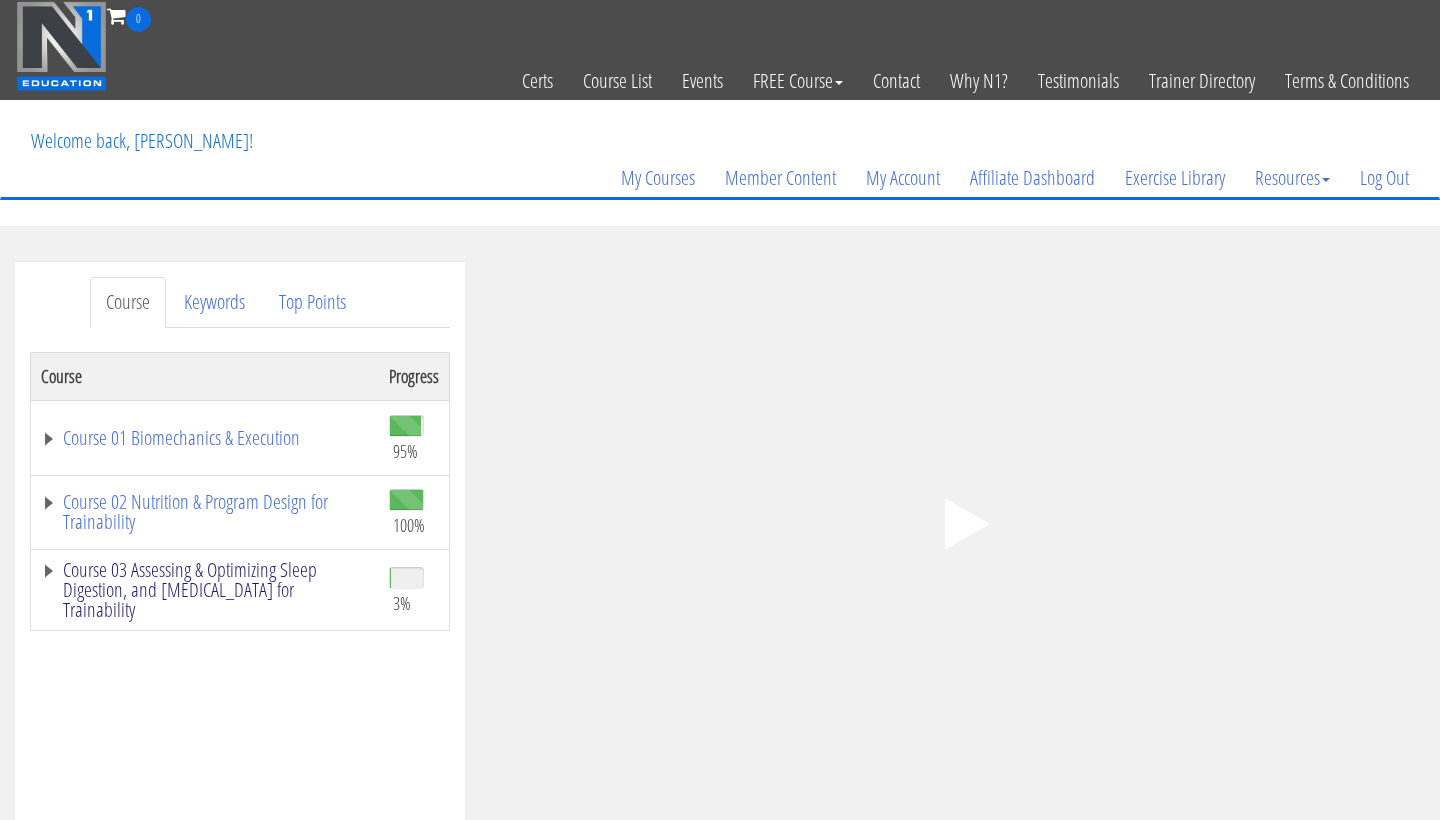 click on "Course 03 Assessing & Optimizing Sleep Digestion, and [MEDICAL_DATA] for Trainability" at bounding box center [205, 590] 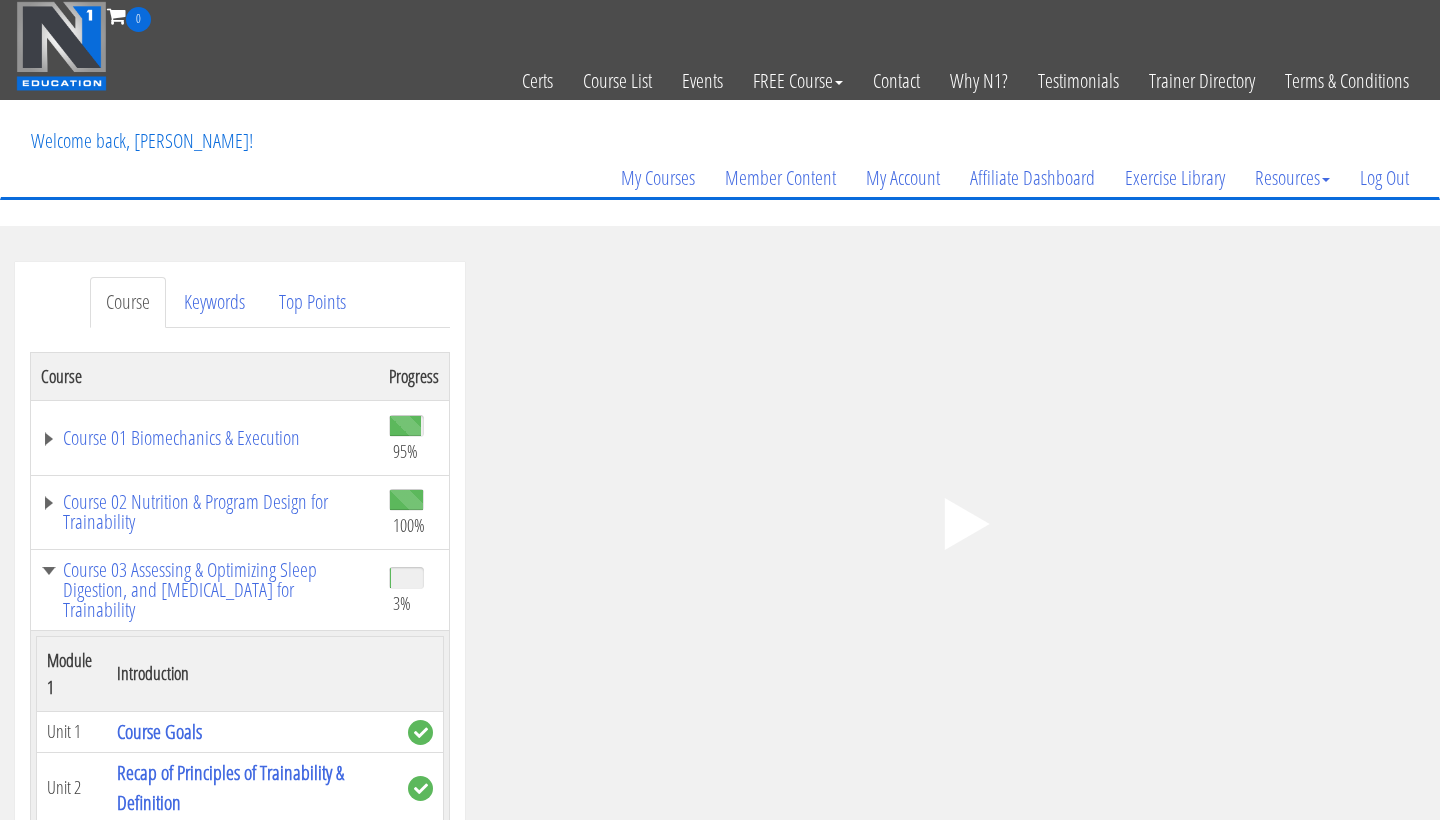 scroll, scrollTop: 195, scrollLeft: 0, axis: vertical 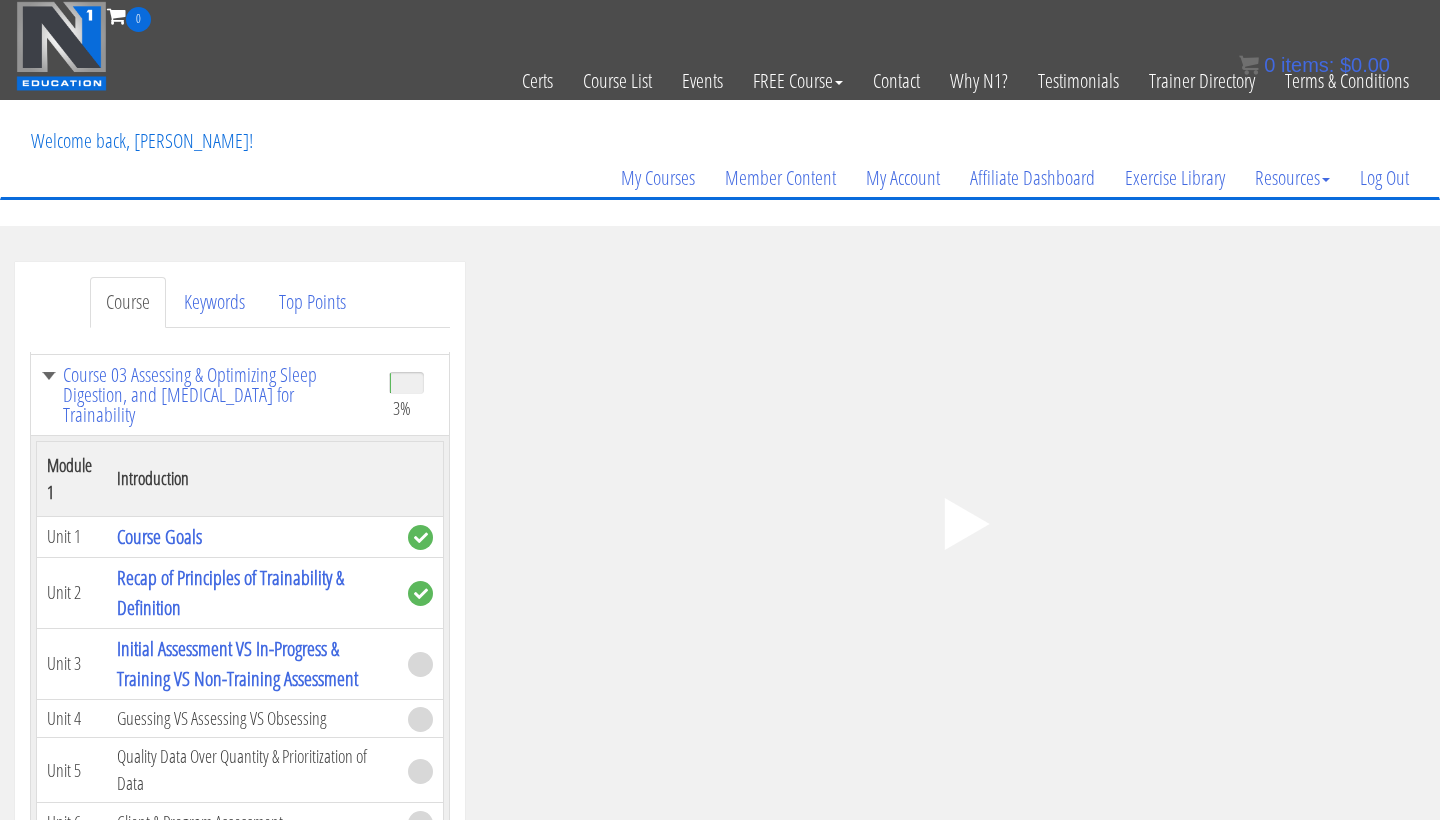 click on ".fp-color-play{opacity:0.65;}.controlbutton{fill:#fff;}" 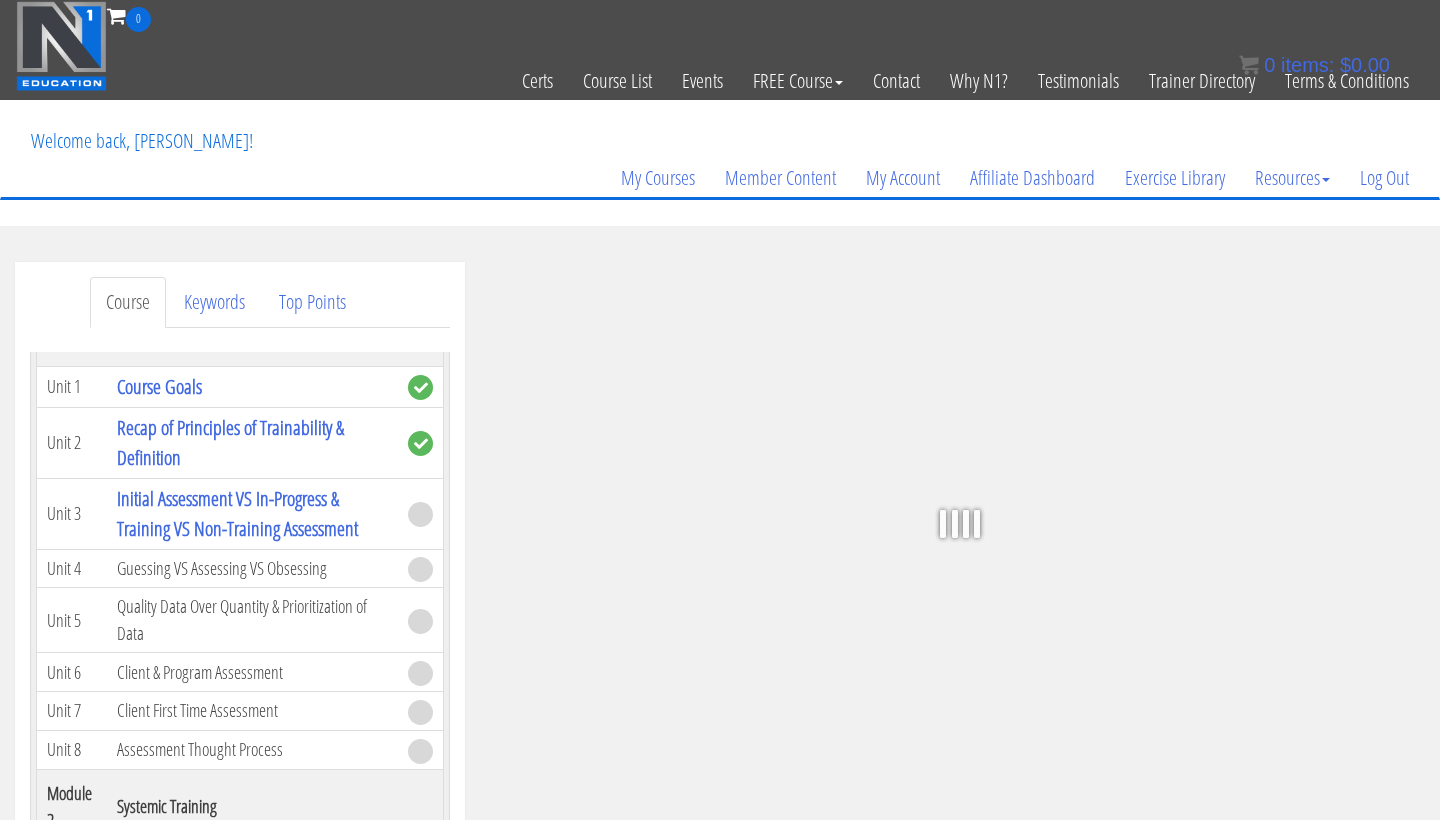 scroll, scrollTop: 347, scrollLeft: 0, axis: vertical 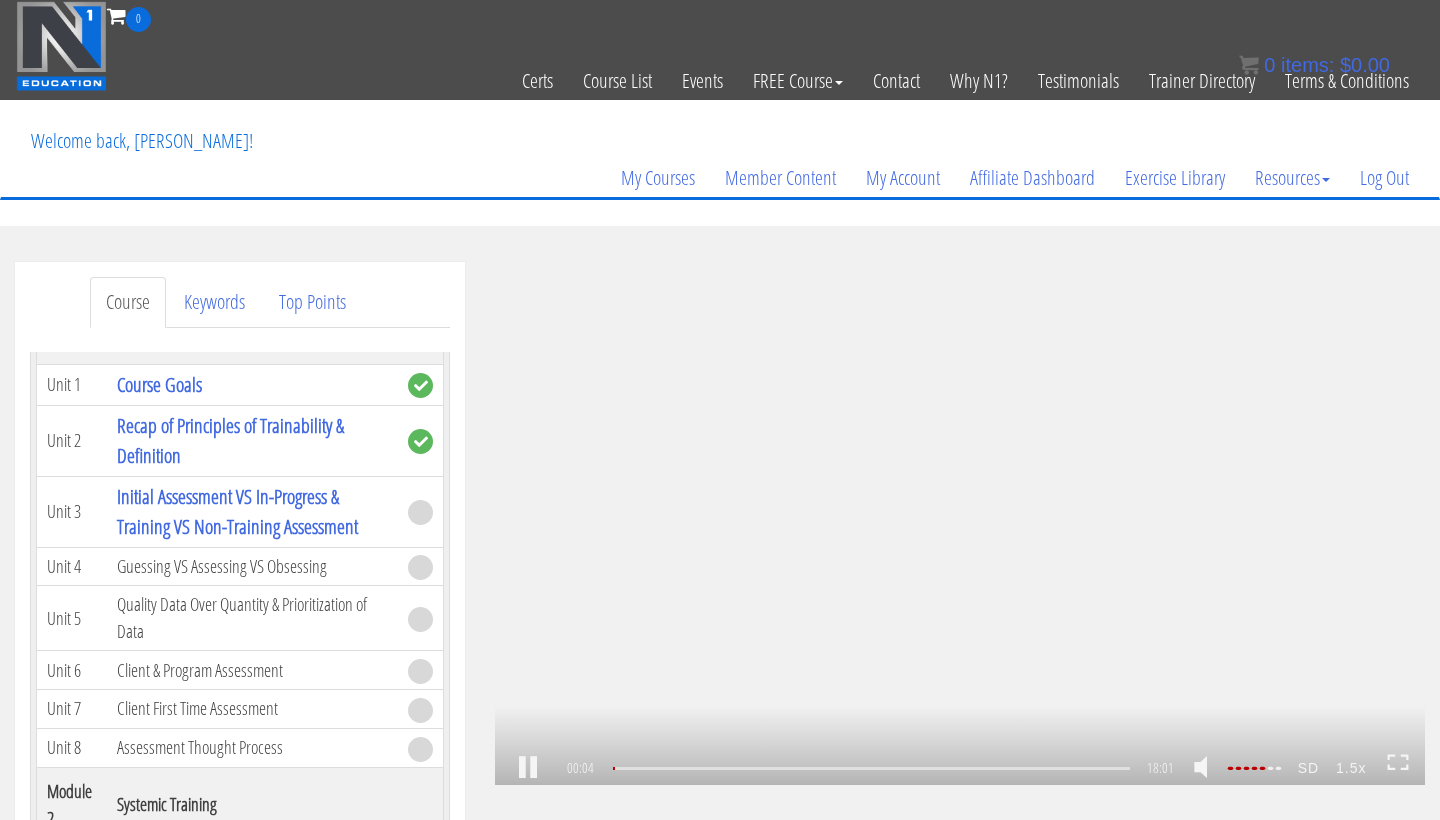 click on ".a{fill:#000;opacity:0.65;}.b{fill:#fff;opacity:1.0;}
.fp-color-play{opacity:0.65;}.controlbutton{fill:#fff;}
.fp-color-play{opacity:0.65;}.controlbutton{fill:#fff;}
.controlbuttonbg{opacity:0.65;}.controlbutton{fill:#fff;}
.fp-color-play{opacity:0.65;}.rect{fill:#fff;}
.fp-color-play{opacity:0.65;}.rect{fill:#fff;}
.fp-color-play{opacity:0.65;}.rect{fill:#fff;}
.fp-color-play{opacity:0.65;}.rect{fill:#fff;}
00:04                                                                        18:01              17:58                                                                                                                                                                                 CC SD" at bounding box center (960, 523) 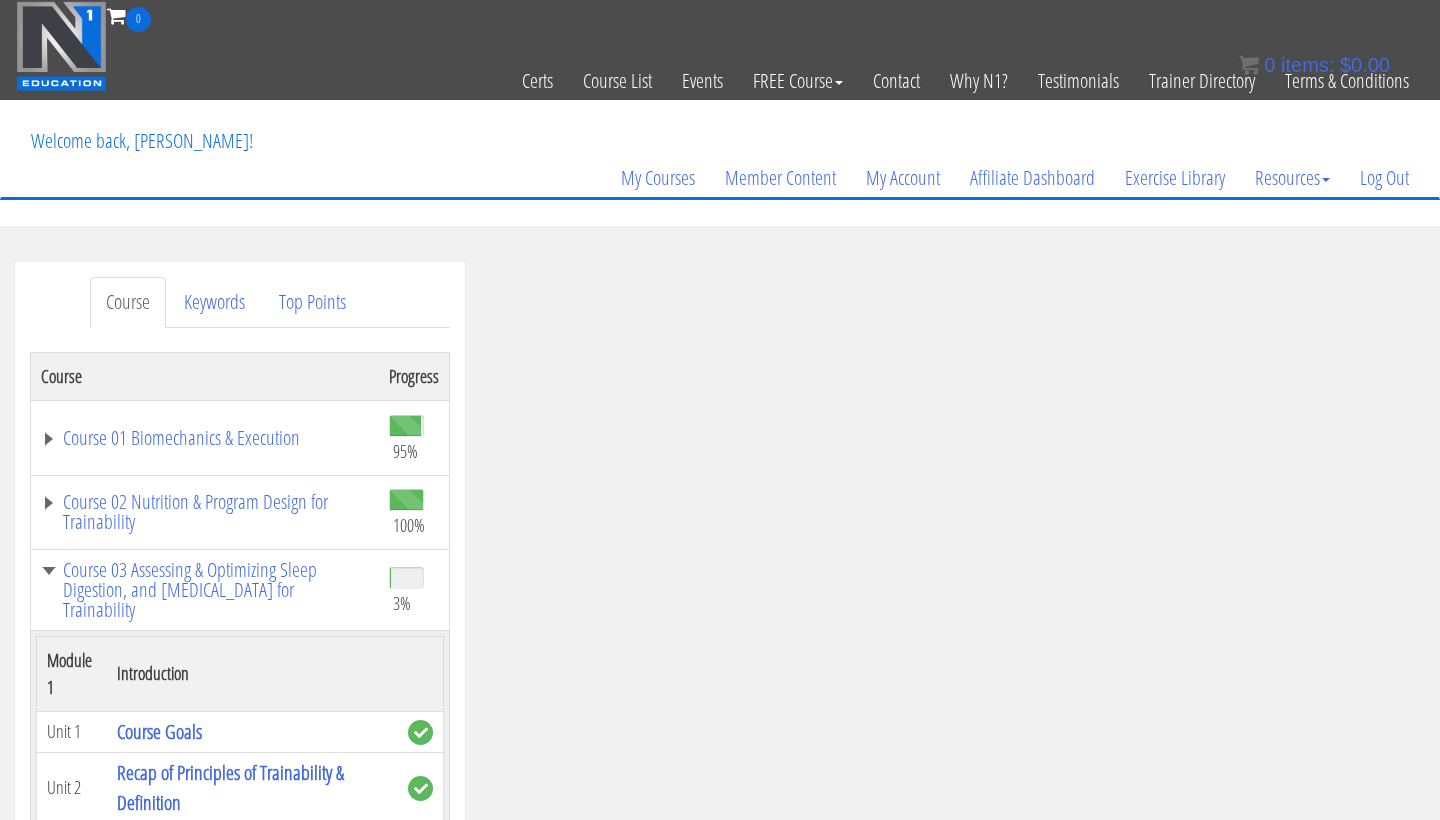 scroll, scrollTop: 0, scrollLeft: 0, axis: both 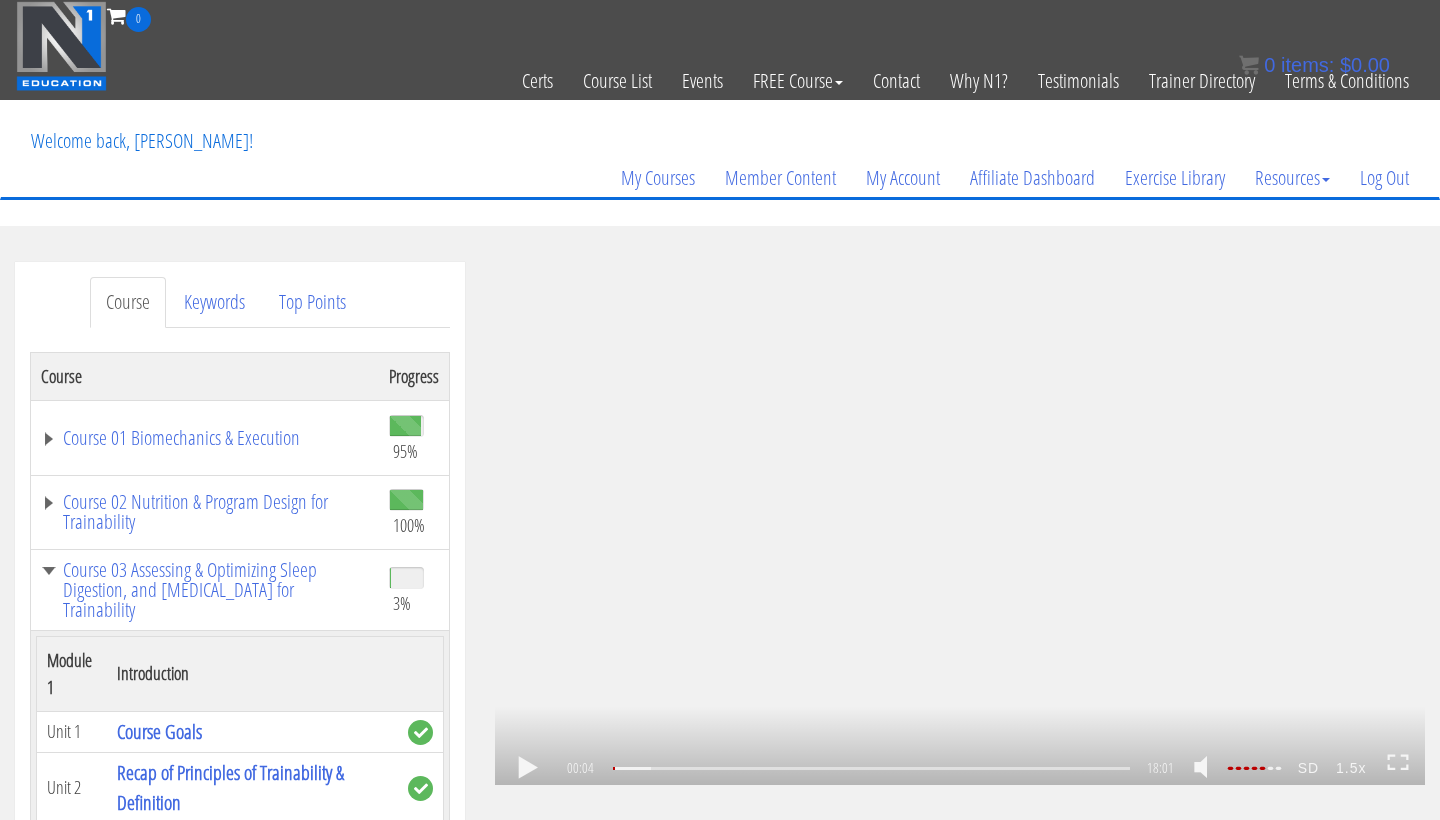 click on ".a{fill:#000;opacity:0.65;}.b{fill:#fff;opacity:1.0;}
.fp-color-play{opacity:0.65;}.controlbutton{fill:#fff;}
.fp-color-play{opacity:0.65;}.controlbutton{fill:#fff;}
.controlbuttonbg{opacity:0.65;}.controlbutton{fill:#fff;}
.fp-color-play{opacity:0.65;}.rect{fill:#fff;}
.fp-color-play{opacity:0.65;}.rect{fill:#fff;}
.fp-color-play{opacity:0.65;}.rect{fill:#fff;}
.fp-color-play{opacity:0.65;}.rect{fill:#fff;}
00:04                                                                        18:01              17:58                                                                                                                                                                                 CC SD" at bounding box center (960, 523) 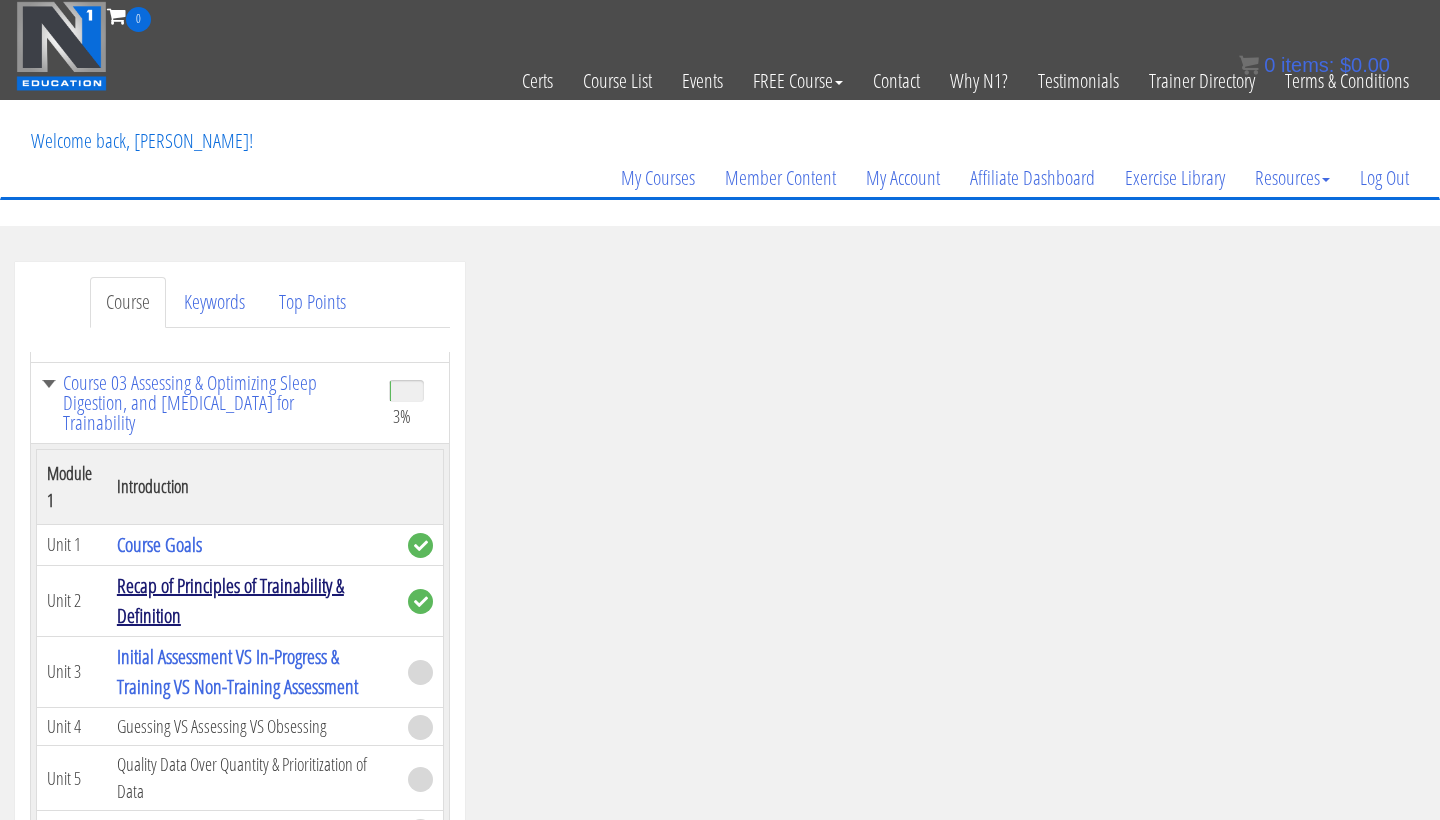 scroll, scrollTop: 393, scrollLeft: 0, axis: vertical 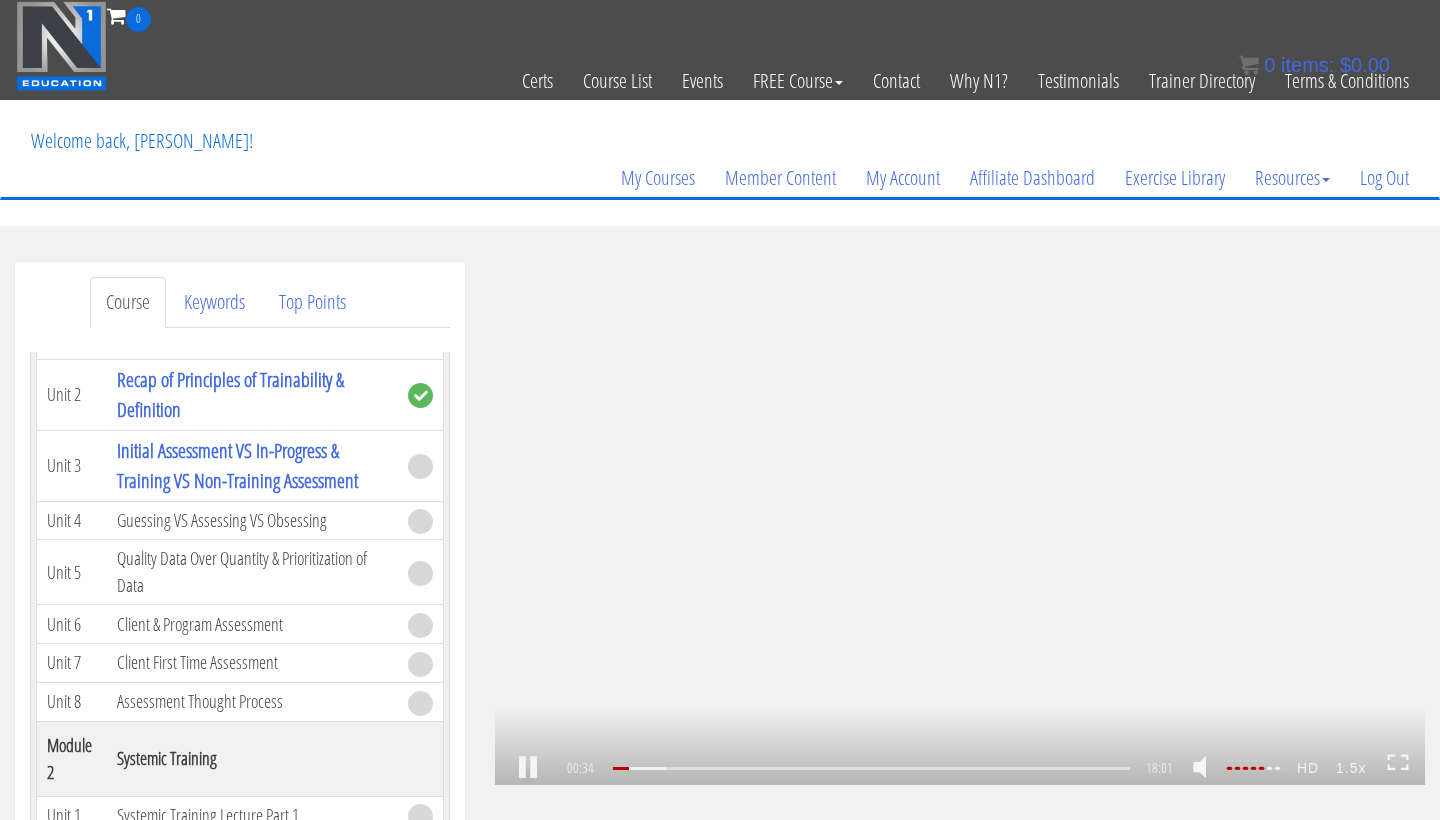 click on ".a{fill:#000;opacity:0.65;}.b{fill:#fff;opacity:1.0;}
.fp-color-play{opacity:0.65;}.controlbutton{fill:#fff;}
.fp-color-play{opacity:0.65;}.controlbutton{fill:#fff;}
.controlbuttonbg{opacity:0.65;}.controlbutton{fill:#fff;}
.fp-color-play{opacity:0.65;}.rect{fill:#fff;}
.fp-color-play{opacity:0.65;}.rect{fill:#fff;}
.fp-color-play{opacity:0.65;}.rect{fill:#fff;}
.fp-color-play{opacity:0.65;}.rect{fill:#fff;}
00:34                              02:33                                           18:01              17:27" at bounding box center (960, 523) 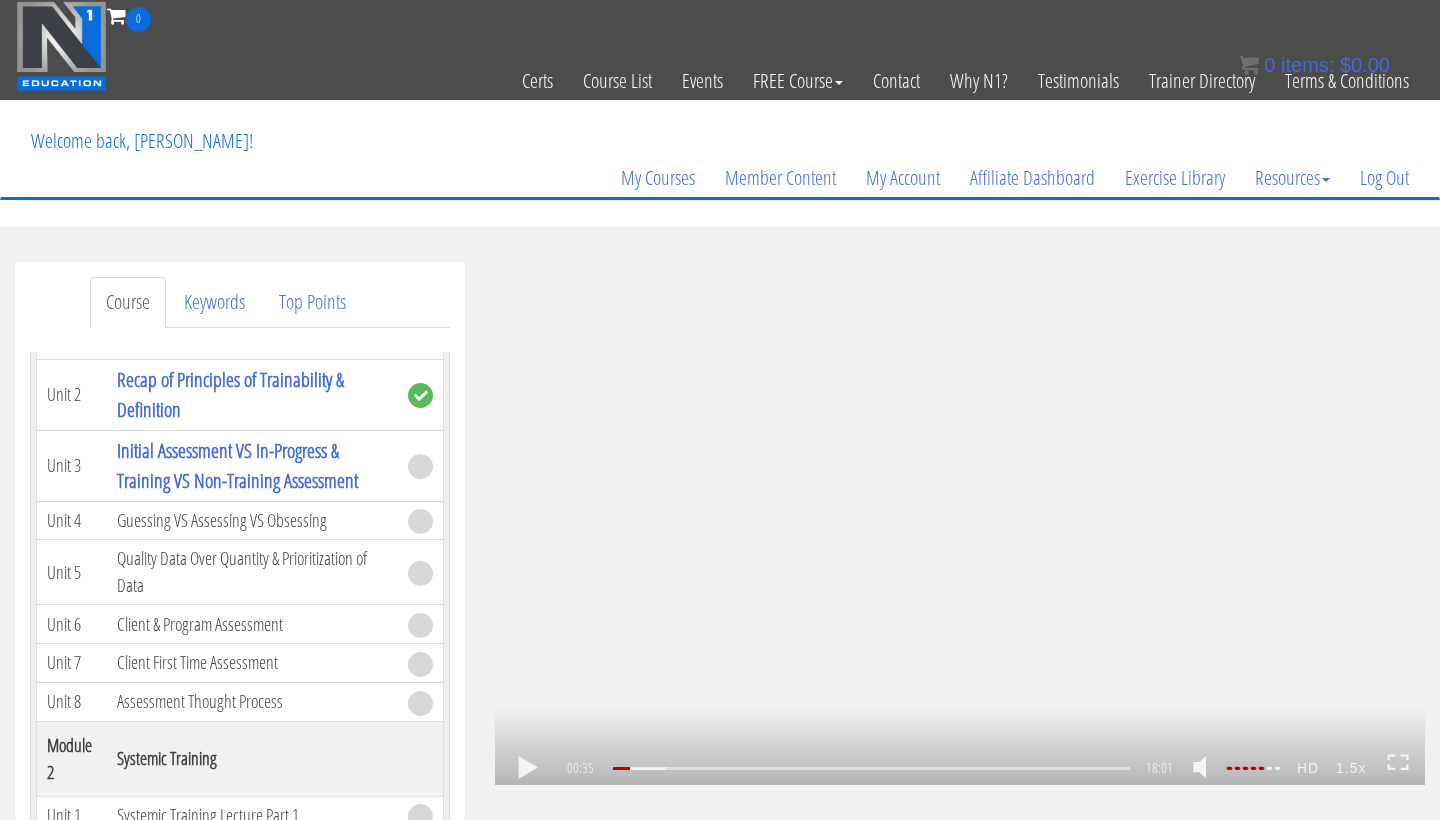 click on "1.5x" at bounding box center (1351, 768) 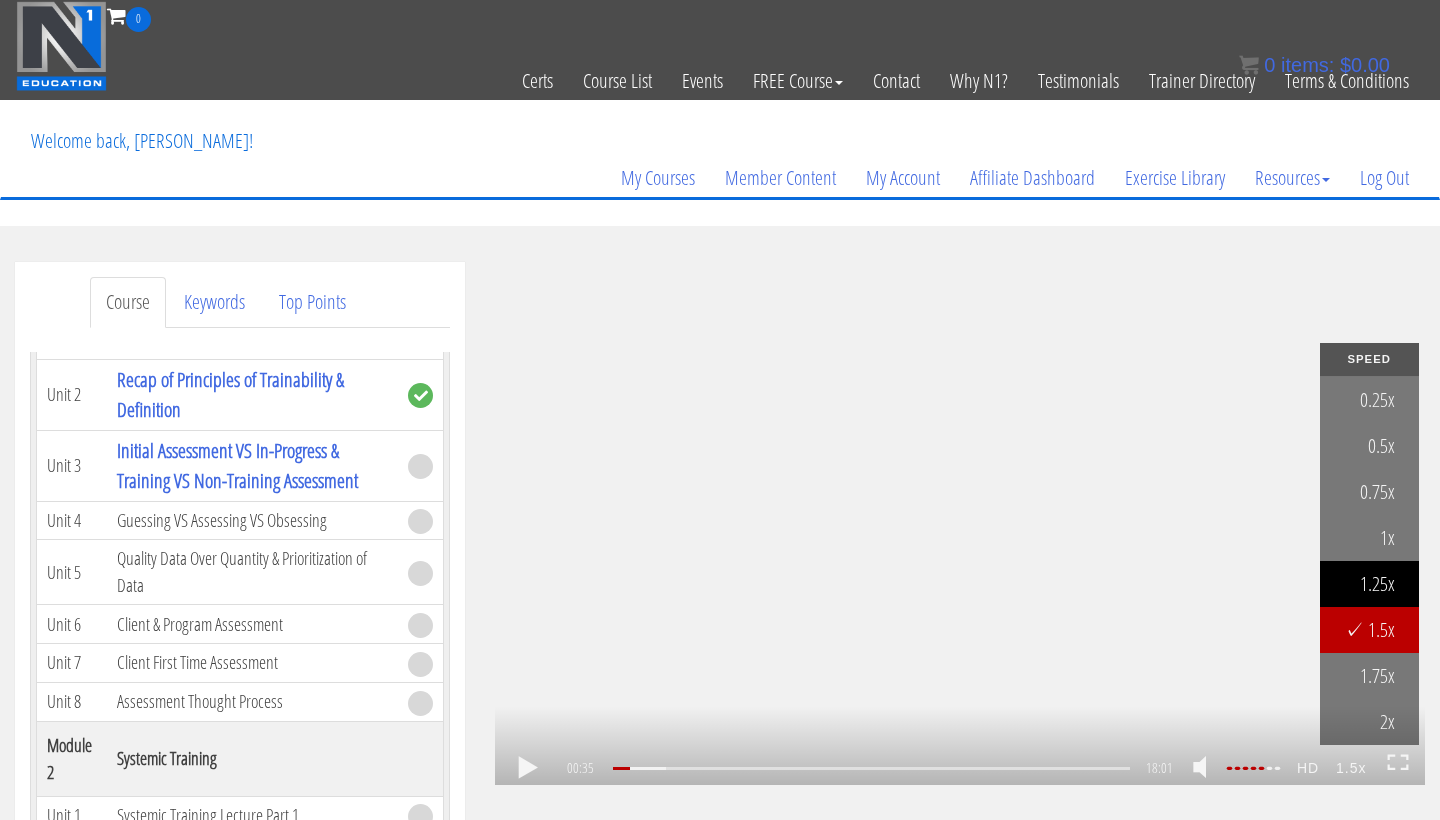 click on "1.25x" at bounding box center (1369, 584) 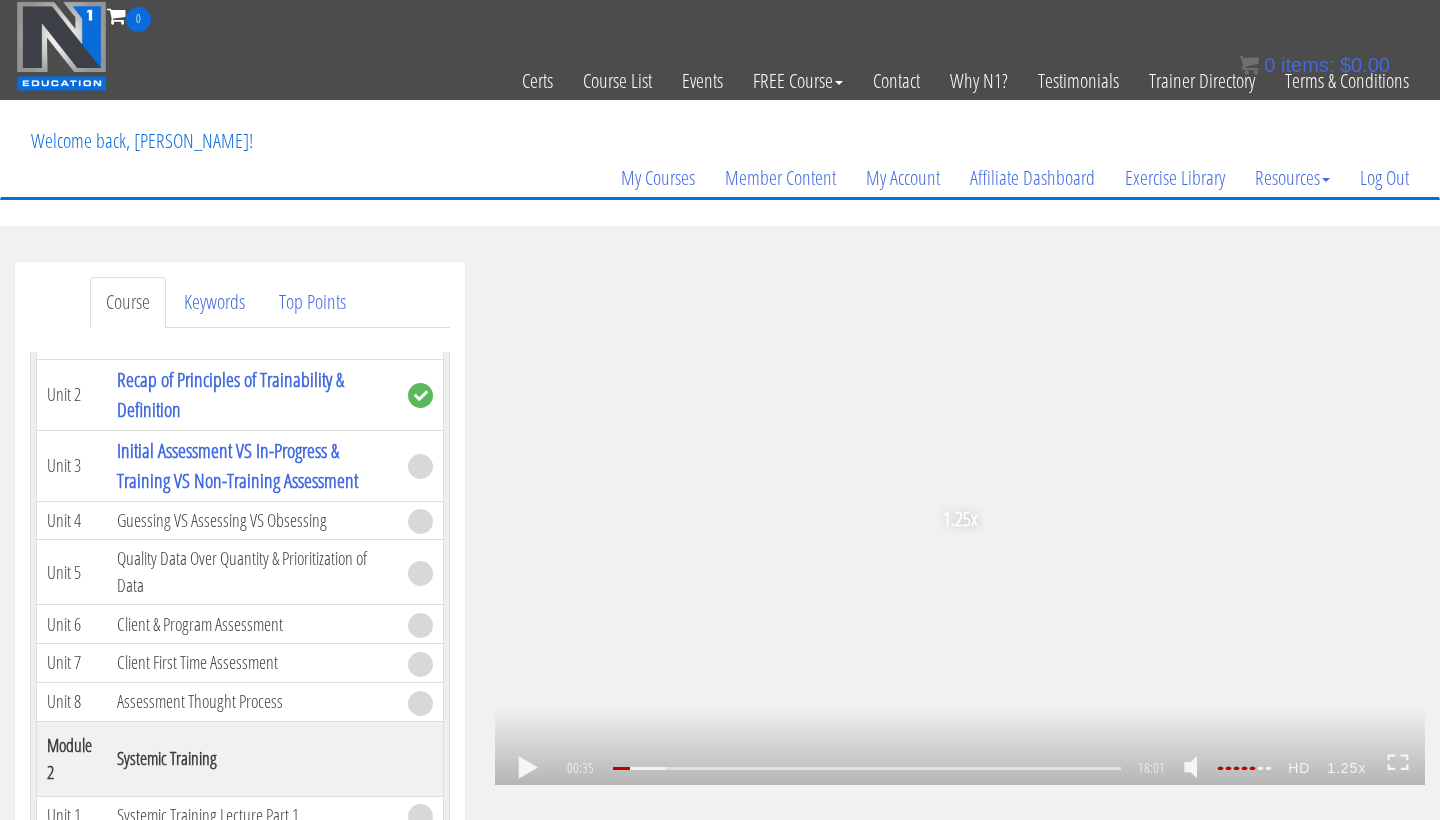 click 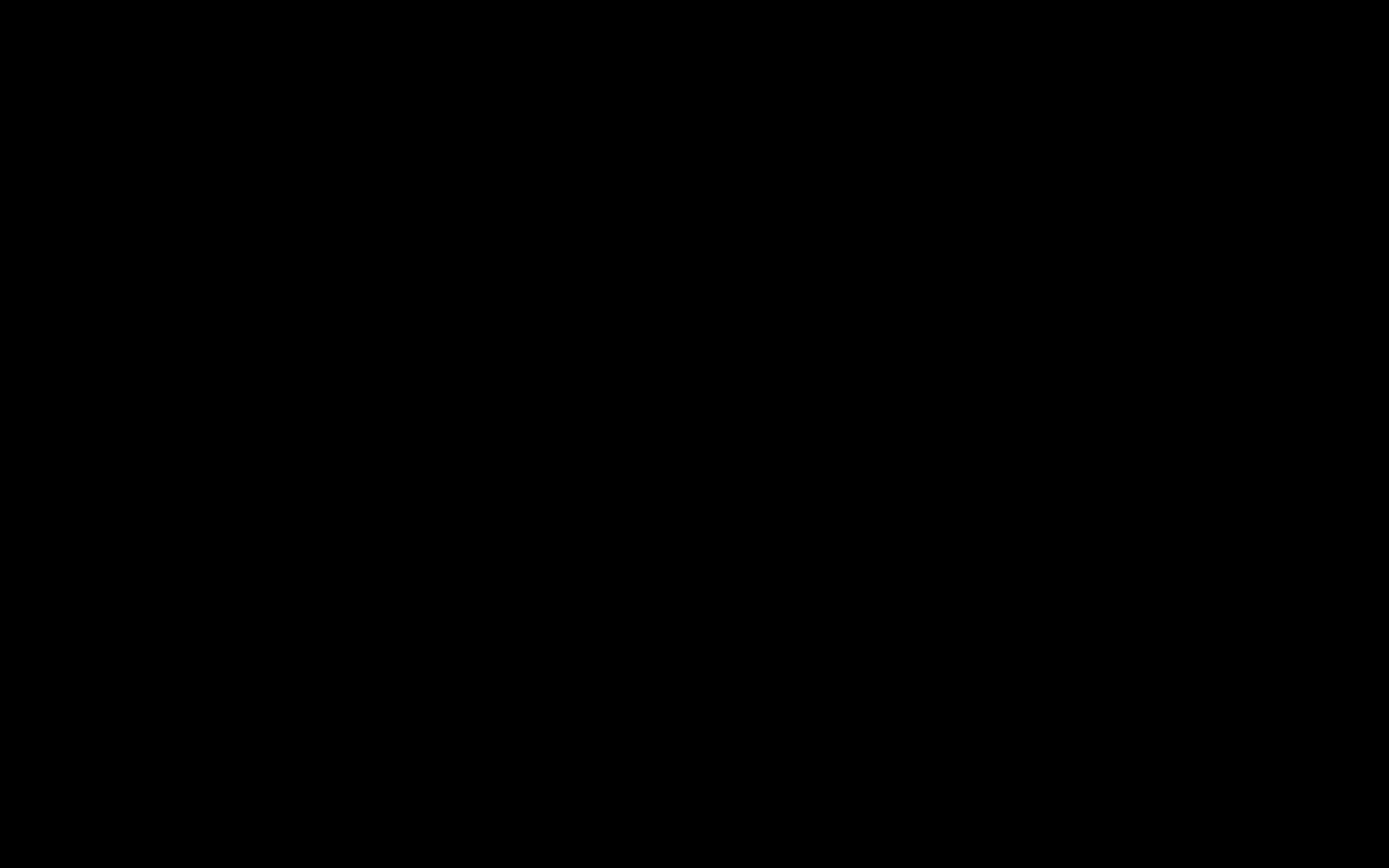 click on "1.25x
.a{fill:#000;opacity:0.65;}.b{fill:#fff;opacity:1.0;}
.fp-color-play{opacity:0.65;}.controlbutton{fill:#fff;}
.fp-color-play{opacity:0.65;}.controlbutton{fill:#fff;}
.controlbuttonbg{opacity:0.65;}.controlbutton{fill:#fff;}
.fp-color-play{opacity:0.65;}.rect{fill:#fff;}
.fp-color-play{opacity:0.65;}.rect{fill:#fff;}
.fp-color-play{opacity:0.65;}.rect{fill:#fff;}
.fp-color-play{opacity:0.65;}.rect{fill:#fff;}
00:35                              02:33                                           18:01              17:26                                                                                                                                                                    CC HD" at bounding box center (694, 434) 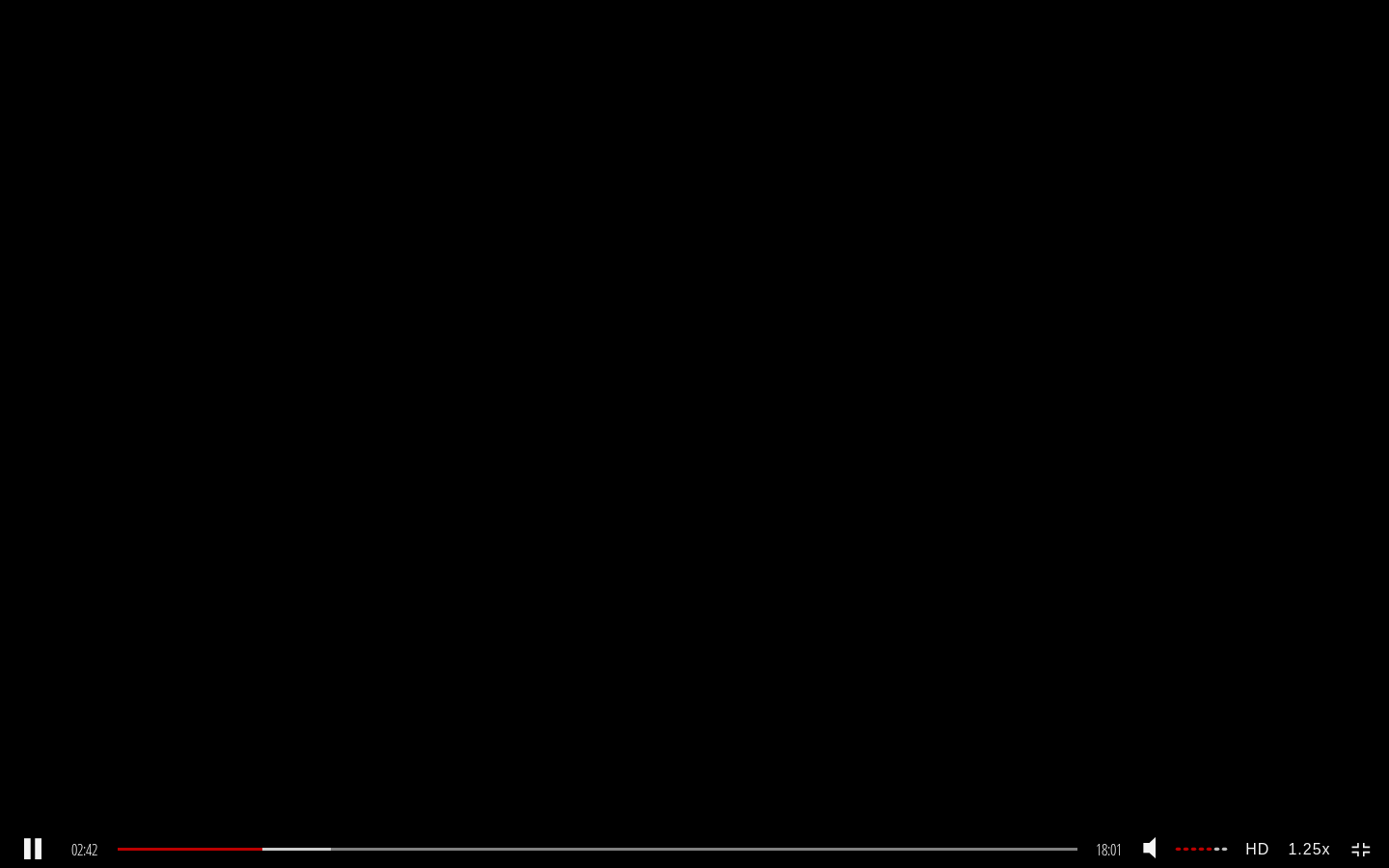 click on "1.25x
.a{fill:#000;opacity:0.65;}.b{fill:#fff;opacity:1.0;}
.fp-color-play{opacity:0.65;}.controlbutton{fill:#fff;}
.fp-color-play{opacity:0.65;}.controlbutton{fill:#fff;}
.controlbuttonbg{opacity:0.65;}.controlbutton{fill:#fff;}
.fp-color-play{opacity:0.65;}.rect{fill:#fff;}
.fp-color-play{opacity:0.65;}.rect{fill:#fff;}
.fp-color-play{opacity:0.65;}.rect{fill:#fff;}
.fp-color-play{opacity:0.65;}.rect{fill:#fff;}
02:42                              02:33                                           18:01              15:19                                                                                                                                                                    CC HD" at bounding box center (694, 434) 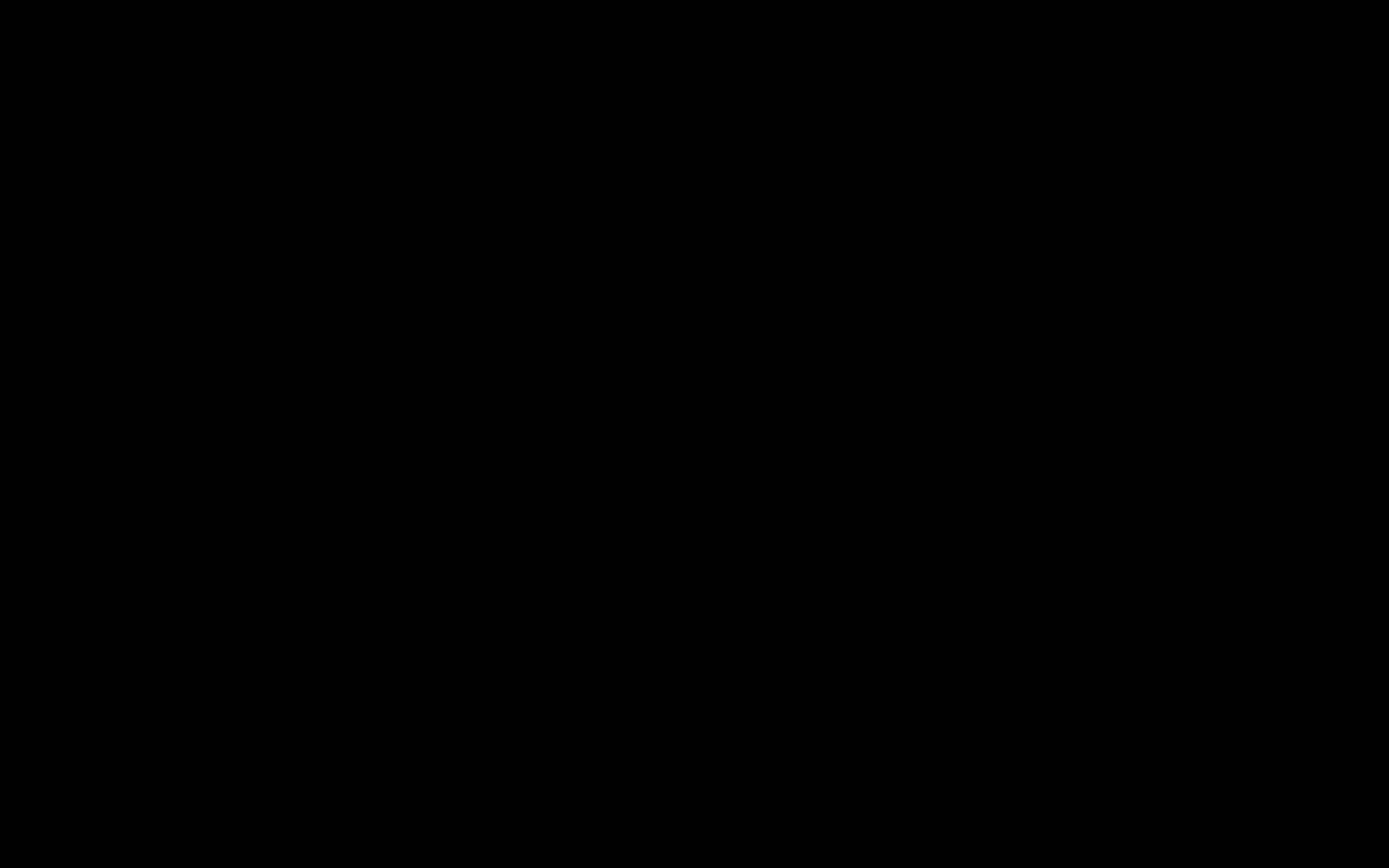 click on "1.25x
.a{fill:#000;opacity:0.65;}.b{fill:#fff;opacity:1.0;}
.fp-color-play{opacity:0.65;}.controlbutton{fill:#fff;}
.fp-color-play{opacity:0.65;}.controlbutton{fill:#fff;}
.controlbuttonbg{opacity:0.65;}.controlbutton{fill:#fff;}
.fp-color-play{opacity:0.65;}.rect{fill:#fff;}
.fp-color-play{opacity:0.65;}.rect{fill:#fff;}
.fp-color-play{opacity:0.65;}.rect{fill:#fff;}
.fp-color-play{opacity:0.65;}.rect{fill:#fff;}
02:43                              02:33                                           18:01              15:18                                                                                                                                                                    CC HD" at bounding box center [694, 434] 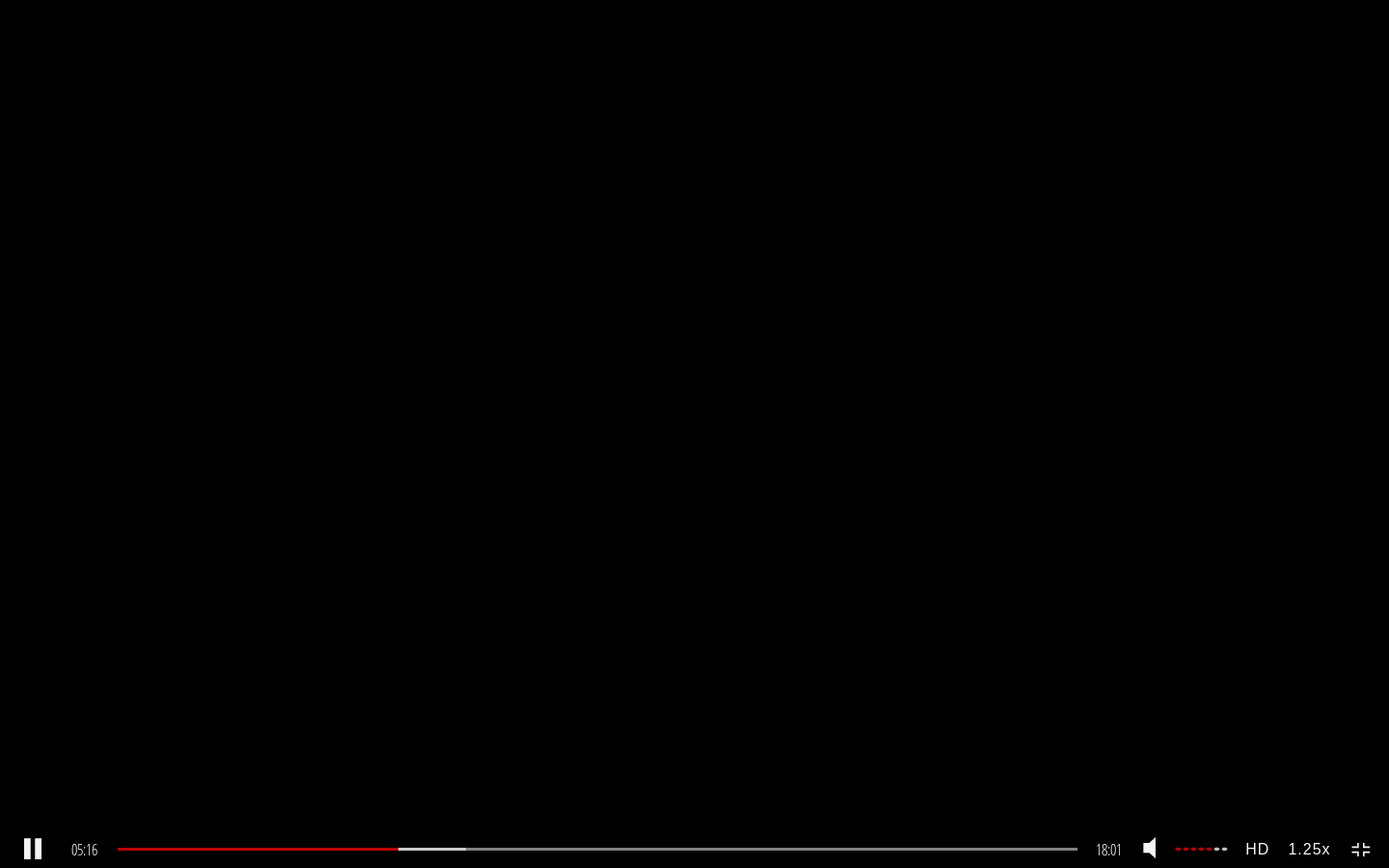 click on "1.25x
.a{fill:#000;opacity:0.65;}.b{fill:#fff;opacity:1.0;}
.fp-color-play{opacity:0.65;}.controlbutton{fill:#fff;}
.fp-color-play{opacity:0.65;}.controlbutton{fill:#fff;}
.controlbuttonbg{opacity:0.65;}.controlbutton{fill:#fff;}
.fp-color-play{opacity:0.65;}.rect{fill:#fff;}
.fp-color-play{opacity:0.65;}.rect{fill:#fff;}
.fp-color-play{opacity:0.65;}.rect{fill:#fff;}
.fp-color-play{opacity:0.65;}.rect{fill:#fff;}
05:16                              02:33                                           18:01              12:45                                                                                                                                                                    CC HD" at bounding box center (694, 434) 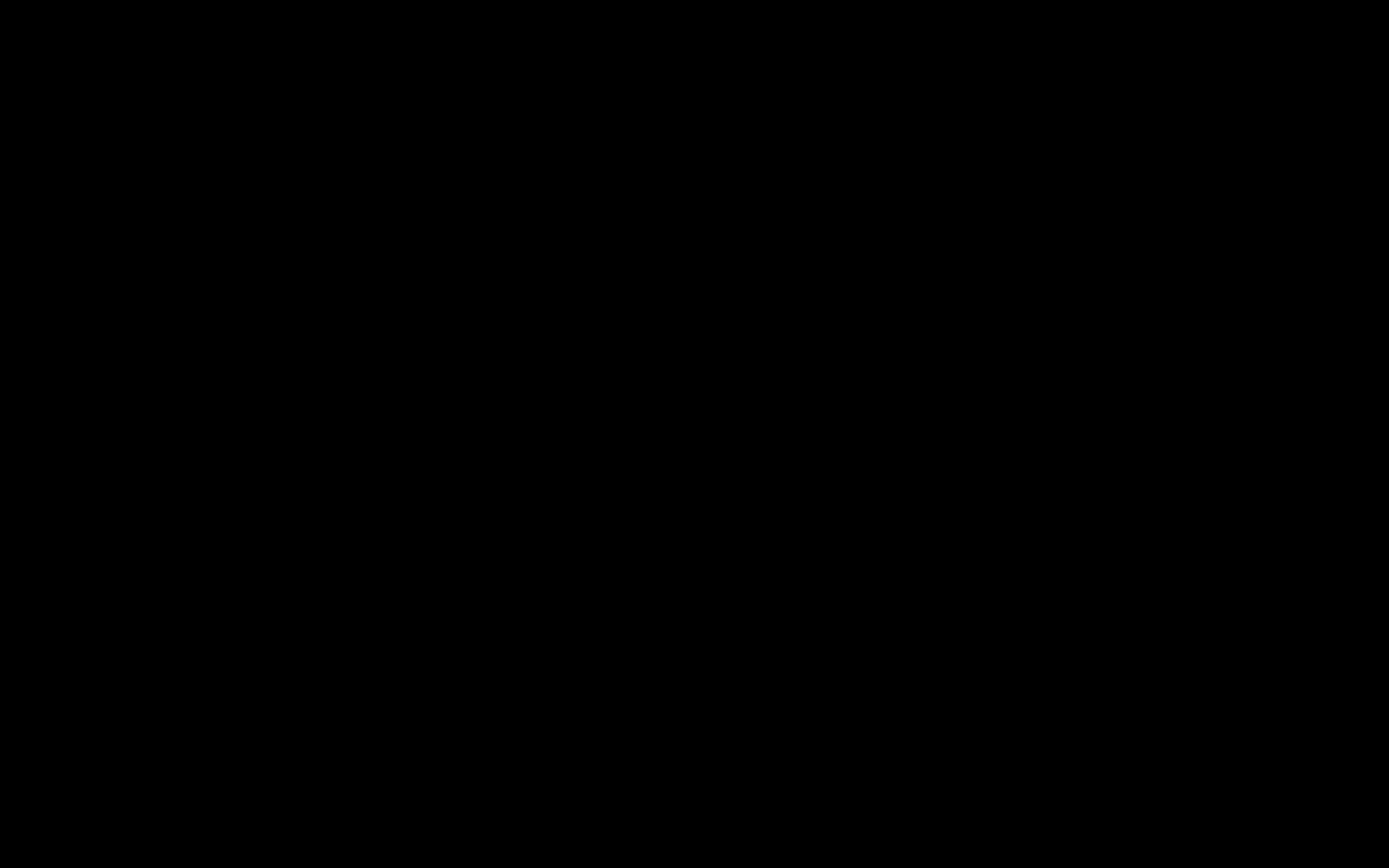 click on "1.25x
.a{fill:#000;opacity:0.65;}.b{fill:#fff;opacity:1.0;}
.fp-color-play{opacity:0.65;}.controlbutton{fill:#fff;}
.fp-color-play{opacity:0.65;}.controlbutton{fill:#fff;}
.controlbuttonbg{opacity:0.65;}.controlbutton{fill:#fff;}
.fp-color-play{opacity:0.65;}.rect{fill:#fff;}
.fp-color-play{opacity:0.65;}.rect{fill:#fff;}
.fp-color-play{opacity:0.65;}.rect{fill:#fff;}
.fp-color-play{opacity:0.65;}.rect{fill:#fff;}
05:16                              02:33                                           18:01              12:45                                                                                                                                                                    CC HD" at bounding box center (694, 434) 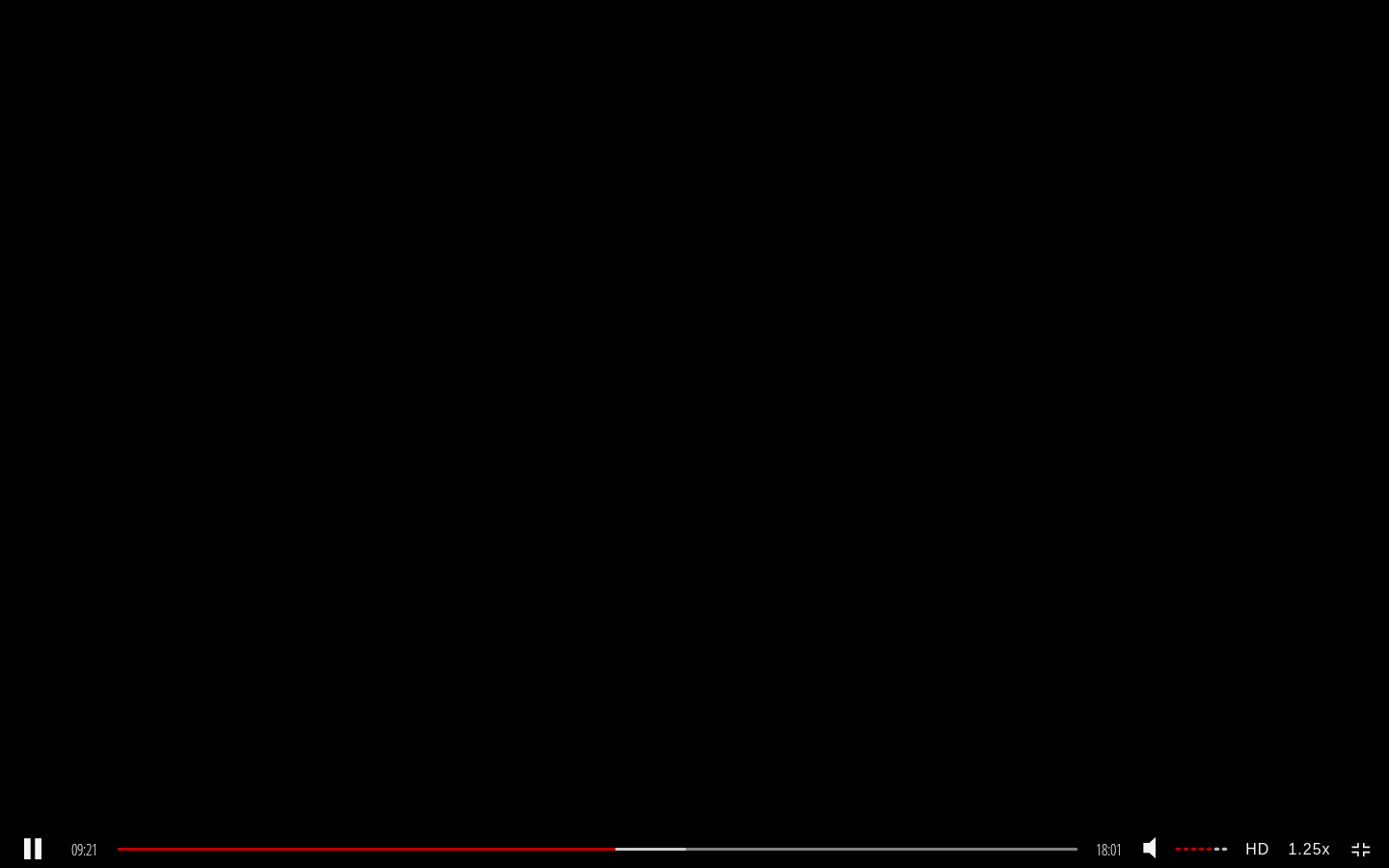click on "1.25x
.a{fill:#000;opacity:0.65;}.b{fill:#fff;opacity:1.0;}
.fp-color-play{opacity:0.65;}.controlbutton{fill:#fff;}
.fp-color-play{opacity:0.65;}.controlbutton{fill:#fff;}
.controlbuttonbg{opacity:0.65;}.controlbutton{fill:#fff;}
.fp-color-play{opacity:0.65;}.rect{fill:#fff;}
.fp-color-play{opacity:0.65;}.rect{fill:#fff;}
.fp-color-play{opacity:0.65;}.rect{fill:#fff;}
.fp-color-play{opacity:0.65;}.rect{fill:#fff;}
09:21                              11:53                                           18:01              08:40                                                                                                                                                                    CC HD" at bounding box center (694, 434) 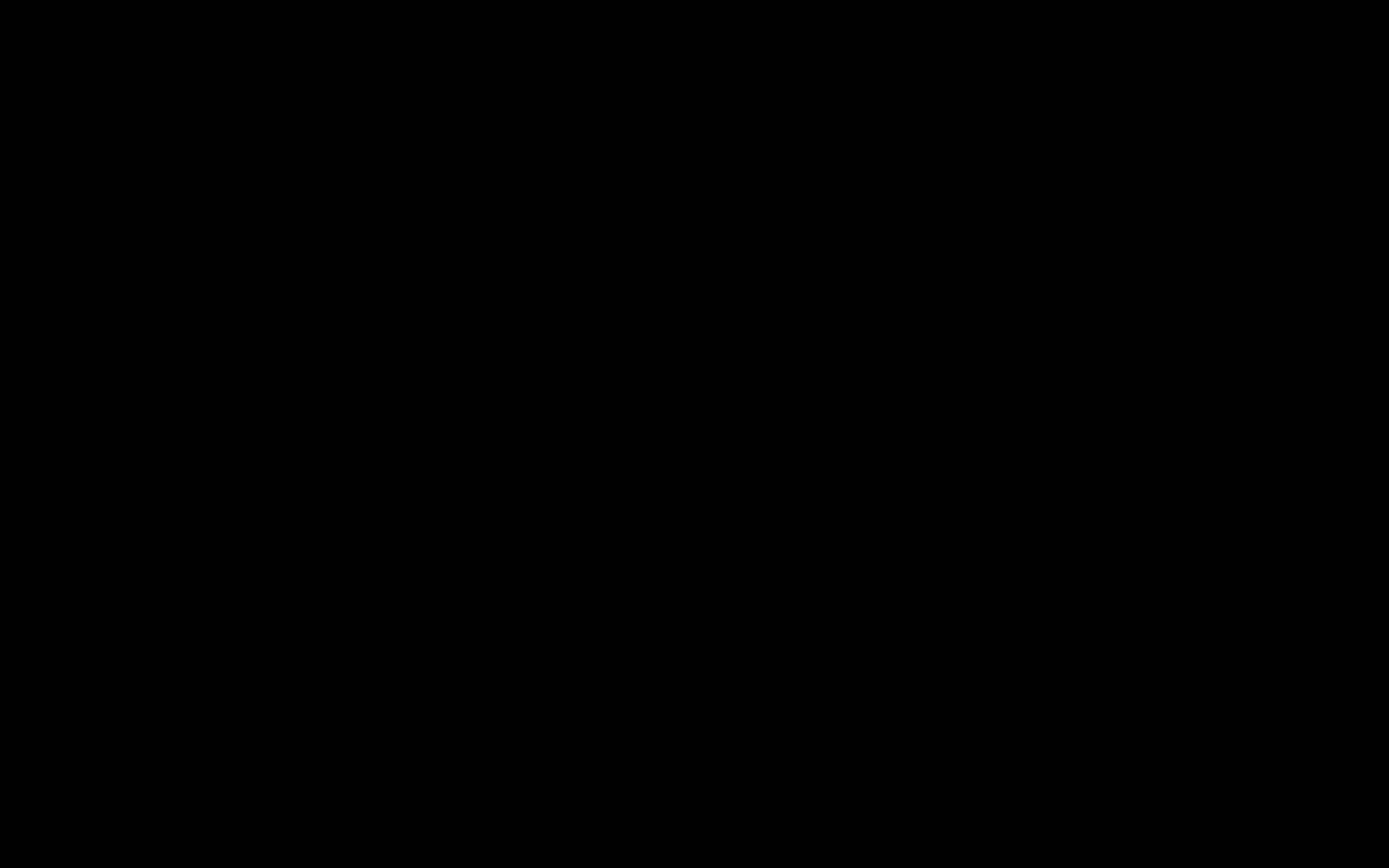 click on "1.25x
.a{fill:#000;opacity:0.65;}.b{fill:#fff;opacity:1.0;}
.fp-color-play{opacity:0.65;}.controlbutton{fill:#fff;}
.fp-color-play{opacity:0.65;}.controlbutton{fill:#fff;}
.controlbuttonbg{opacity:0.65;}.controlbutton{fill:#fff;}
.fp-color-play{opacity:0.65;}.rect{fill:#fff;}
.fp-color-play{opacity:0.65;}.rect{fill:#fff;}
.fp-color-play{opacity:0.65;}.rect{fill:#fff;}
.fp-color-play{opacity:0.65;}.rect{fill:#fff;}
09:22                              11:53                                           18:01              08:40                                                                                                                                                                    CC HD" at bounding box center (694, 434) 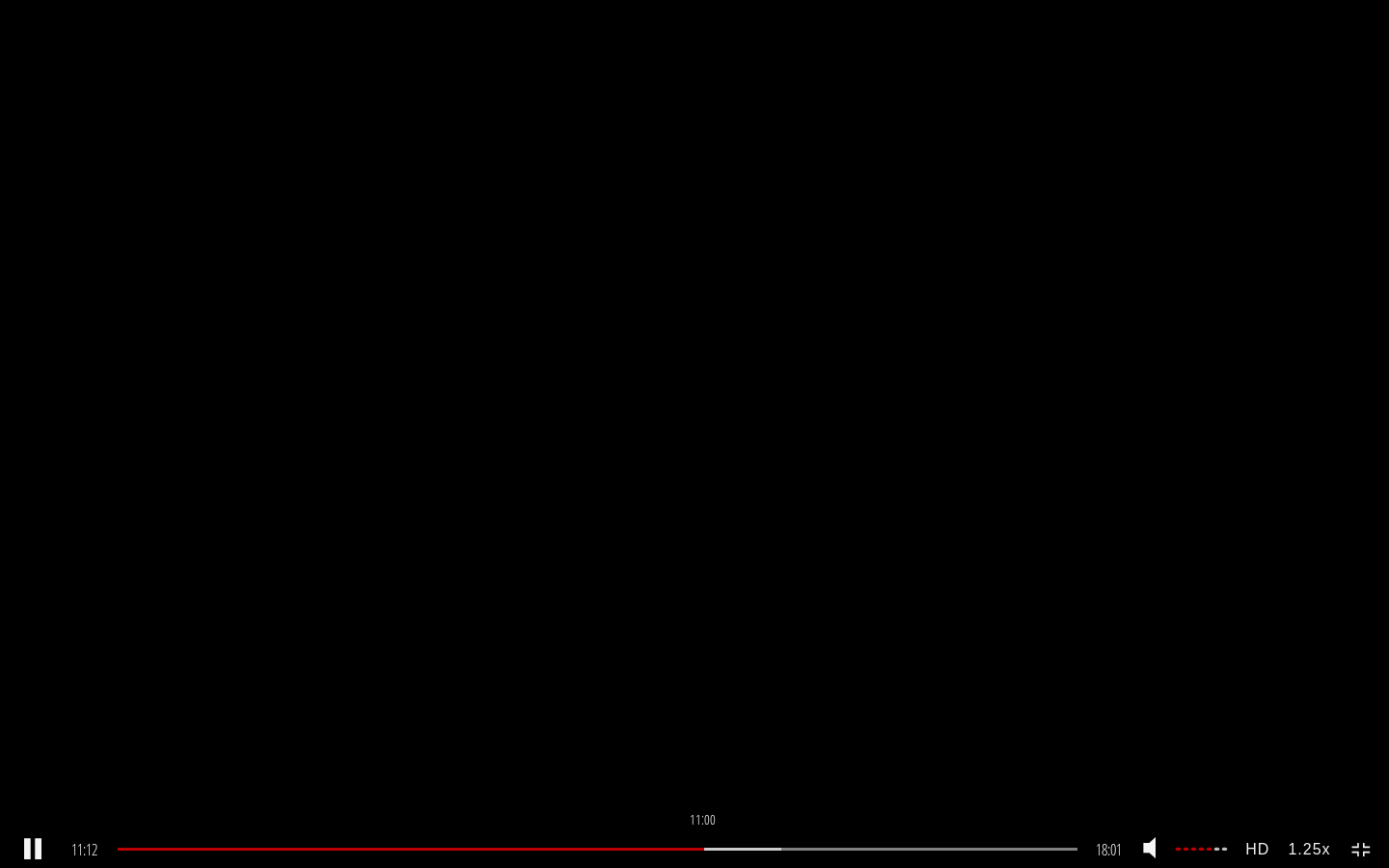 click at bounding box center (411, 849) 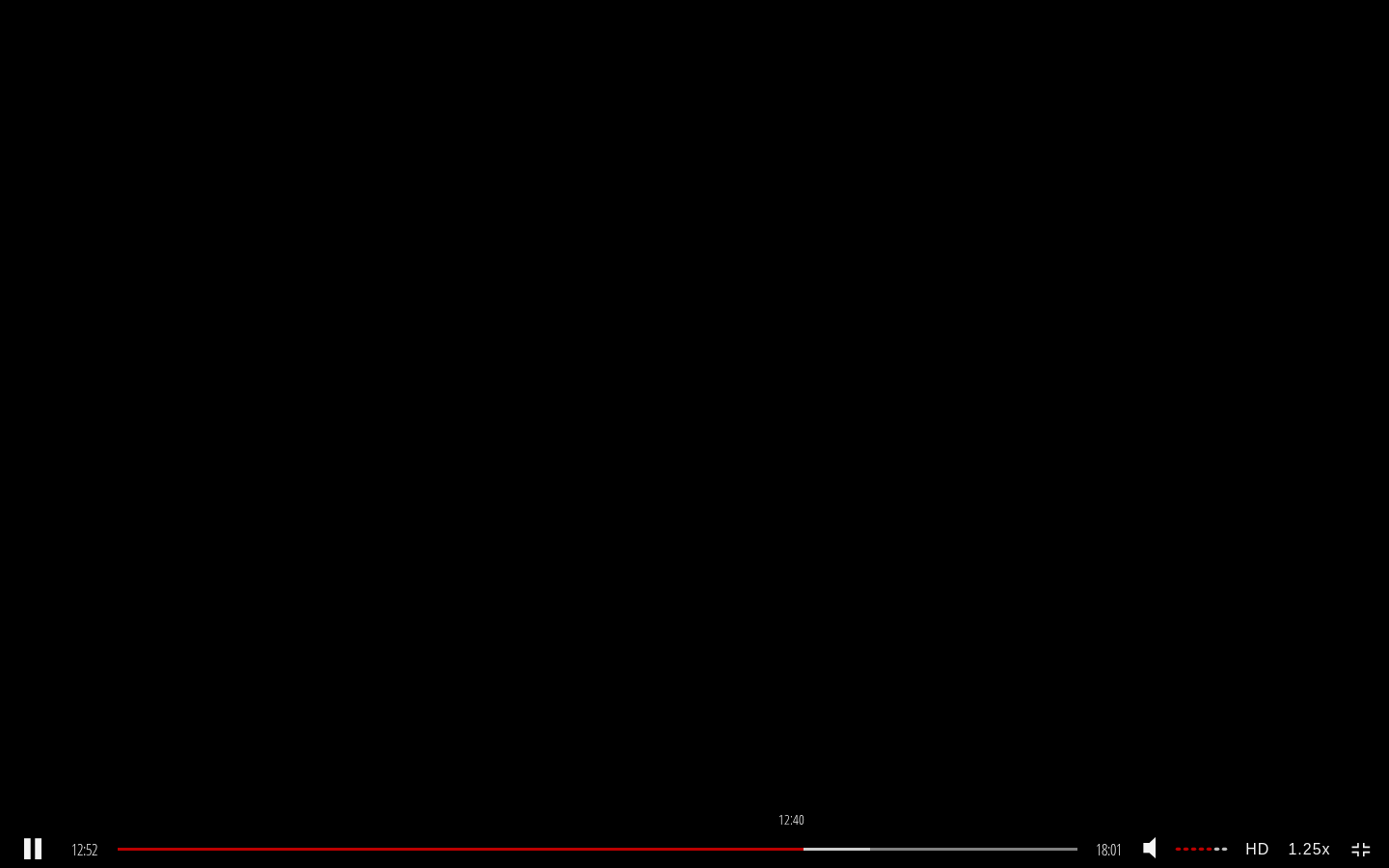 click on "12:40" at bounding box center (597, 849) 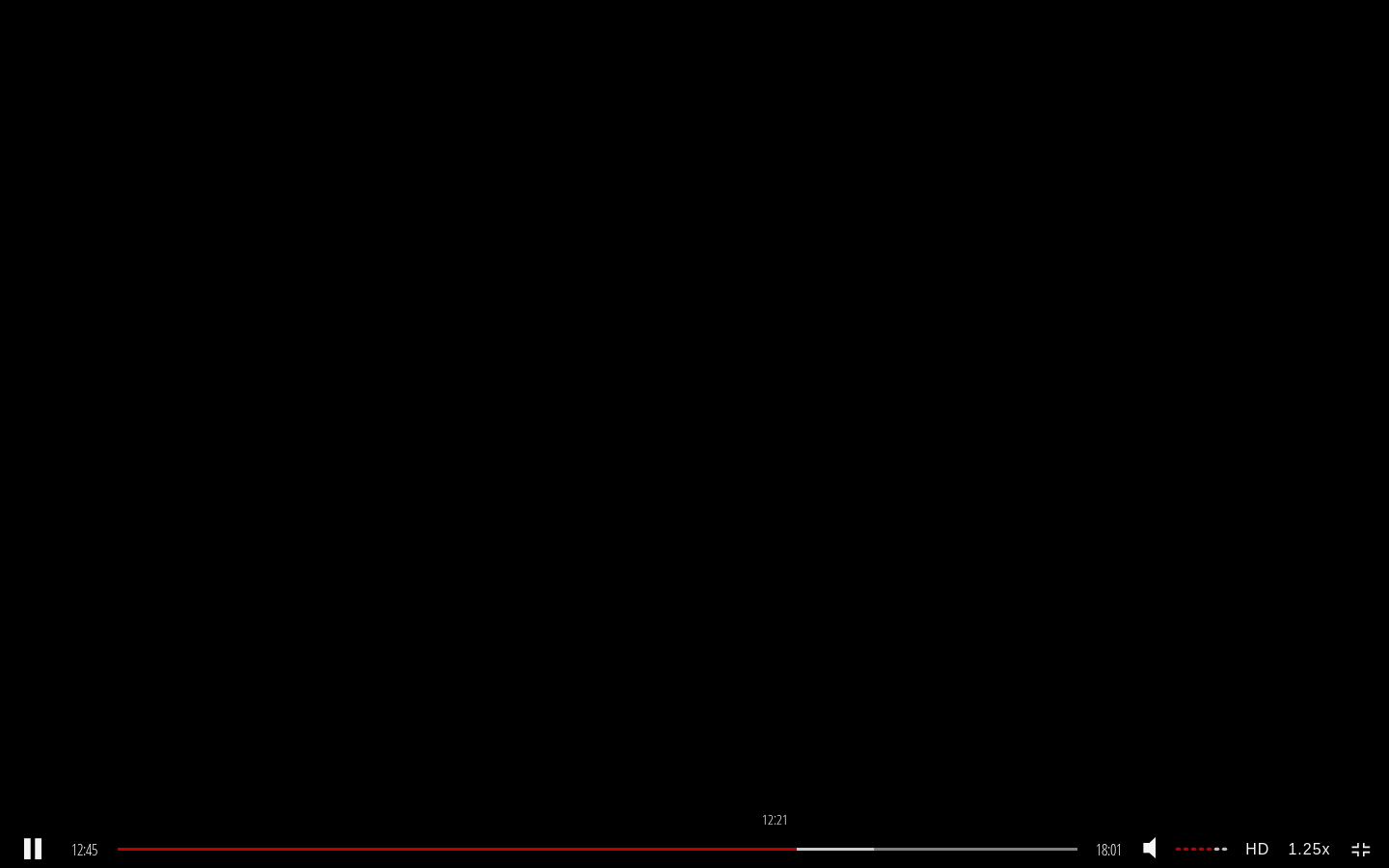 click on "12:21" at bounding box center (597, 849) 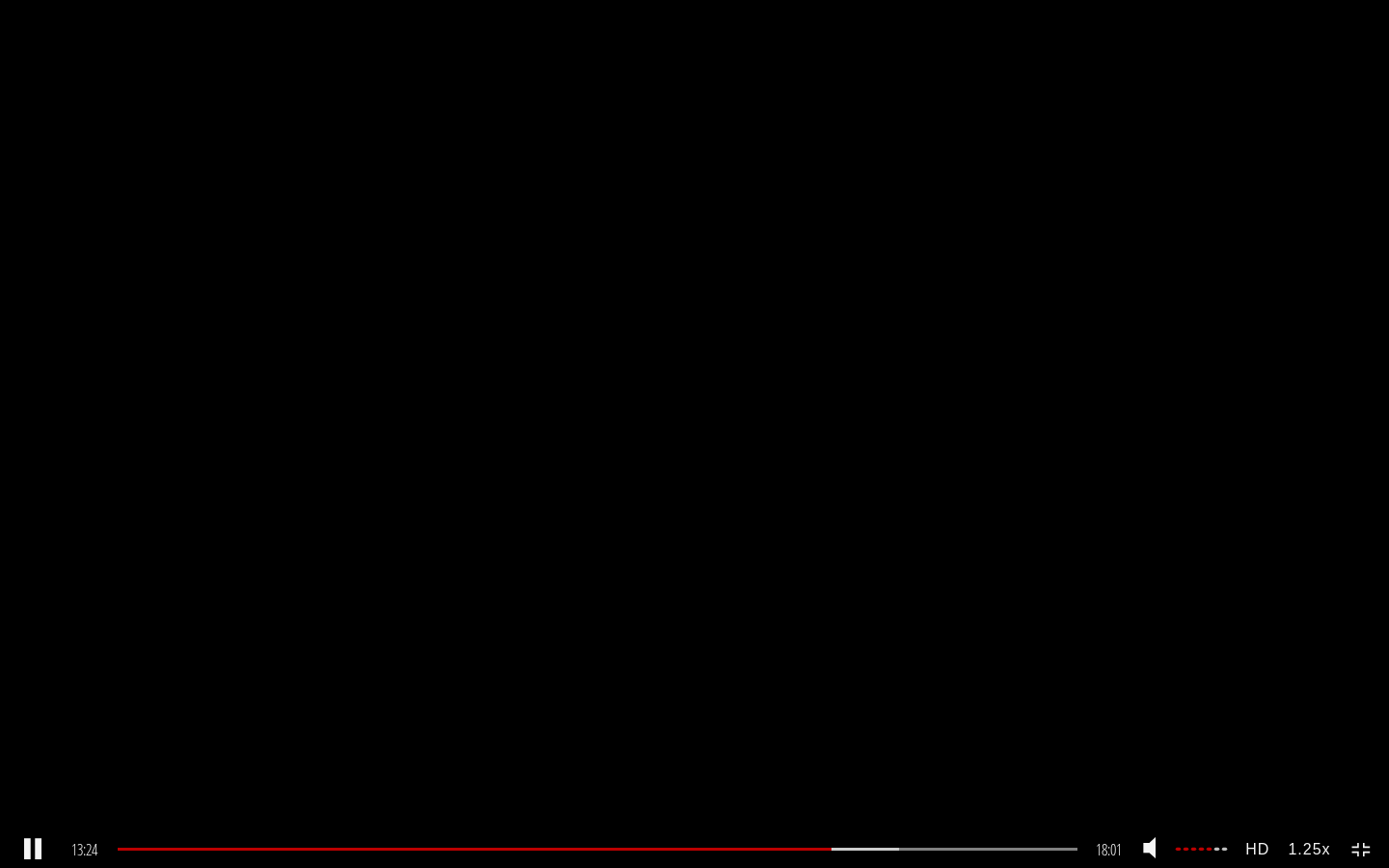 click on "1.25x
.a{fill:#000;opacity:0.65;}.b{fill:#fff;opacity:1.0;}
.fp-color-play{opacity:0.65;}.controlbutton{fill:#fff;}
.fp-color-play{opacity:0.65;}.controlbutton{fill:#fff;}
.controlbuttonbg{opacity:0.65;}.controlbutton{fill:#fff;}
.fp-color-play{opacity:0.65;}.rect{fill:#fff;}
.fp-color-play{opacity:0.65;}.rect{fill:#fff;}
.fp-color-play{opacity:0.65;}.rect{fill:#fff;}
.fp-color-play{opacity:0.65;}.rect{fill:#fff;}
13:24                              12:21                                           18:01              04:37                                                                                                                                                                    CC HD" at bounding box center (694, 434) 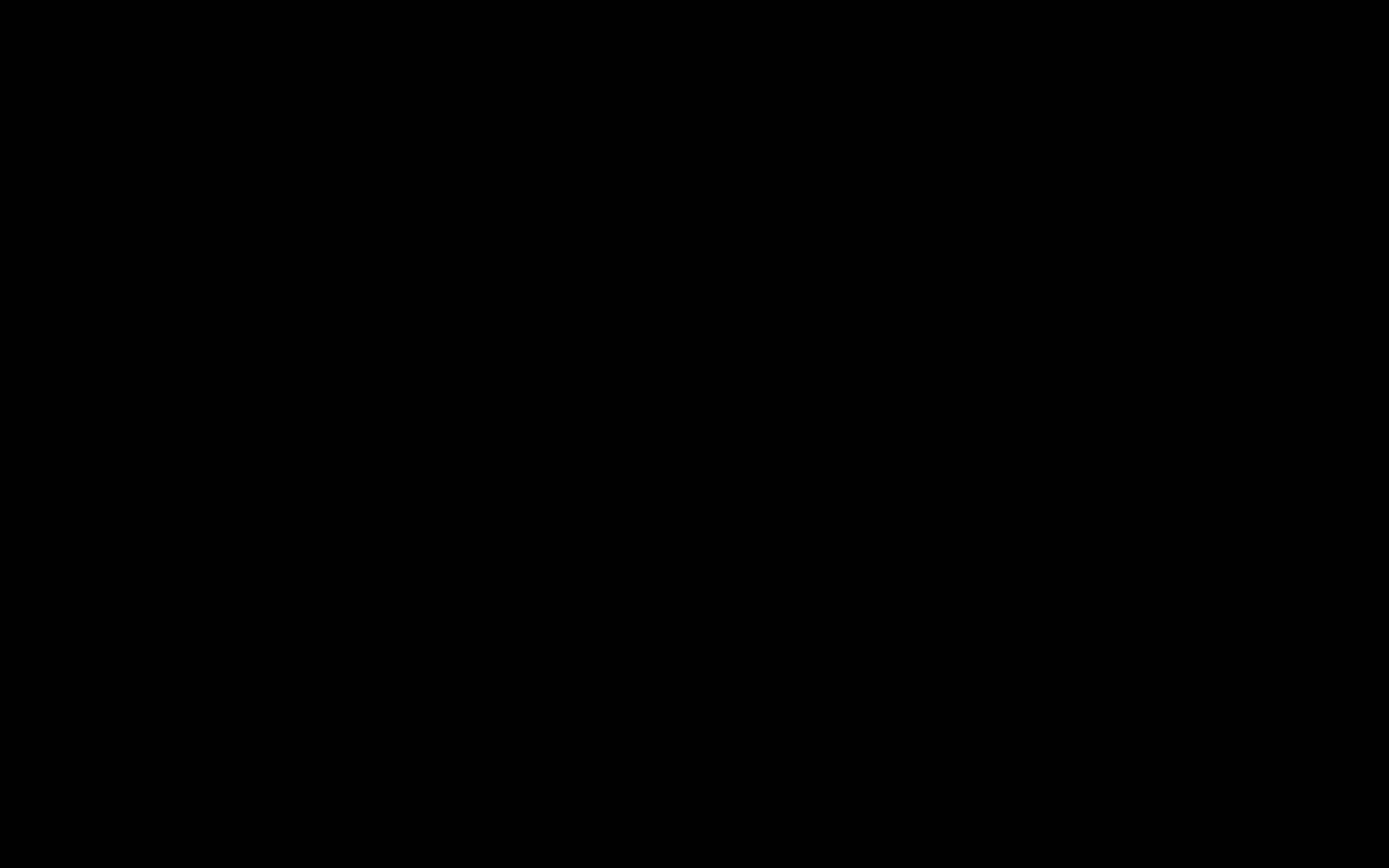 click on "1.25x
.a{fill:#000;opacity:0.65;}.b{fill:#fff;opacity:1.0;}
.fp-color-play{opacity:0.65;}.controlbutton{fill:#fff;}
.fp-color-play{opacity:0.65;}.controlbutton{fill:#fff;}
.controlbuttonbg{opacity:0.65;}.controlbutton{fill:#fff;}
.fp-color-play{opacity:0.65;}.rect{fill:#fff;}
.fp-color-play{opacity:0.65;}.rect{fill:#fff;}
.fp-color-play{opacity:0.65;}.rect{fill:#fff;}
.fp-color-play{opacity:0.65;}.rect{fill:#fff;}
13:25                              12:21                                           18:01              04:36                                                                                                                                                                    CC HD" at bounding box center [694, 434] 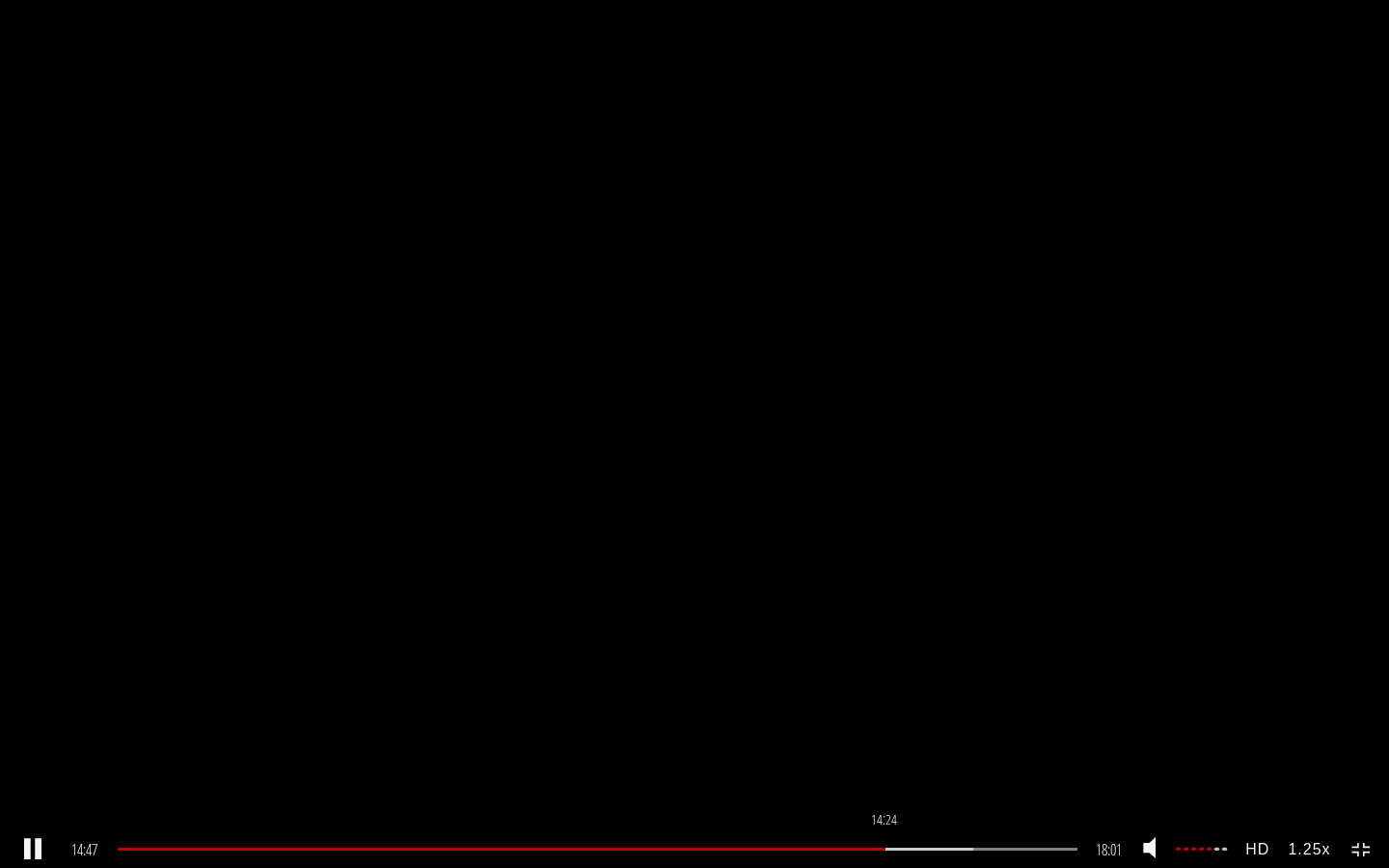 click on "14:24" at bounding box center (597, 849) 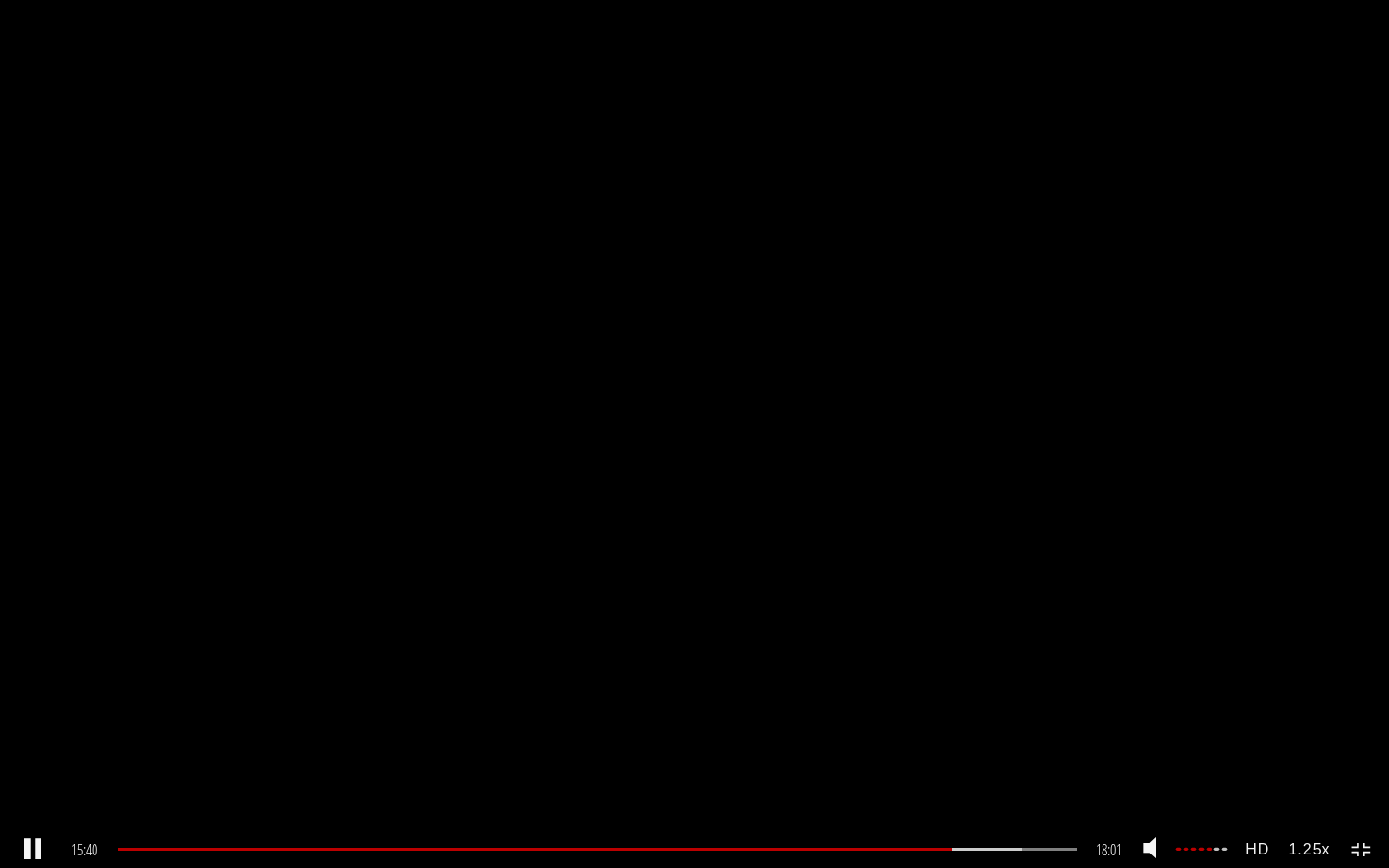 click on "1.25x
.a{fill:#000;opacity:0.65;}.b{fill:#fff;opacity:1.0;}
.fp-color-play{opacity:0.65;}.controlbutton{fill:#fff;}
.fp-color-play{opacity:0.65;}.controlbutton{fill:#fff;}
.controlbuttonbg{opacity:0.65;}.controlbutton{fill:#fff;}
.fp-color-play{opacity:0.65;}.rect{fill:#fff;}
.fp-color-play{opacity:0.65;}.rect{fill:#fff;}
.fp-color-play{opacity:0.65;}.rect{fill:#fff;}
.fp-color-play{opacity:0.65;}.rect{fill:#fff;}
15:40                              14:05                                           18:01              02:21                                                                                                                                                                    CC HD" at bounding box center (694, 434) 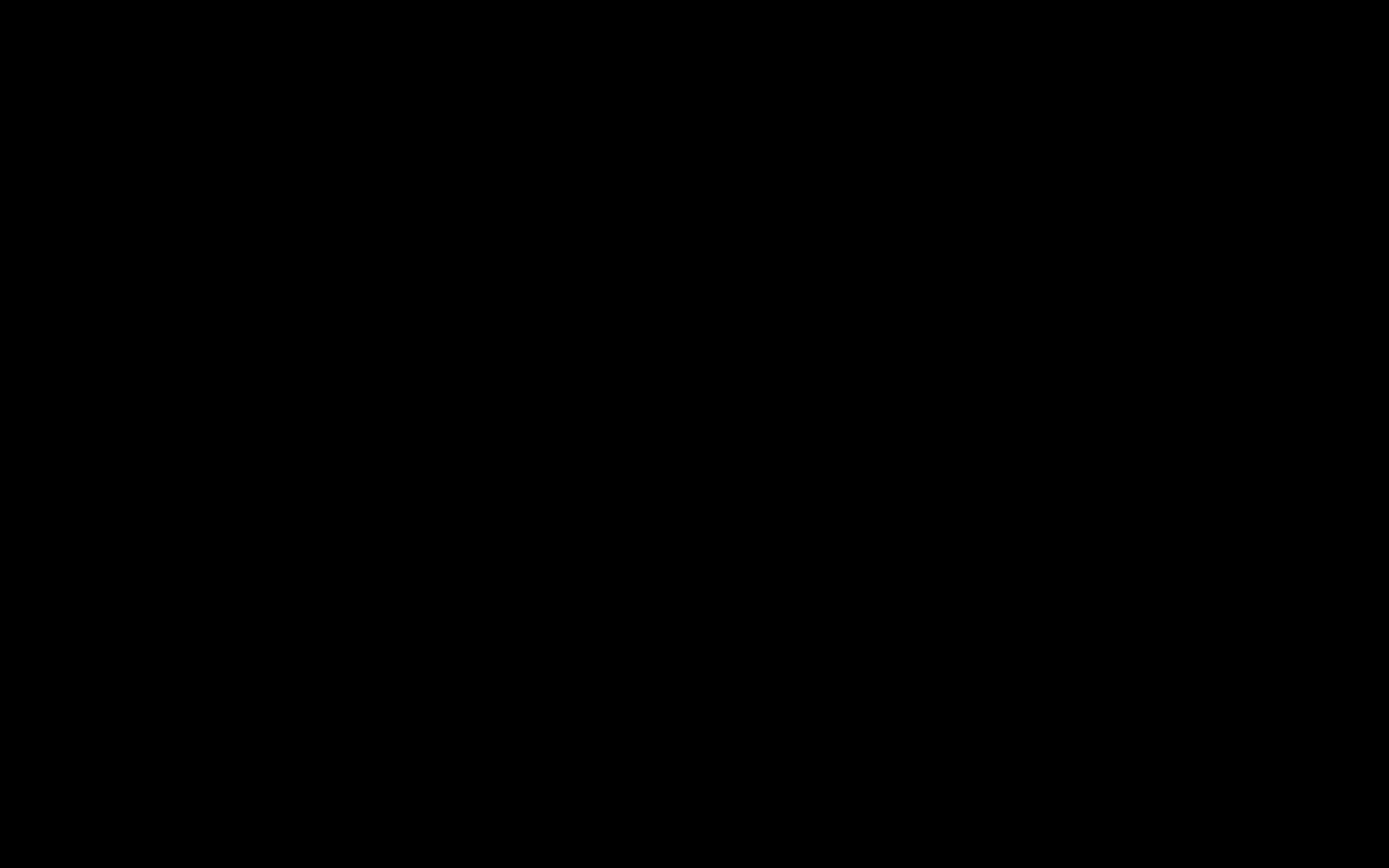 click on "1.25x
.a{fill:#000;opacity:0.65;}.b{fill:#fff;opacity:1.0;}
.fp-color-play{opacity:0.65;}.controlbutton{fill:#fff;}
.fp-color-play{opacity:0.65;}.controlbutton{fill:#fff;}
.controlbuttonbg{opacity:0.65;}.controlbutton{fill:#fff;}
.fp-color-play{opacity:0.65;}.rect{fill:#fff;}
.fp-color-play{opacity:0.65;}.rect{fill:#fff;}
.fp-color-play{opacity:0.65;}.rect{fill:#fff;}
.fp-color-play{opacity:0.65;}.rect{fill:#fff;}
15:41                              14:05                                           18:01              02:20                                                                                                                                                                    CC HD" at bounding box center (694, 434) 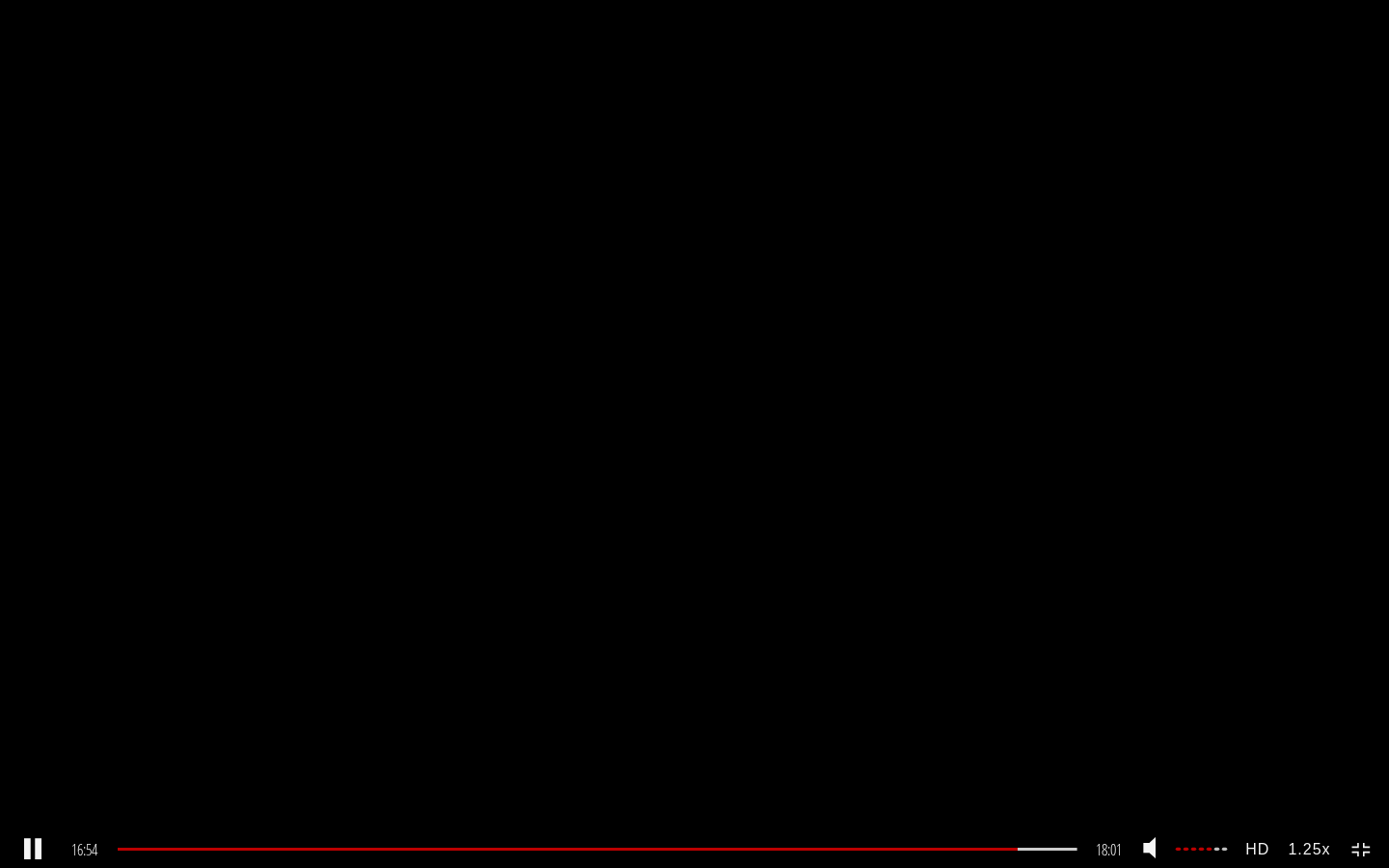 click 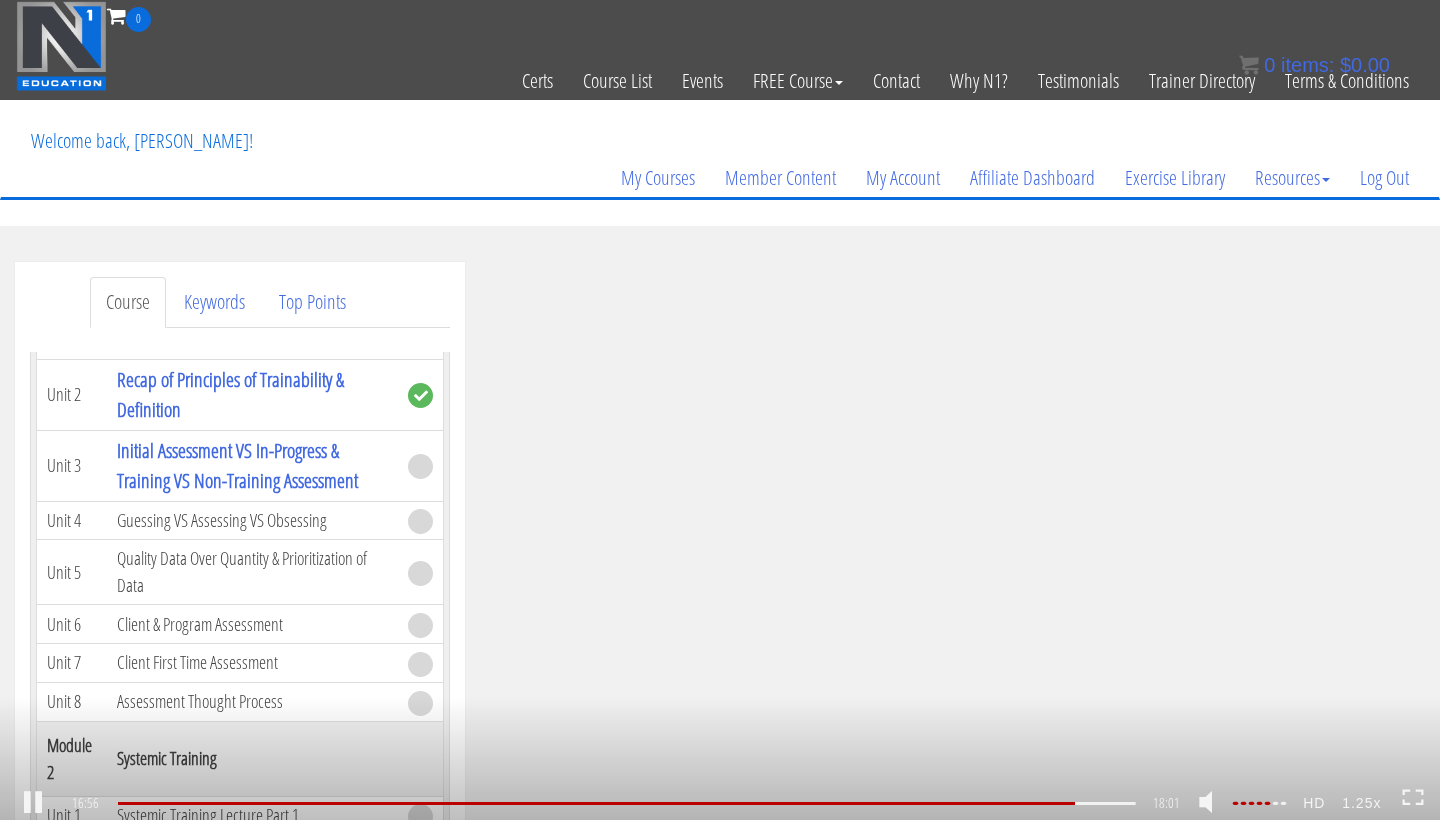 scroll, scrollTop: 3965, scrollLeft: 0, axis: vertical 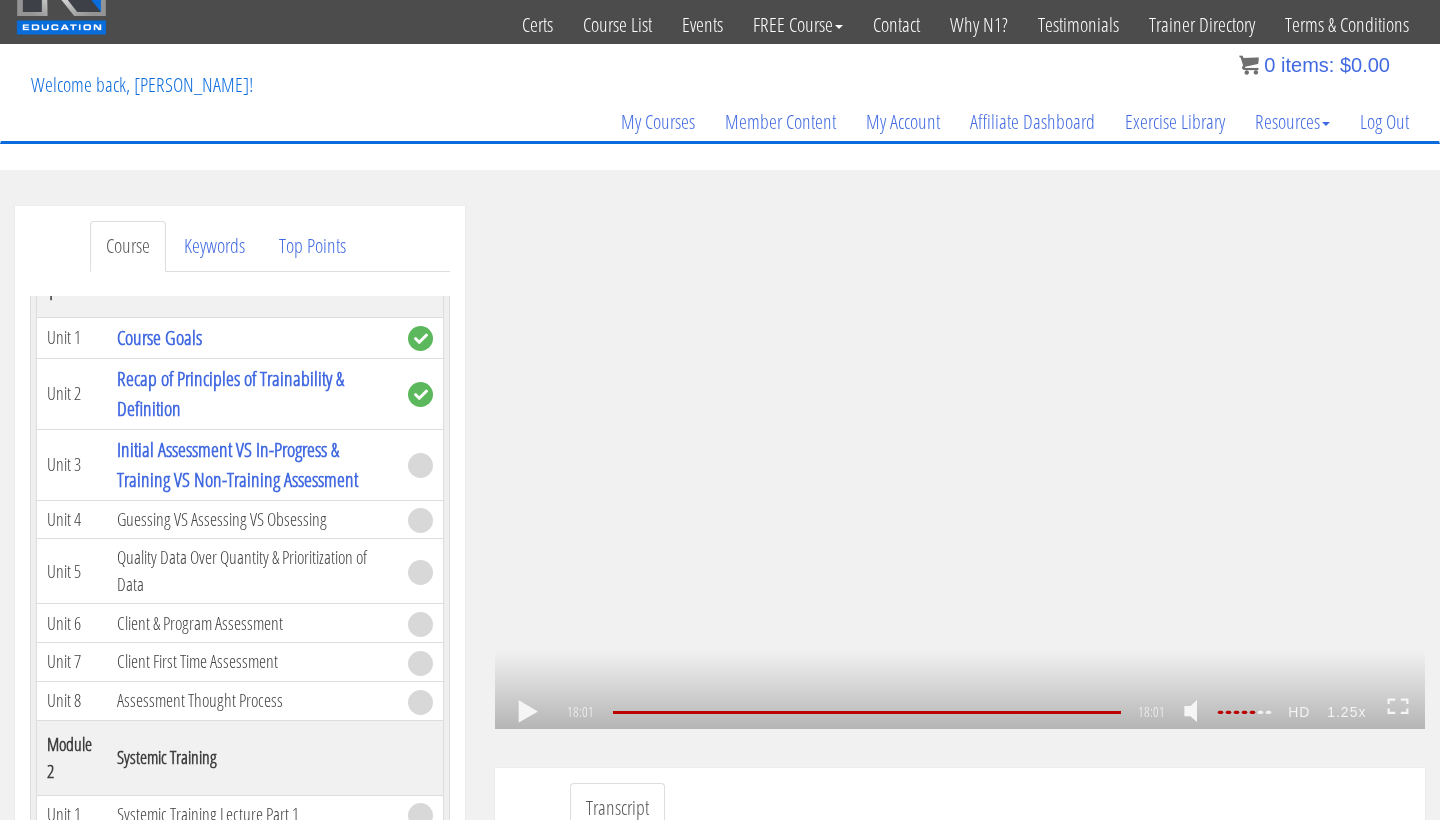 click on "1.25x
.a{fill:#000;opacity:0.65;}.b{fill:#fff;opacity:1.0;}
.fp-color-play{opacity:0.65;}.controlbutton{fill:#fff;}
.fp-color-play{opacity:0.65;}.controlbutton{fill:#fff;}
.controlbuttonbg{opacity:0.65;}.controlbutton{fill:#fff;}
.fp-color-play{opacity:0.65;}.rect{fill:#fff;}
.fp-color-play{opacity:0.65;}.rect{fill:#fff;}
.fp-color-play{opacity:0.65;}.rect{fill:#fff;}
.fp-color-play{opacity:0.65;}.rect{fill:#fff;}
18:01                              05:24                                           18:01              00:00                                                                                                                                                                    CC HD" at bounding box center (960, 467) 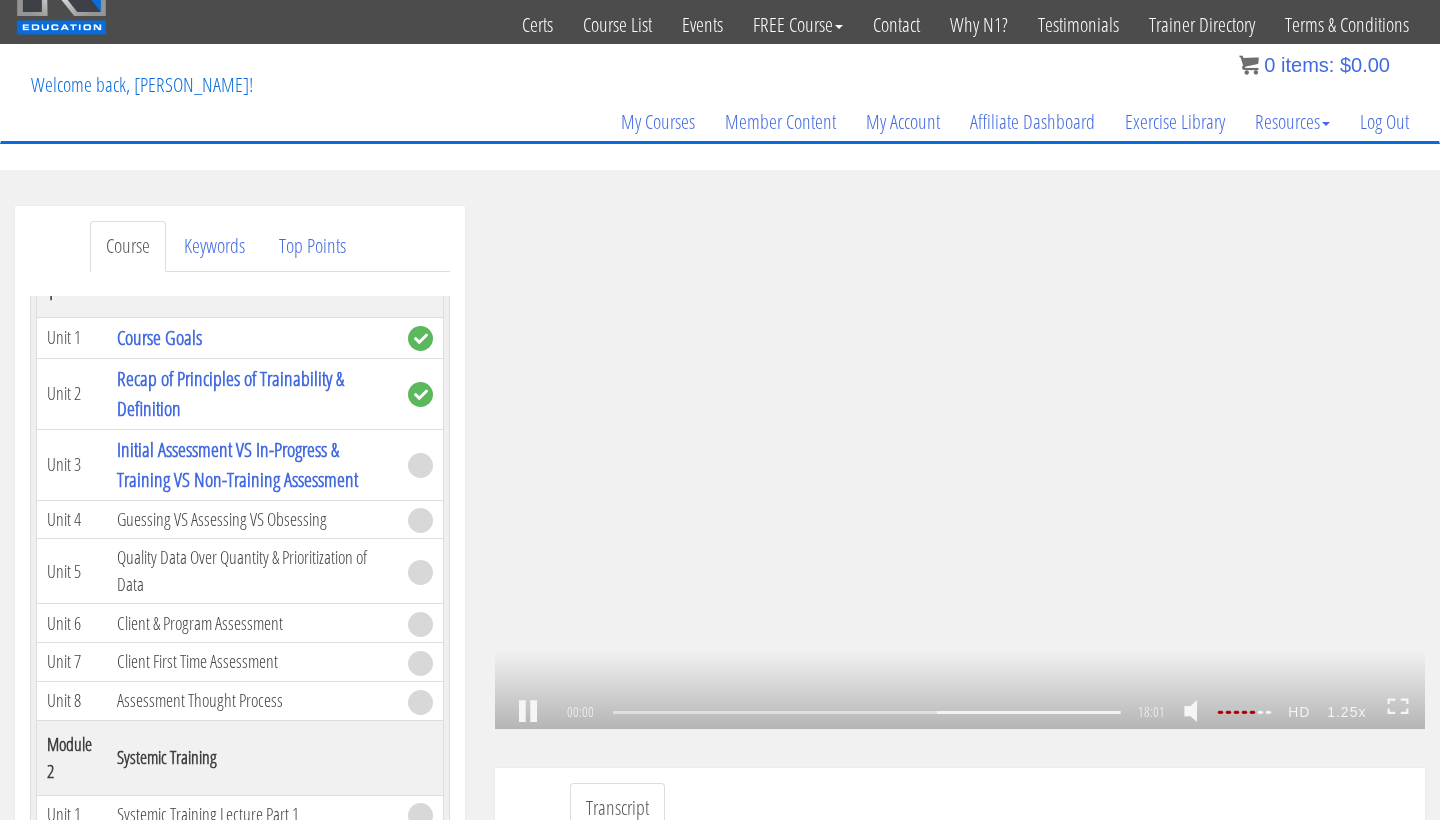 click on "1.25x
.a{fill:#000;opacity:0.65;}.b{fill:#fff;opacity:1.0;}
.fp-color-play{opacity:0.65;}.controlbutton{fill:#fff;}
.fp-color-play{opacity:0.65;}.controlbutton{fill:#fff;}
.controlbuttonbg{opacity:0.65;}.controlbutton{fill:#fff;}
.fp-color-play{opacity:0.65;}.rect{fill:#fff;}
.fp-color-play{opacity:0.65;}.rect{fill:#fff;}
.fp-color-play{opacity:0.65;}.rect{fill:#fff;}
.fp-color-play{opacity:0.65;}.rect{fill:#fff;}
00:00                              05:24                                           18:01              18:01                                                                                                                                                                    CC HD" at bounding box center (960, 467) 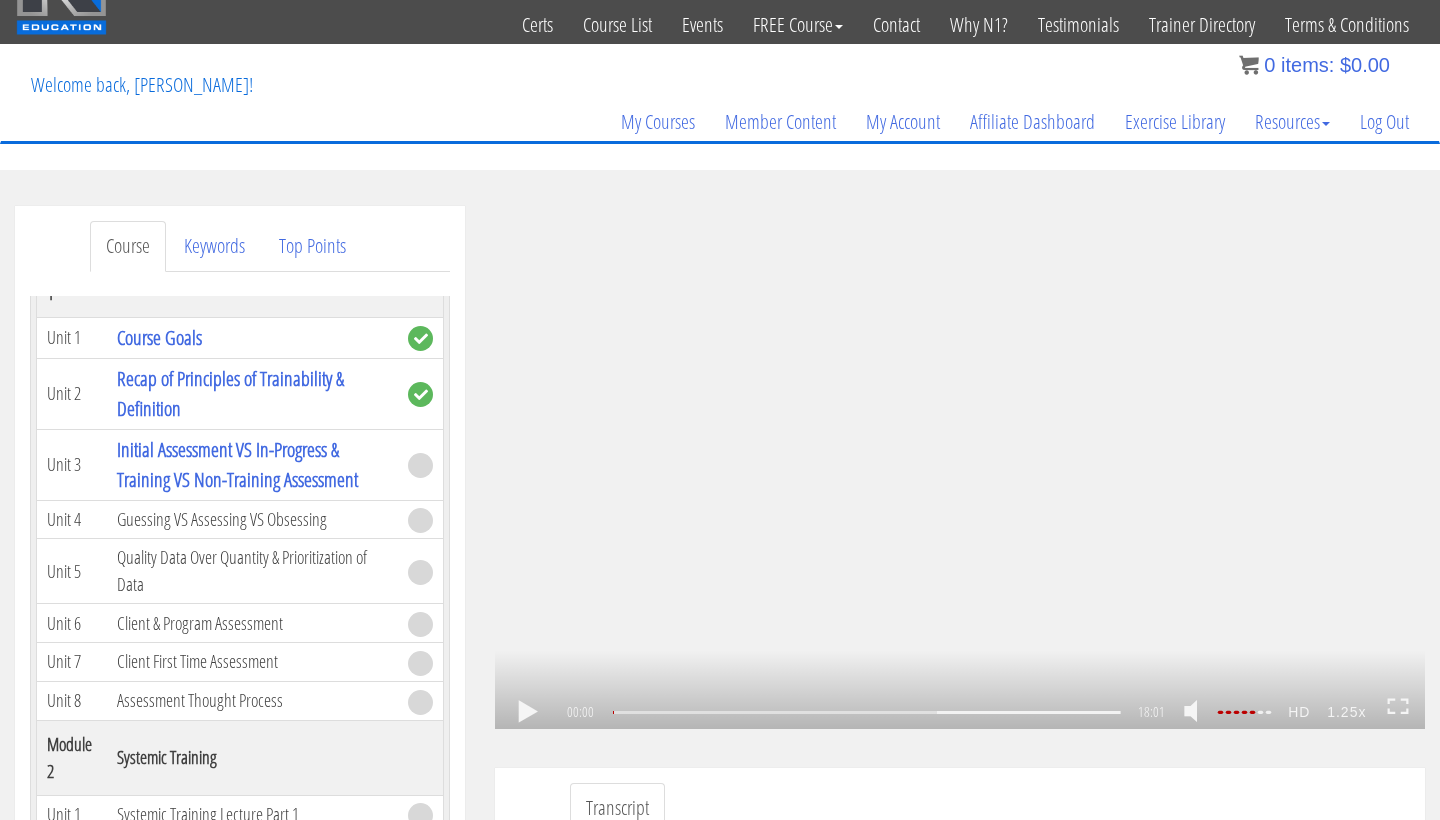 click on "1.25x
.a{fill:#000;opacity:0.65;}.b{fill:#fff;opacity:1.0;}
.fp-color-play{opacity:0.65;}.controlbutton{fill:#fff;}
.fp-color-play{opacity:0.65;}.controlbutton{fill:#fff;}
.controlbuttonbg{opacity:0.65;}.controlbutton{fill:#fff;}
.fp-color-play{opacity:0.65;}.rect{fill:#fff;}
.fp-color-play{opacity:0.65;}.rect{fill:#fff;}
.fp-color-play{opacity:0.65;}.rect{fill:#fff;}
.fp-color-play{opacity:0.65;}.rect{fill:#fff;}
00:00                              05:24                                           18:01              18:01                                                                                                                                                                    CC HD" at bounding box center [960, 467] 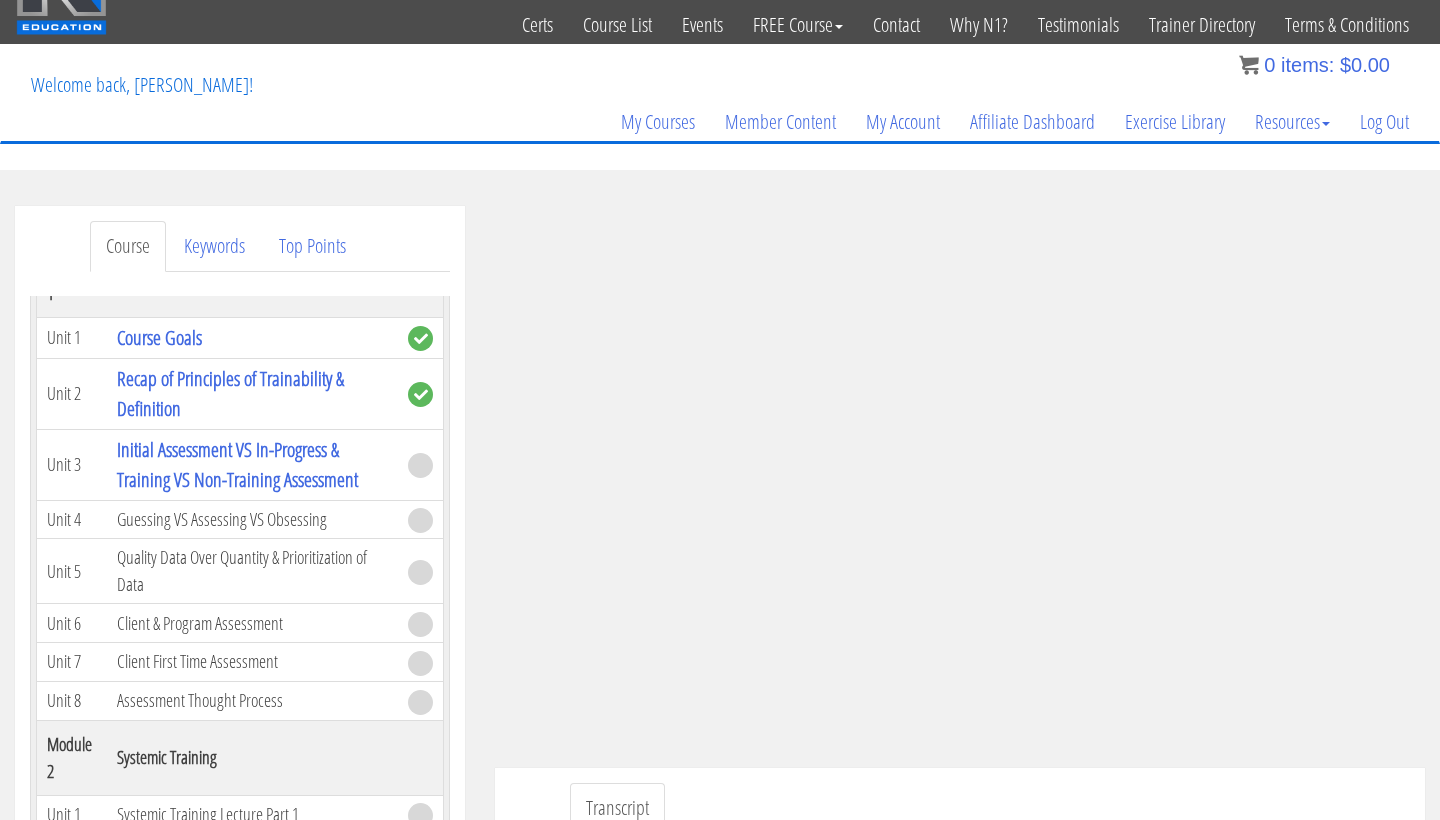 scroll, scrollTop: 0, scrollLeft: 0, axis: both 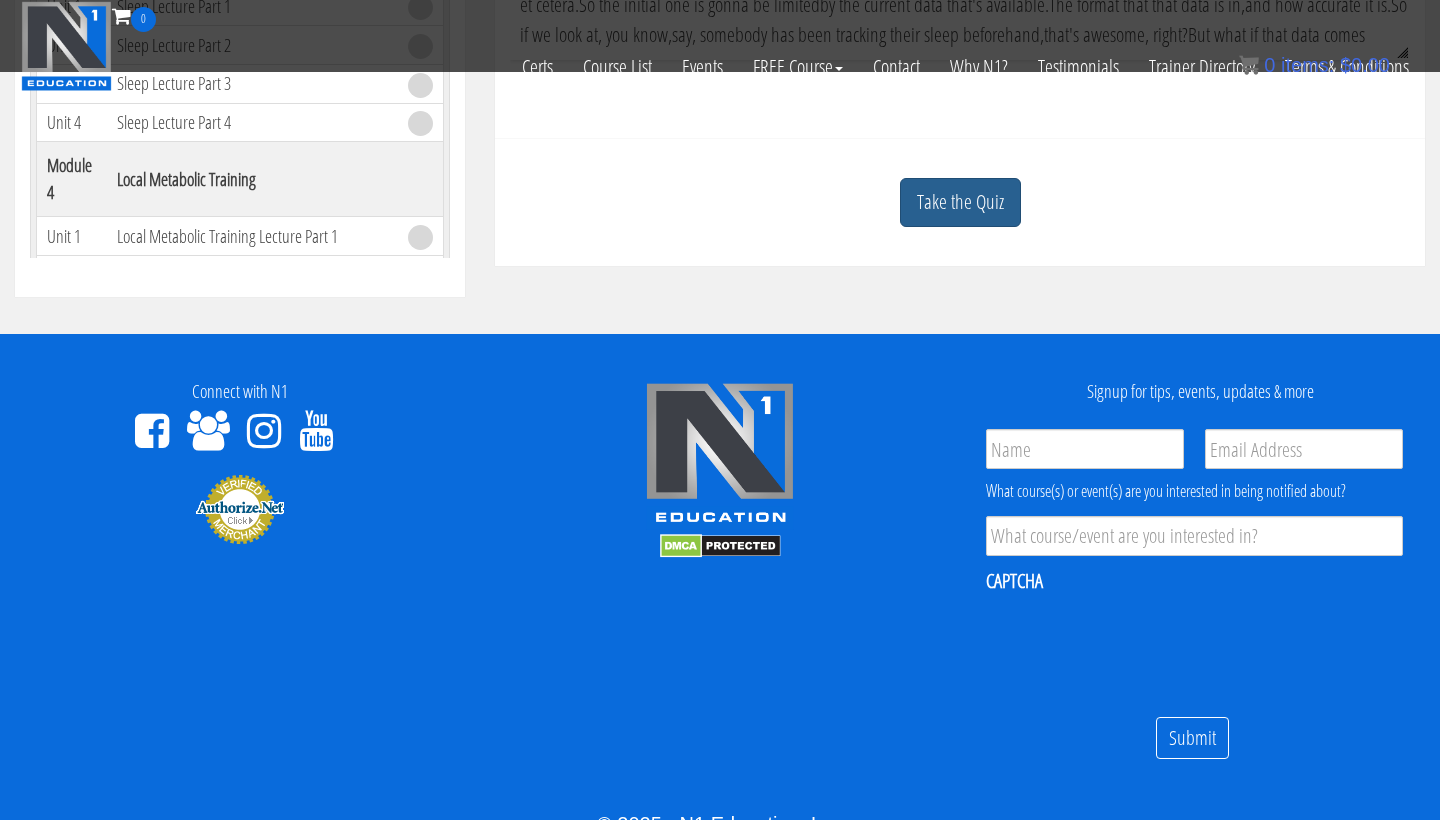 click on "Take the Quiz" at bounding box center [960, 202] 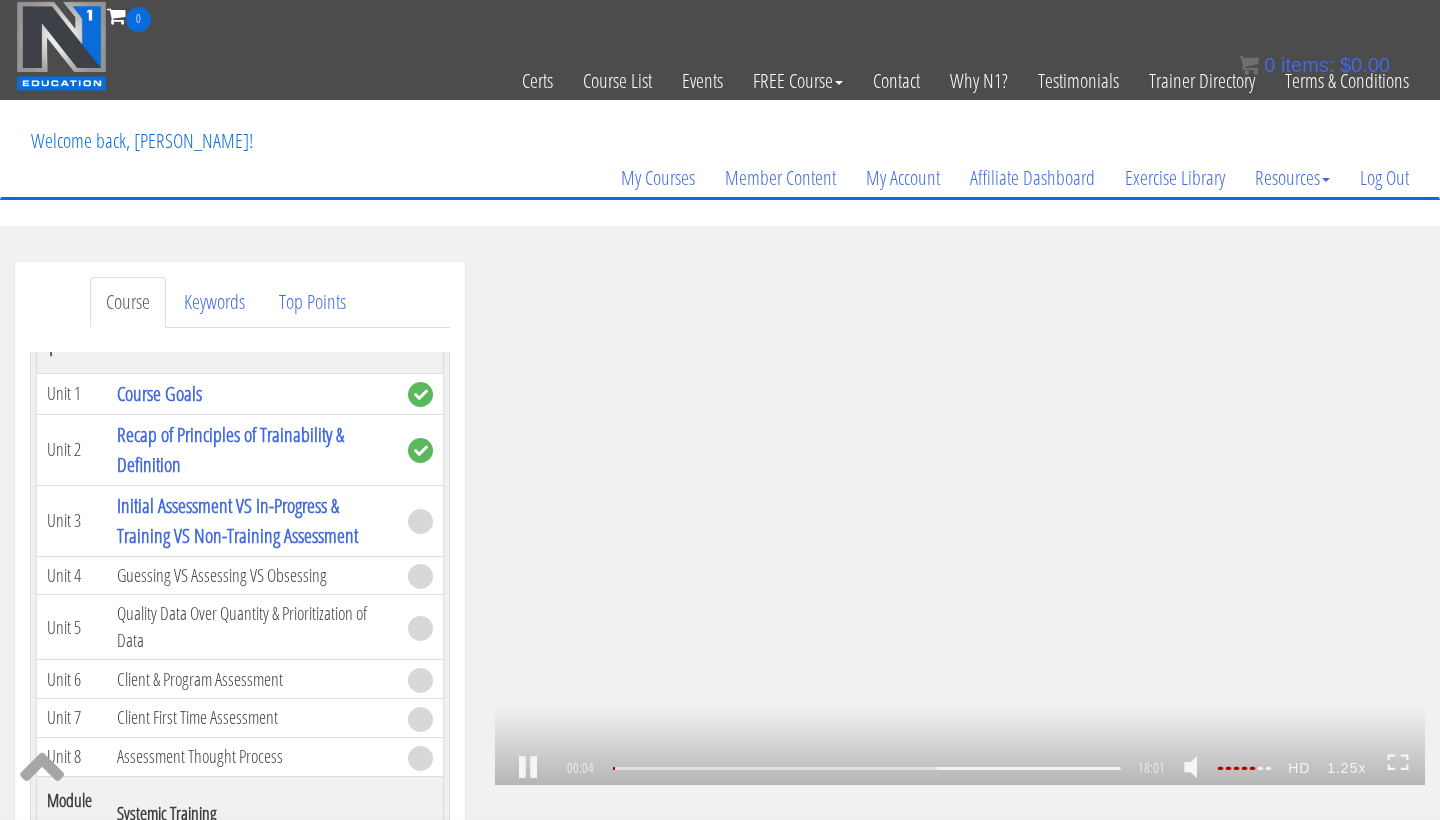 click on "1.25x
.a{fill:#000;opacity:0.65;}.b{fill:#fff;opacity:1.0;}
.fp-color-play{opacity:0.65;}.controlbutton{fill:#fff;}
.fp-color-play{opacity:0.65;}.controlbutton{fill:#fff;}
.controlbuttonbg{opacity:0.65;}.controlbutton{fill:#fff;}
.fp-color-play{opacity:0.65;}.rect{fill:#fff;}
.fp-color-play{opacity:0.65;}.rect{fill:#fff;}
.fp-color-play{opacity:0.65;}.rect{fill:#fff;}
.fp-color-play{opacity:0.65;}.rect{fill:#fff;}
00:04                              05:24                                           18:01              17:57                                                                                                                                                                    CC HD" at bounding box center [960, 523] 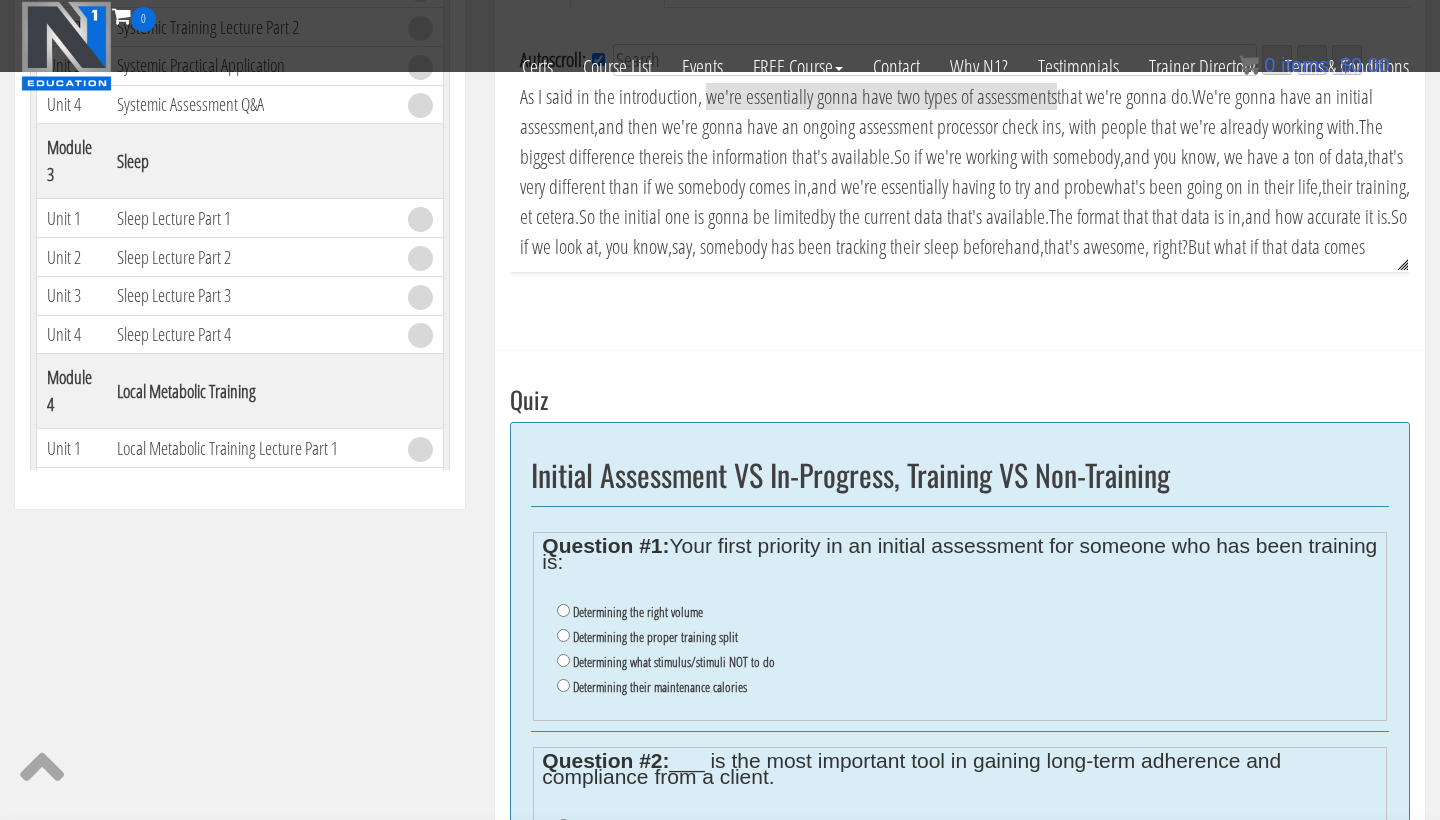 scroll, scrollTop: 767, scrollLeft: 0, axis: vertical 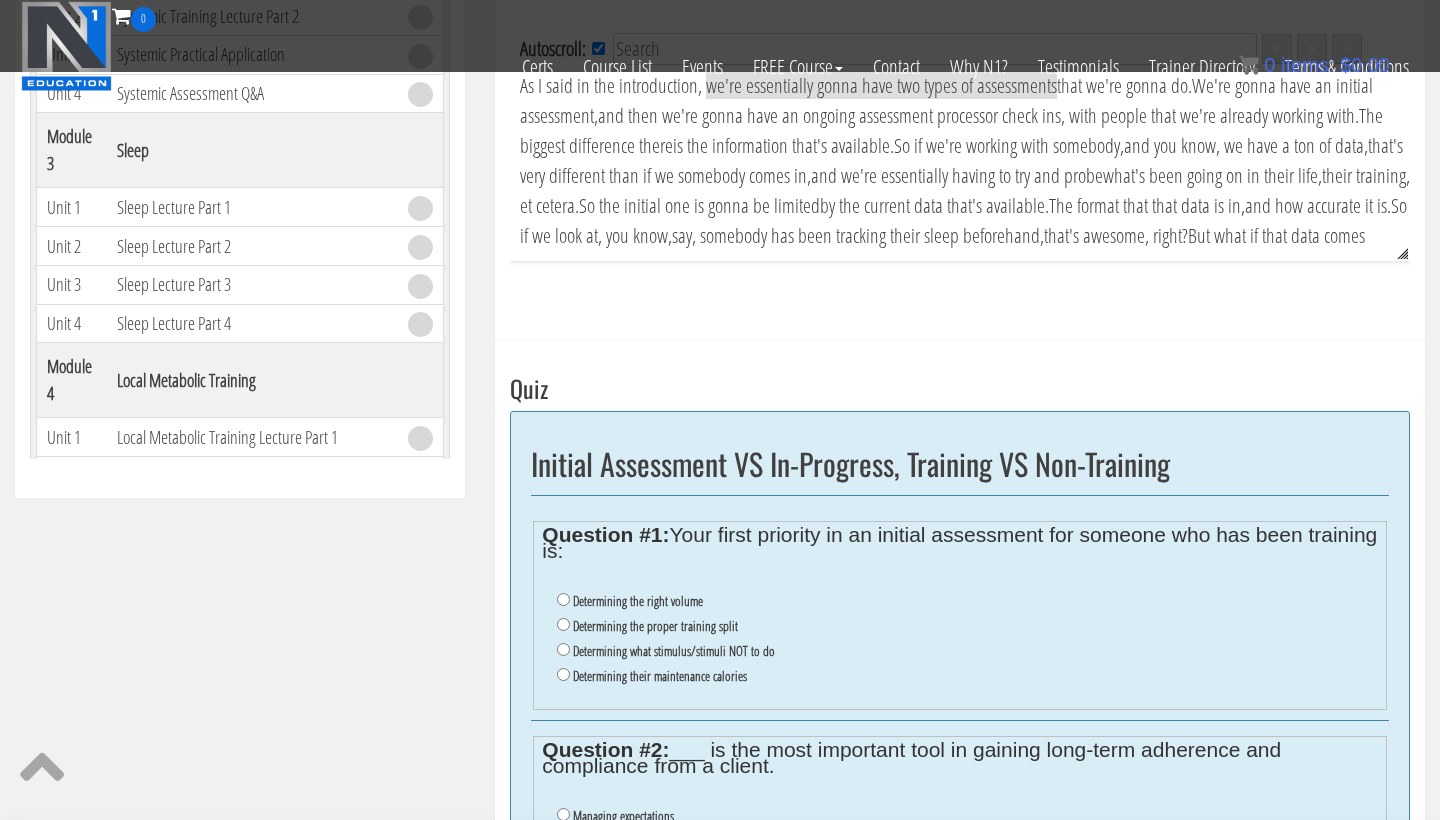 click on "Determining what stimulus/stimuli NOT to do" at bounding box center (563, 649) 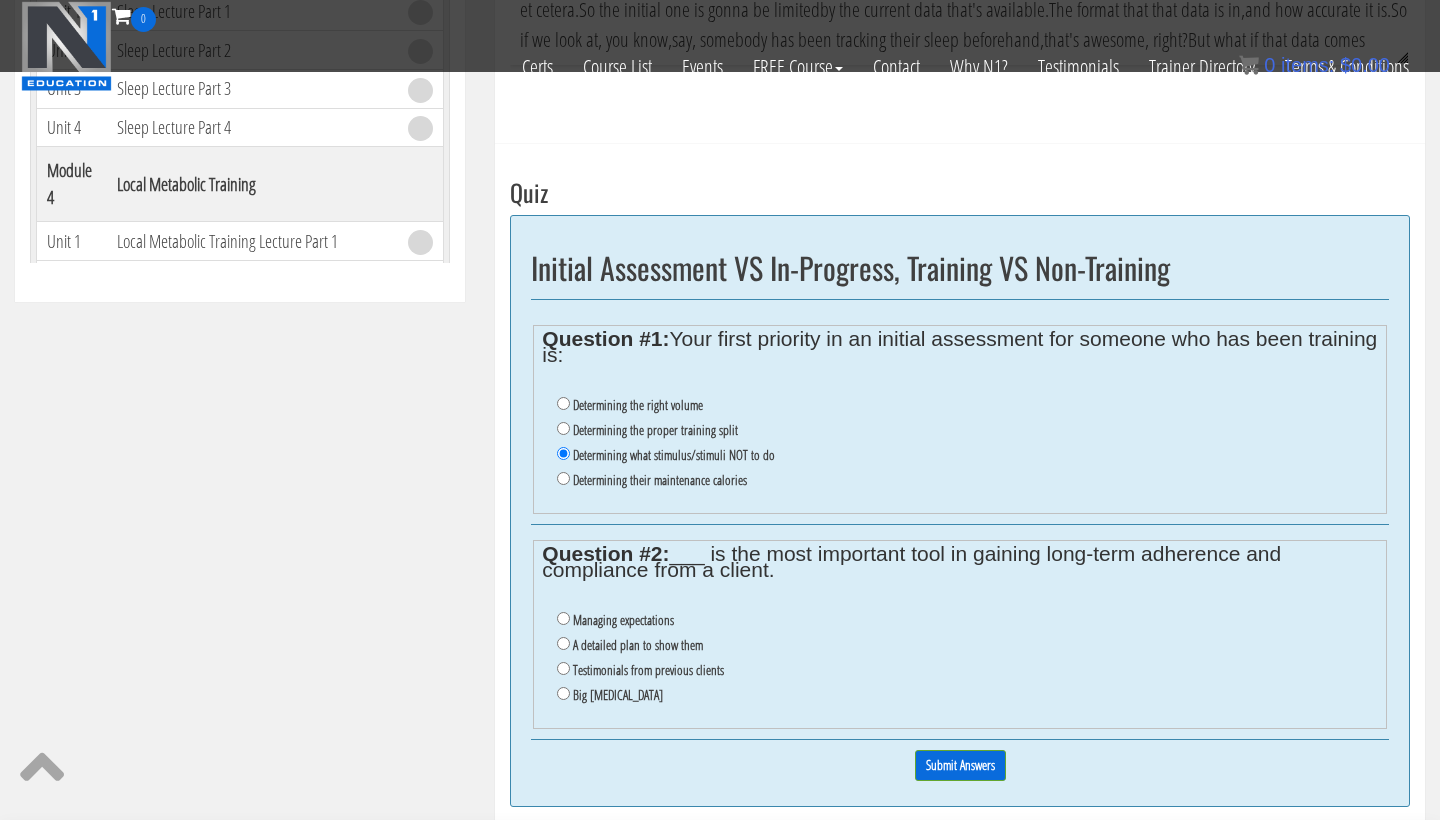 scroll, scrollTop: 972, scrollLeft: 0, axis: vertical 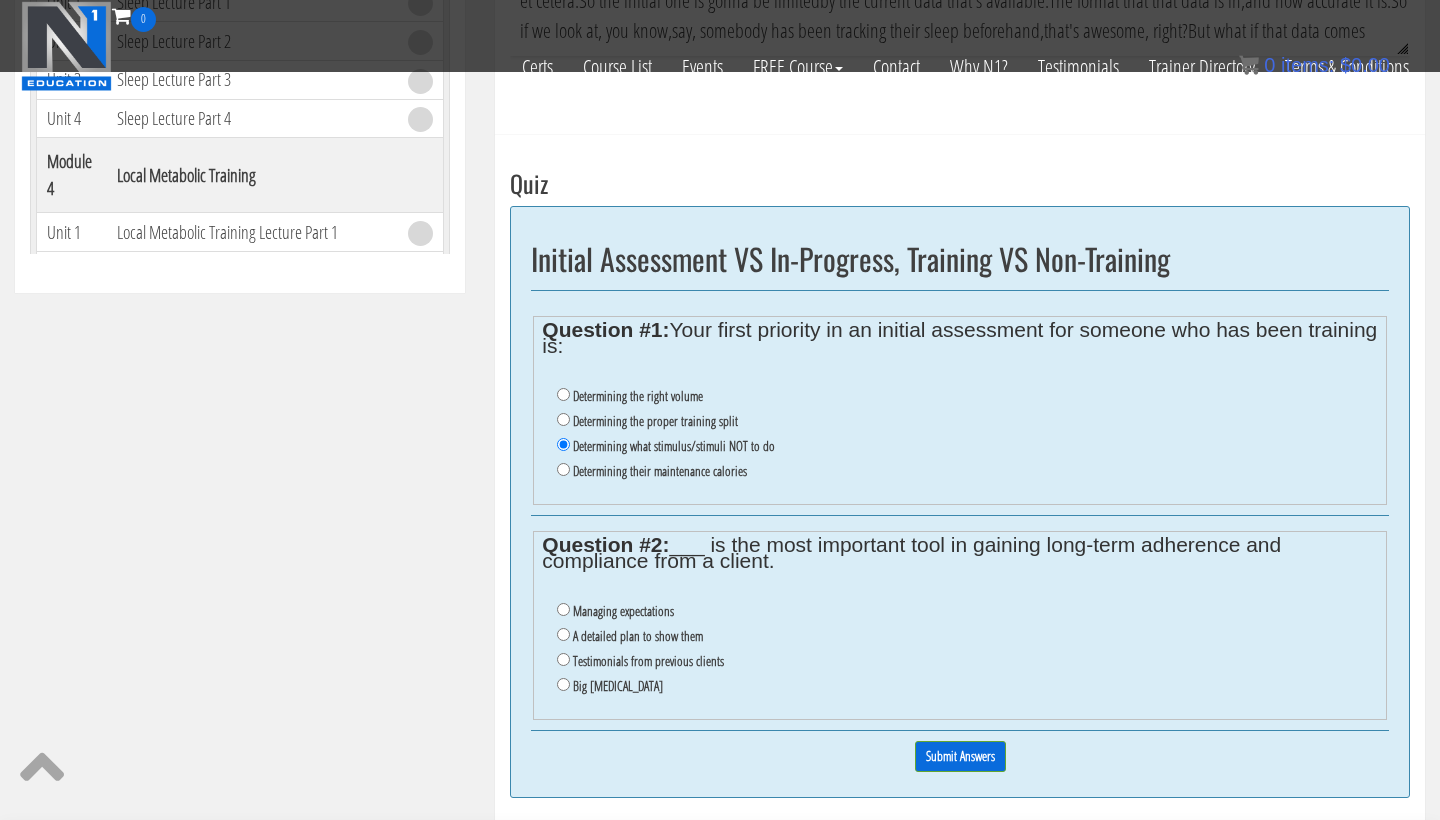 click on "Managing expectations" at bounding box center [563, 609] 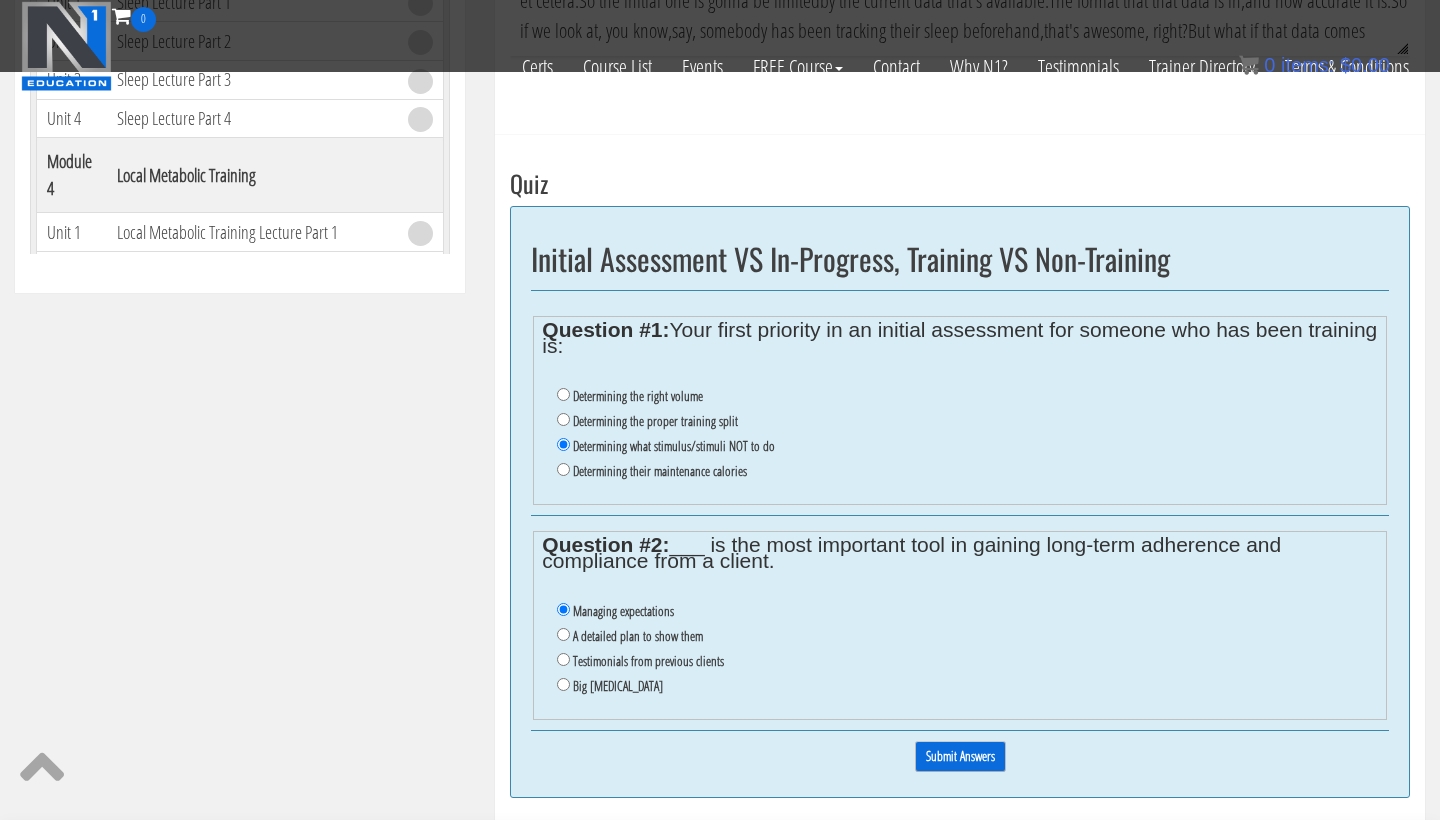 click on "Submit Answers" at bounding box center (960, 756) 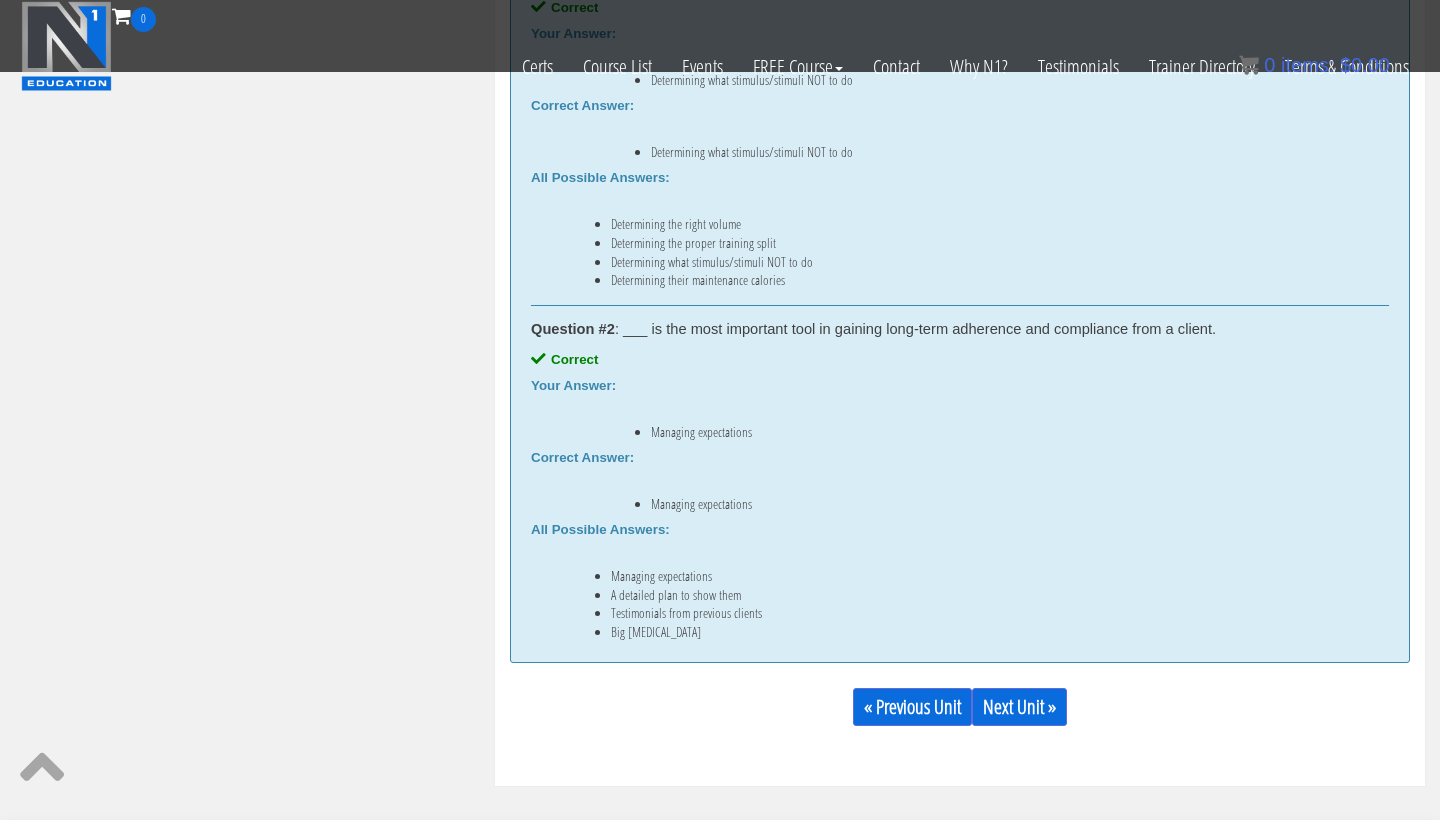 scroll, scrollTop: 1463, scrollLeft: 0, axis: vertical 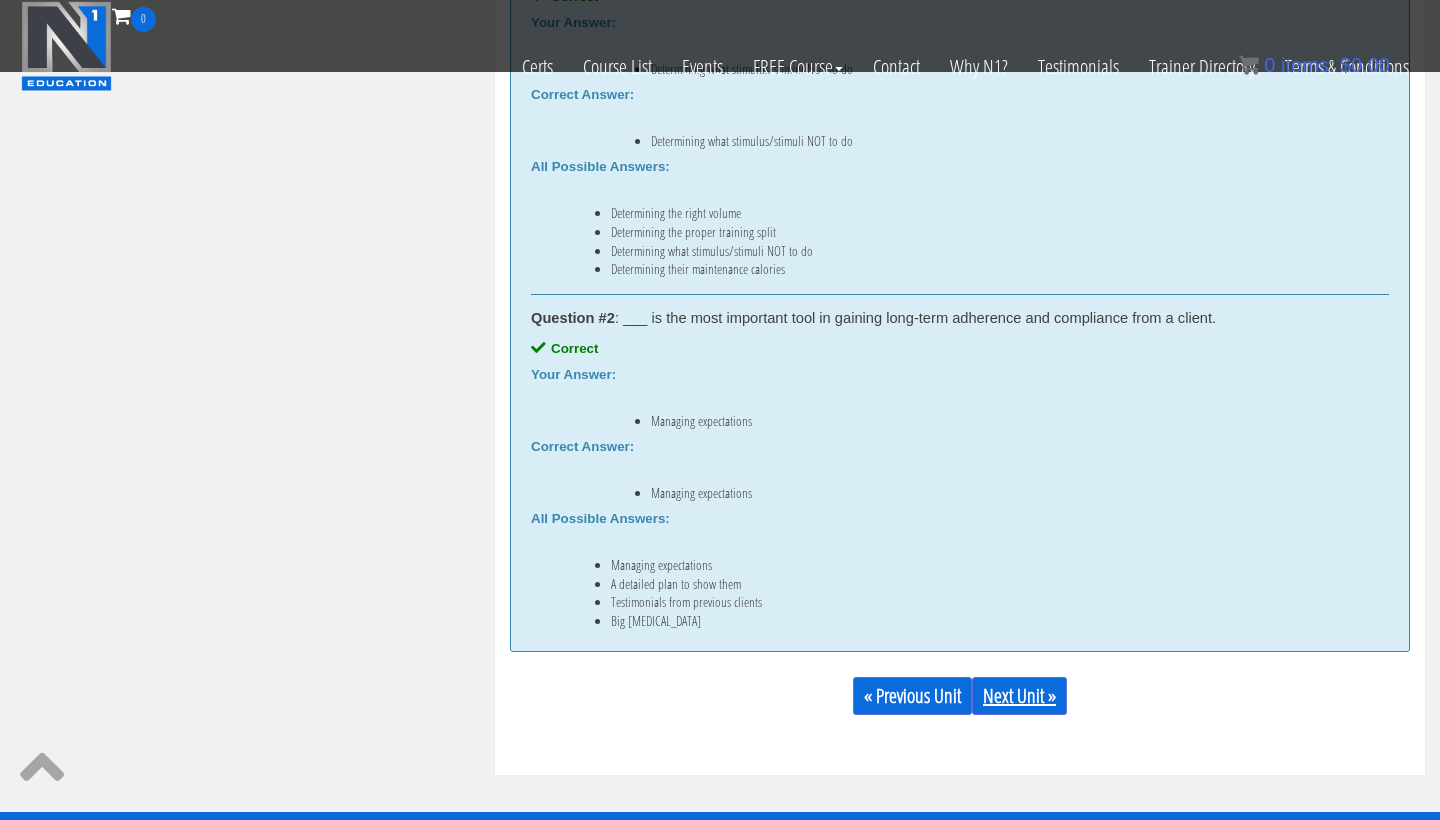 click on "Next Unit »" at bounding box center (1019, 696) 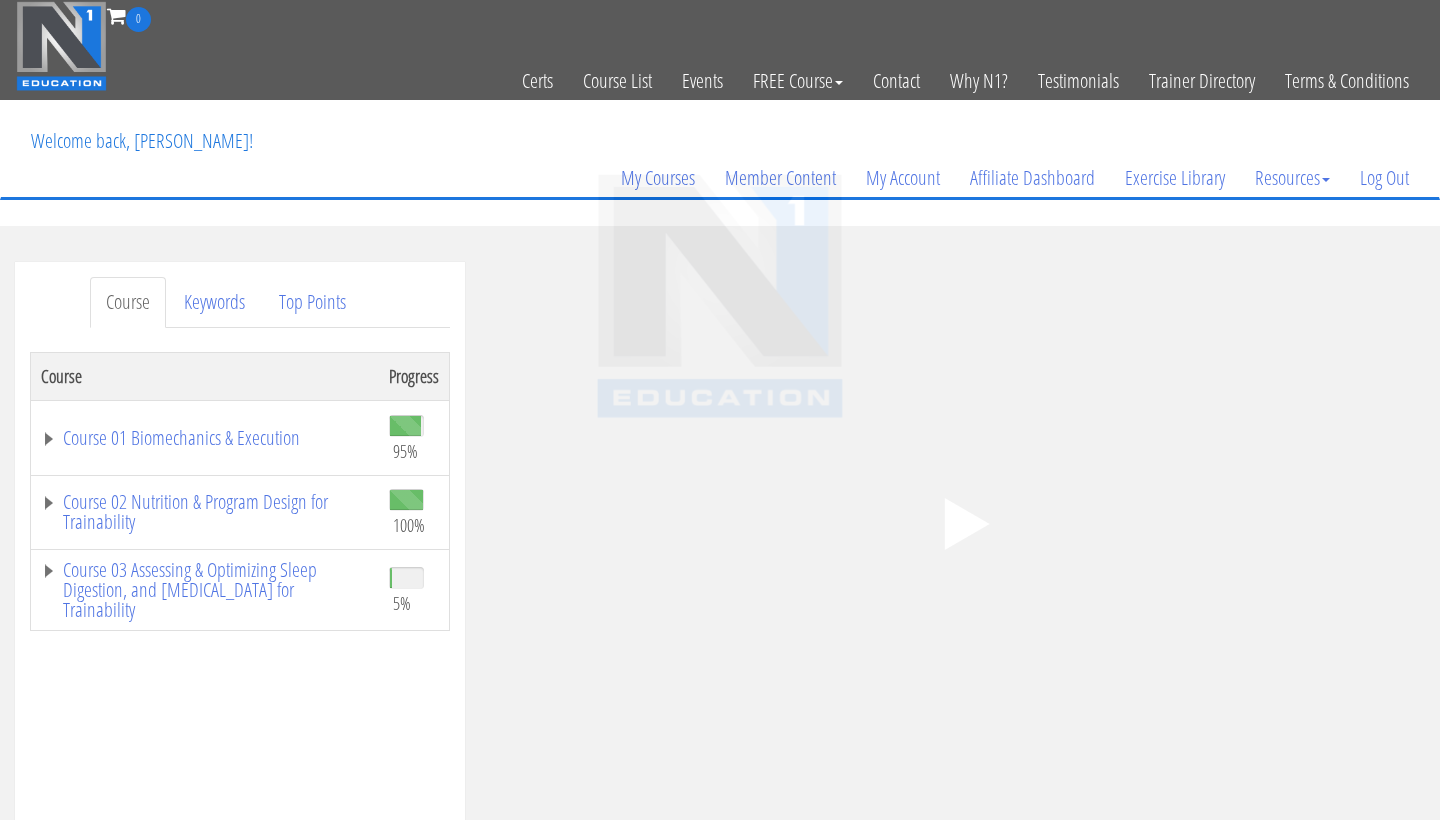 scroll, scrollTop: 0, scrollLeft: 0, axis: both 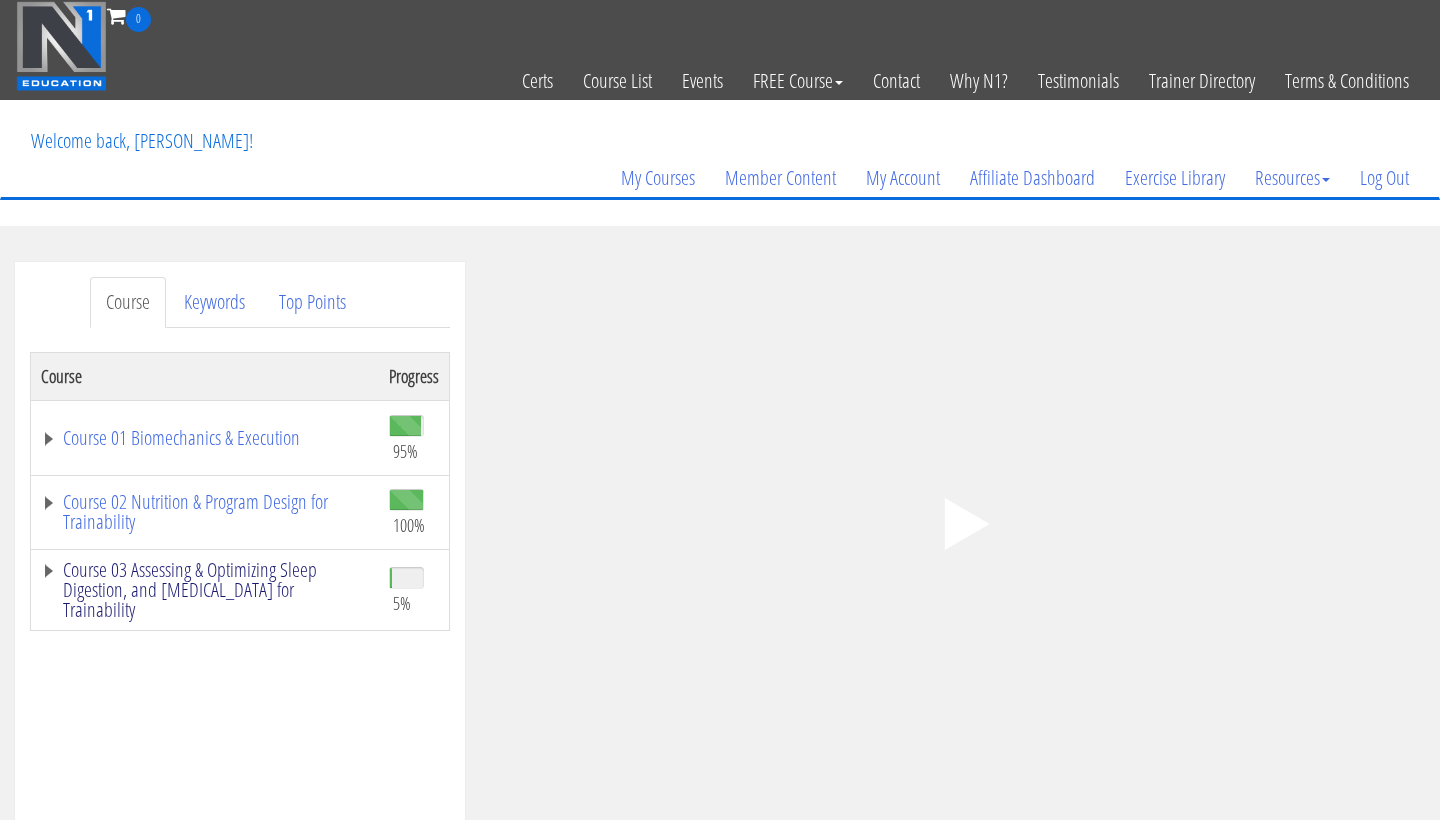 click on "Course 03 Assessing & Optimizing Sleep Digestion, and [MEDICAL_DATA] for Trainability" at bounding box center [205, 590] 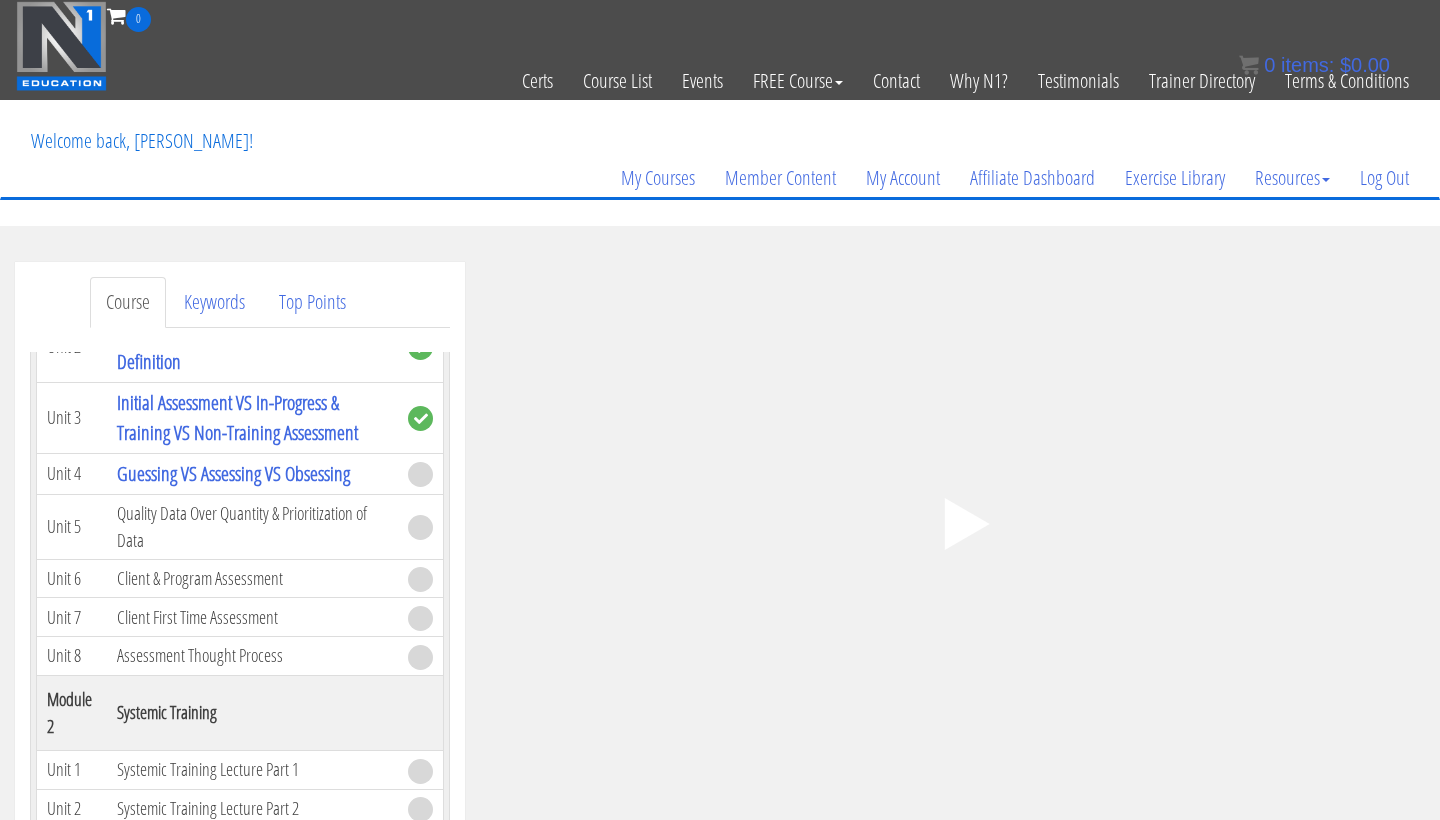 scroll, scrollTop: 440, scrollLeft: 0, axis: vertical 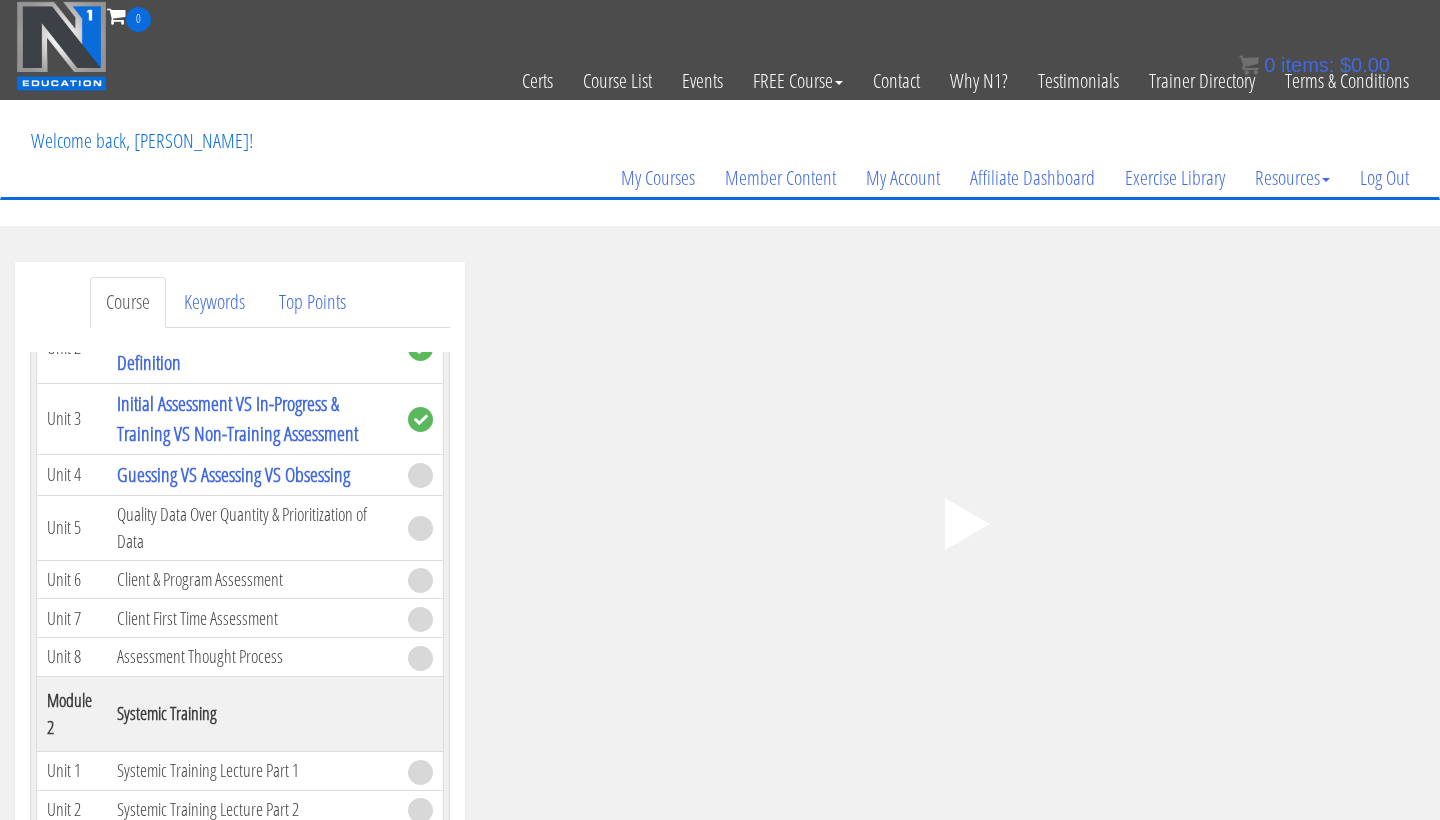 click on ".fp-color-play{opacity:0.65;}.controlbutton{fill:#fff;}" 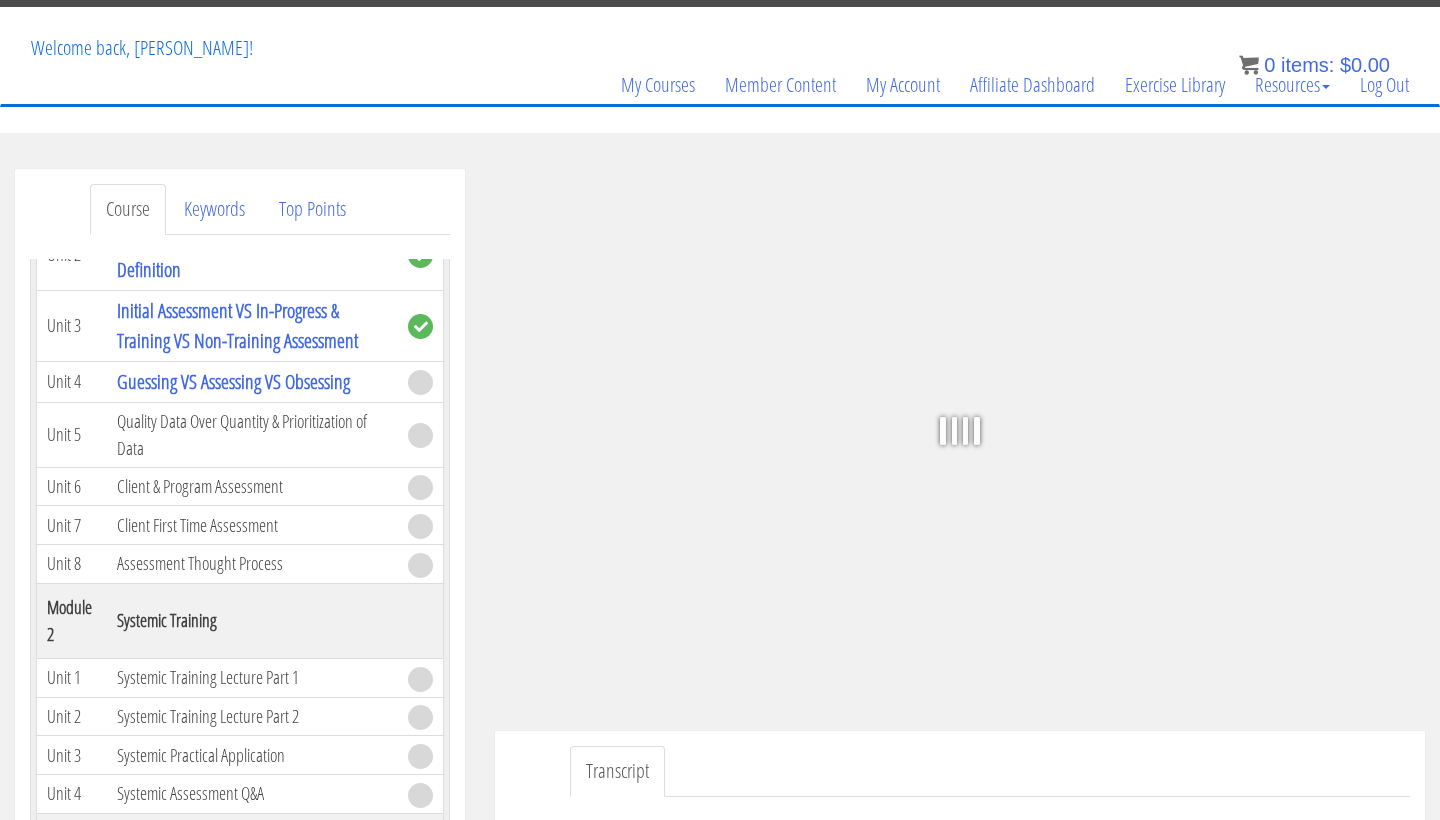 scroll, scrollTop: 98, scrollLeft: 0, axis: vertical 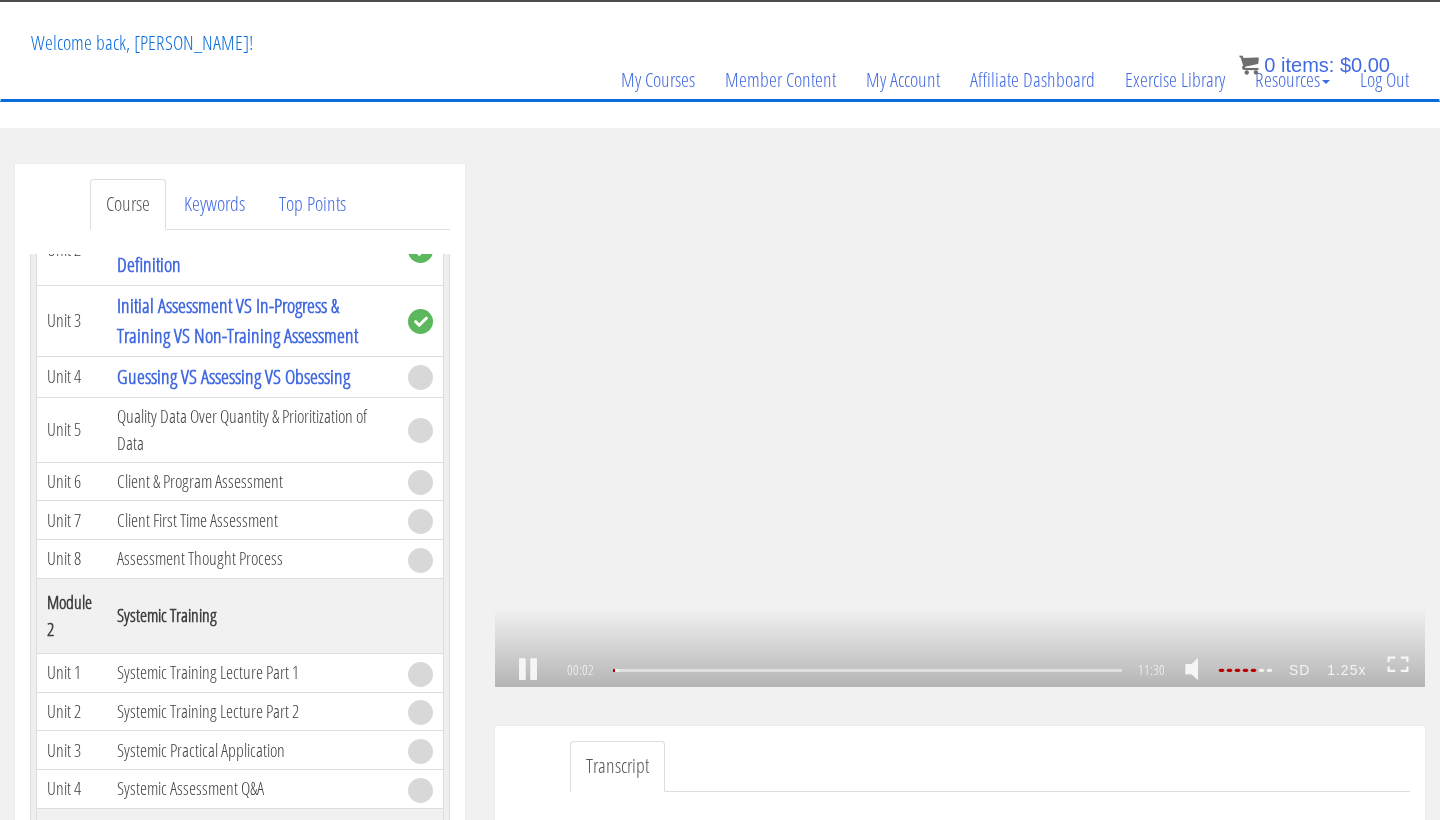 click on ".a{fill:#000;opacity:0.65;}.b{fill:#fff;opacity:1.0;}
.fp-color-play{opacity:0.65;}.controlbutton{fill:#fff;}
.fp-color-play{opacity:0.65;}.controlbutton{fill:#fff;}
.controlbuttonbg{opacity:0.65;}.controlbutton{fill:#fff;}
.fp-color-play{opacity:0.65;}.rect{fill:#fff;}
.fp-color-play{opacity:0.65;}.rect{fill:#fff;}
.fp-color-play{opacity:0.65;}.rect{fill:#fff;}
.fp-color-play{opacity:0.65;}.rect{fill:#fff;}
00:02                                                                        11:30              11:28                                                                                                                                                                                 CC SD" at bounding box center [960, 425] 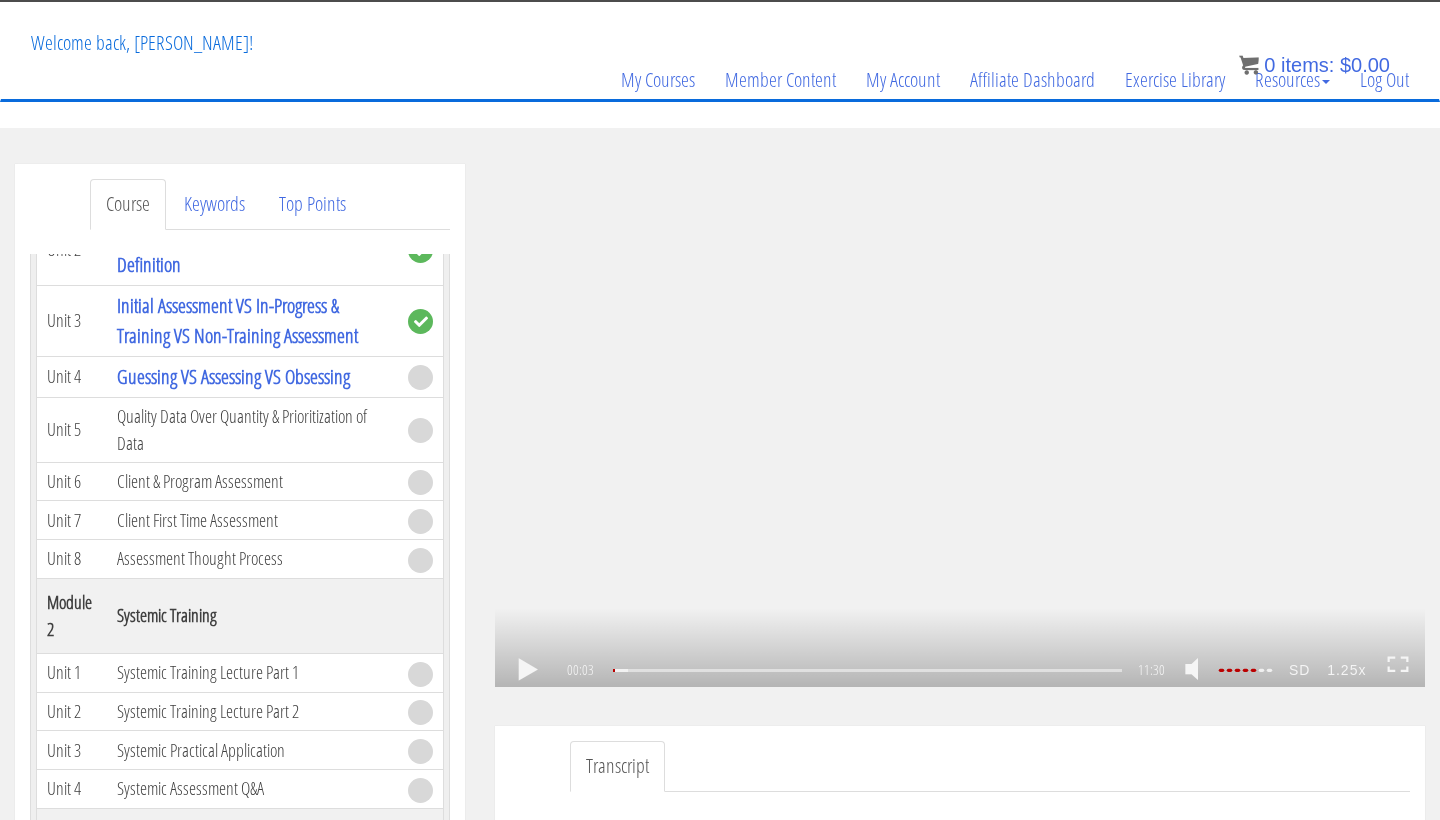 click on ".a{fill:#000;opacity:0.65;}.b{fill:#fff;opacity:1.0;}
.fp-color-play{opacity:0.65;}.controlbutton{fill:#fff;}
.fp-color-play{opacity:0.65;}.controlbutton{fill:#fff;}
.controlbuttonbg{opacity:0.65;}.controlbutton{fill:#fff;}
.fp-color-play{opacity:0.65;}.rect{fill:#fff;}
.fp-color-play{opacity:0.65;}.rect{fill:#fff;}
.fp-color-play{opacity:0.65;}.rect{fill:#fff;}
.fp-color-play{opacity:0.65;}.rect{fill:#fff;}
00:03                                                                        11:30              11:28                                                                                                                                                                                 CC SD" at bounding box center (960, 425) 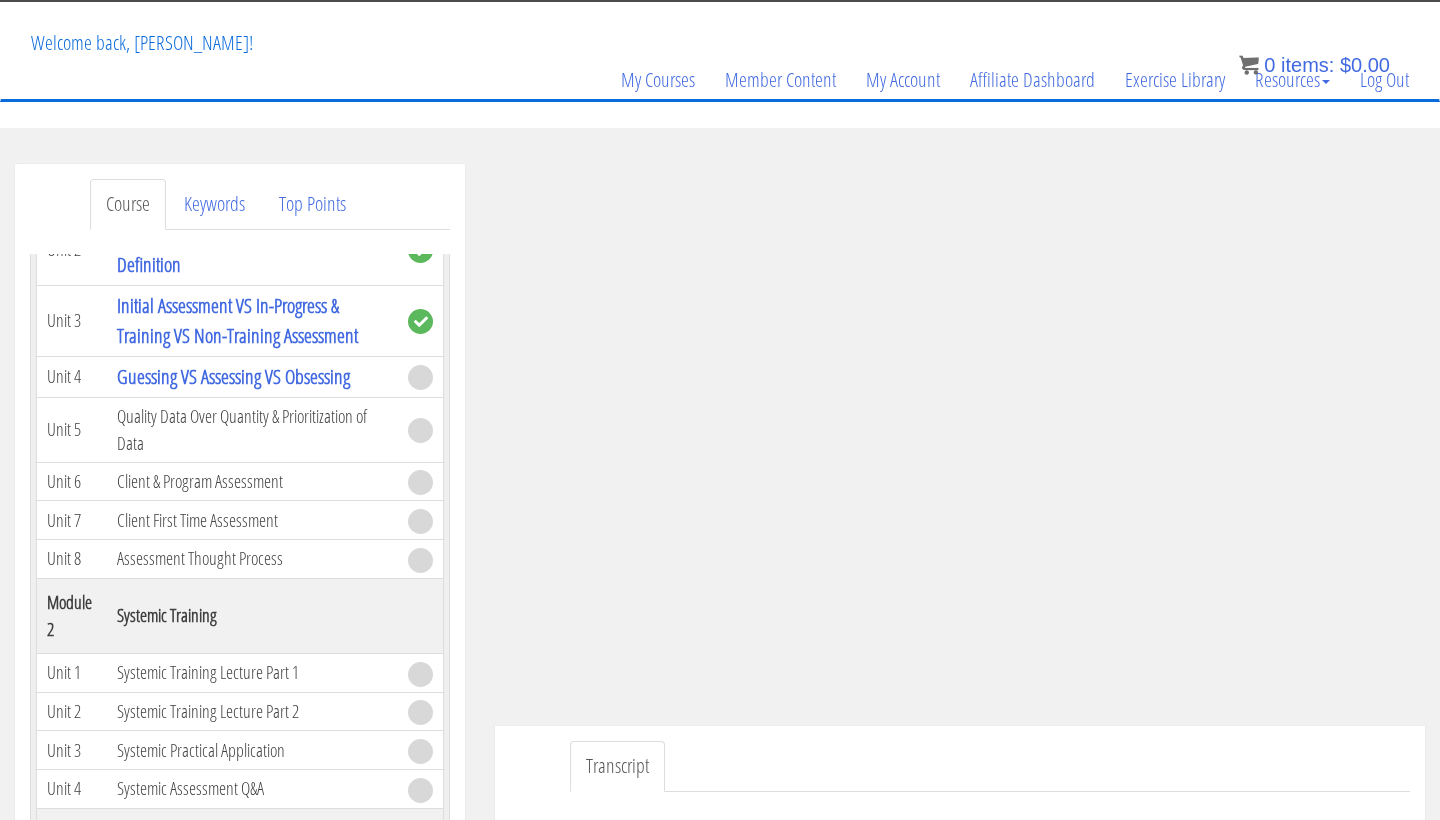 scroll, scrollTop: 59, scrollLeft: 0, axis: vertical 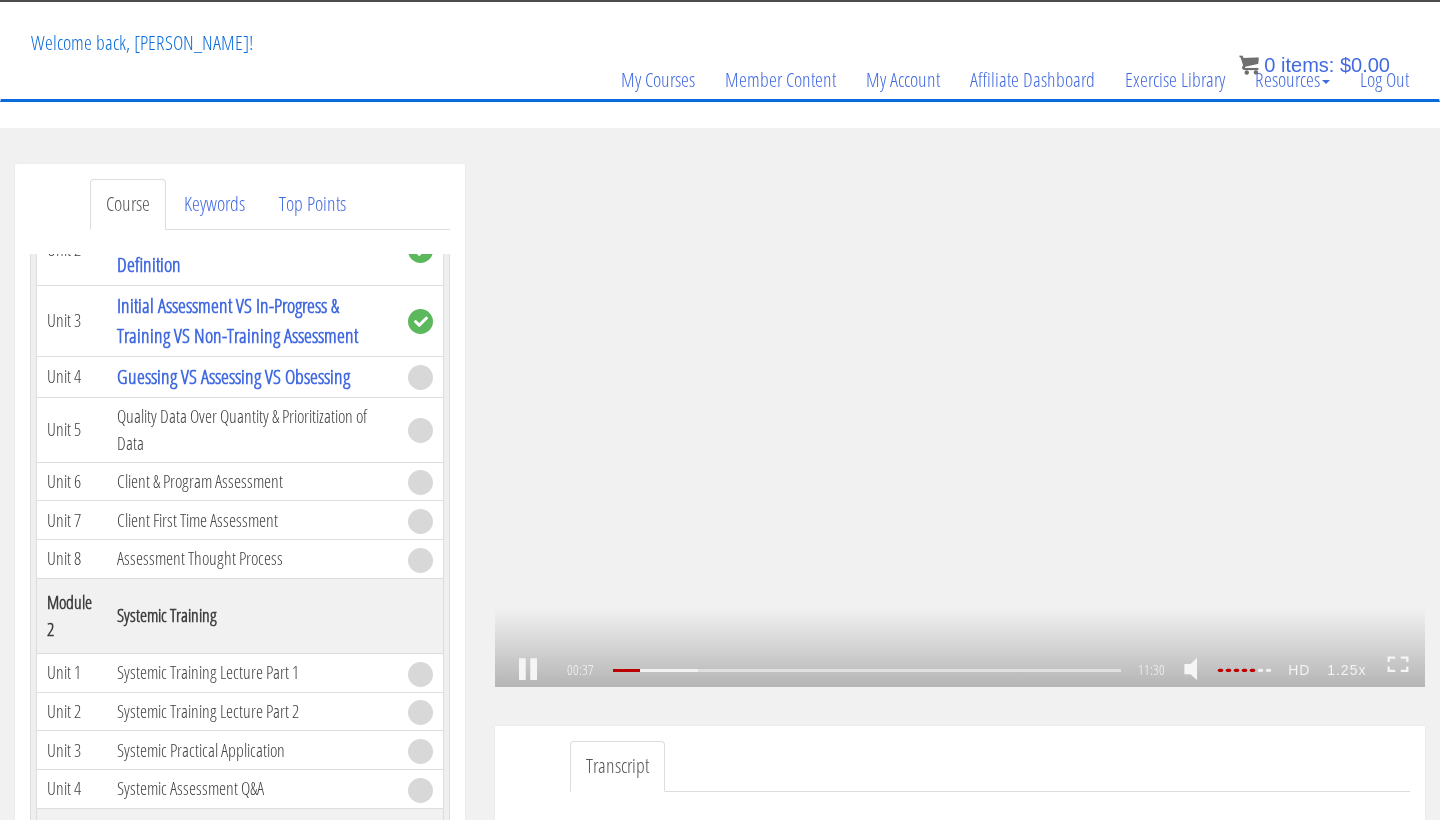 click 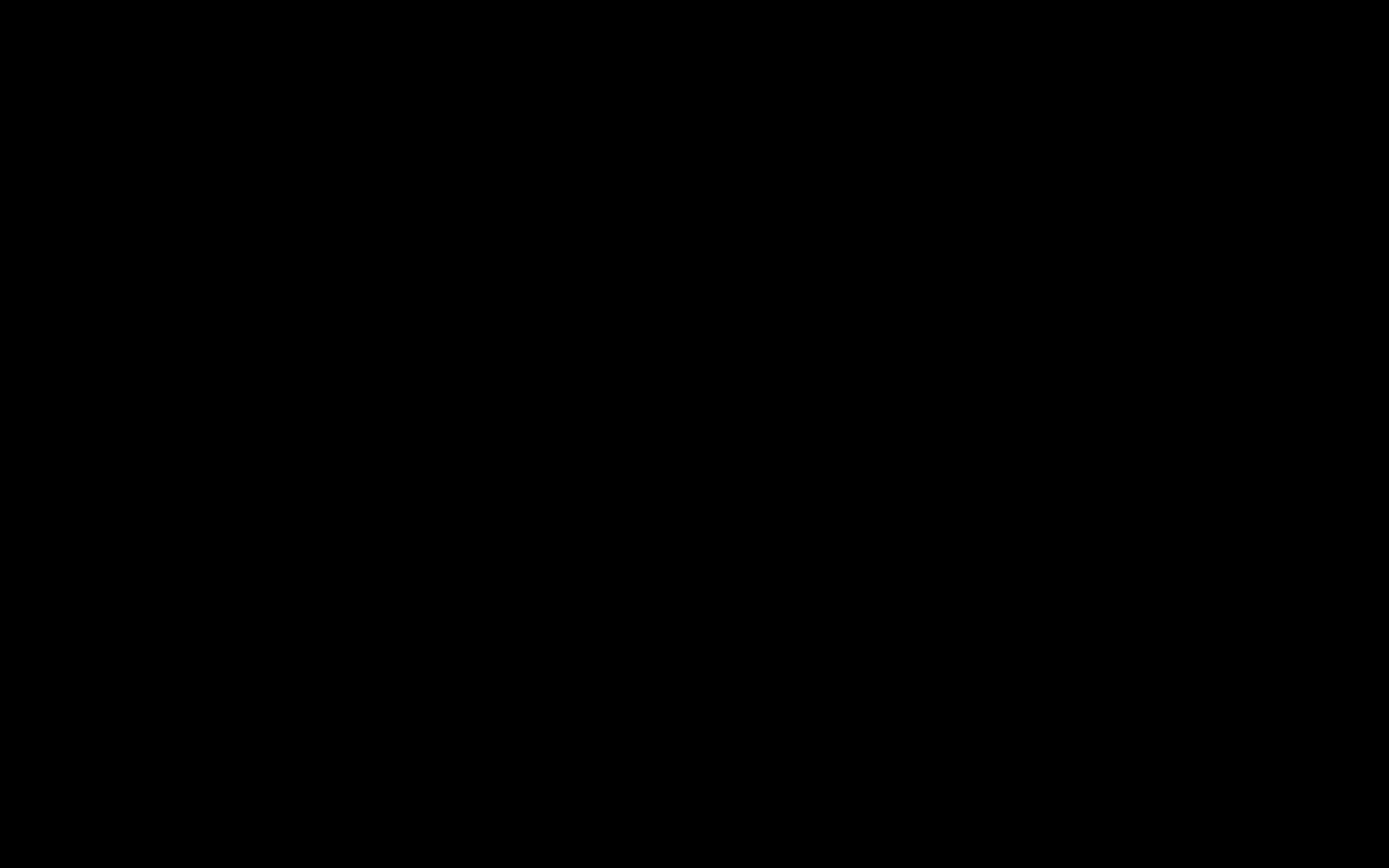 click on ".a{fill:#000;opacity:0.65;}.b{fill:#fff;opacity:1.0;}
.fp-color-play{opacity:0.65;}.controlbutton{fill:#fff;}
.fp-color-play{opacity:0.65;}.controlbutton{fill:#fff;}
.controlbuttonbg{opacity:0.65;}.controlbutton{fill:#fff;}
.fp-color-play{opacity:0.65;}.rect{fill:#fff;}
.fp-color-play{opacity:0.65;}.rect{fill:#fff;}
.fp-color-play{opacity:0.65;}.rect{fill:#fff;}
.fp-color-play{opacity:0.65;}.rect{fill:#fff;}
01:05                                                                        11:30              10:25                                                                                                                                                                                 CC HD" at bounding box center [694, 434] 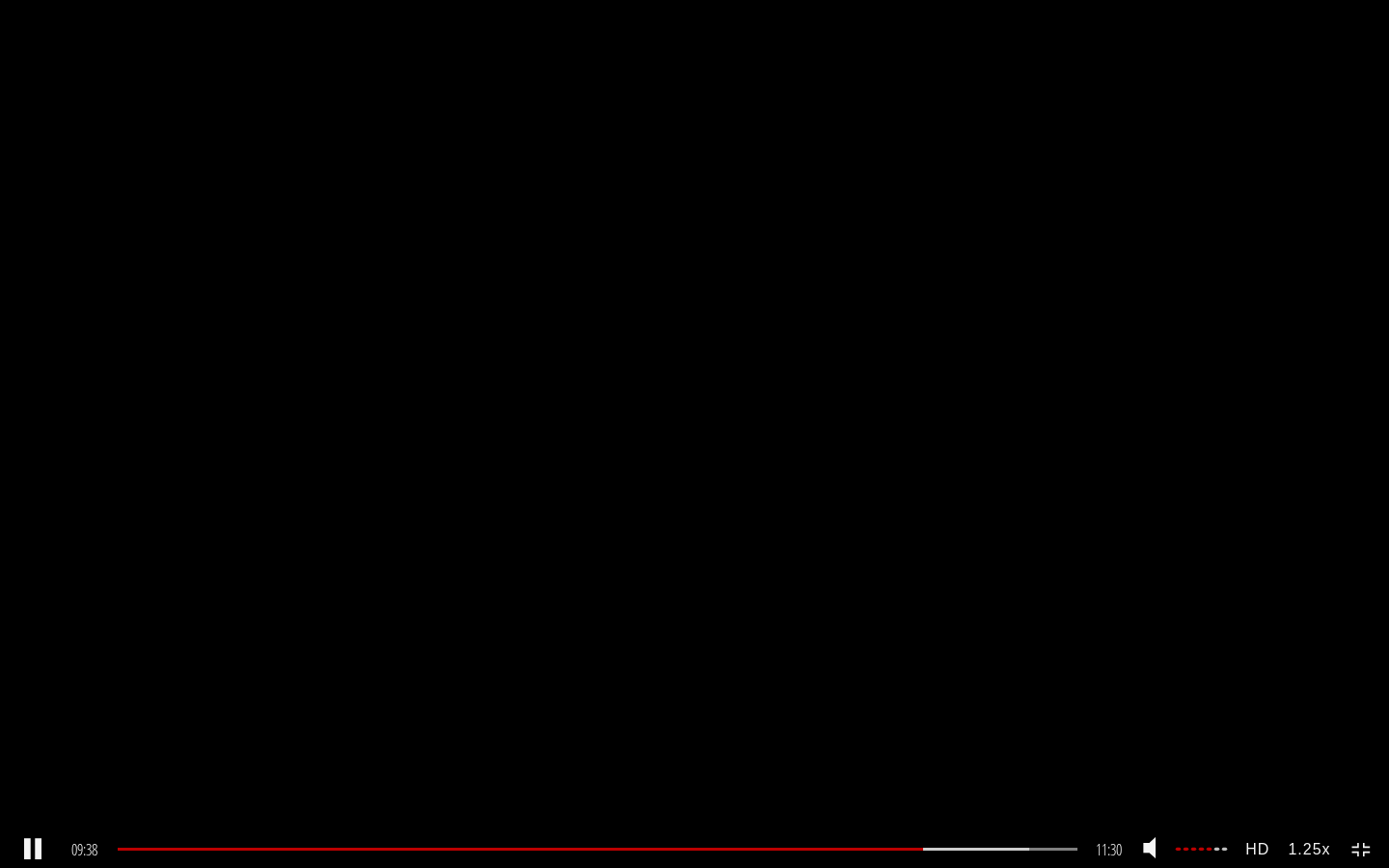 click on ".a{fill:#000;opacity:0.65;}.b{fill:#fff;opacity:1.0;}
.fp-color-play{opacity:0.65;}.controlbutton{fill:#fff;}
.fp-color-play{opacity:0.65;}.controlbutton{fill:#fff;}
.controlbuttonbg{opacity:0.65;}.controlbutton{fill:#fff;}
.fp-color-play{opacity:0.65;}.rect{fill:#fff;}
.fp-color-play{opacity:0.65;}.rect{fill:#fff;}
.fp-color-play{opacity:0.65;}.rect{fill:#fff;}
.fp-color-play{opacity:0.65;}.rect{fill:#fff;}
09:38                              04:20                                           11:30              01:52" at bounding box center [694, 434] 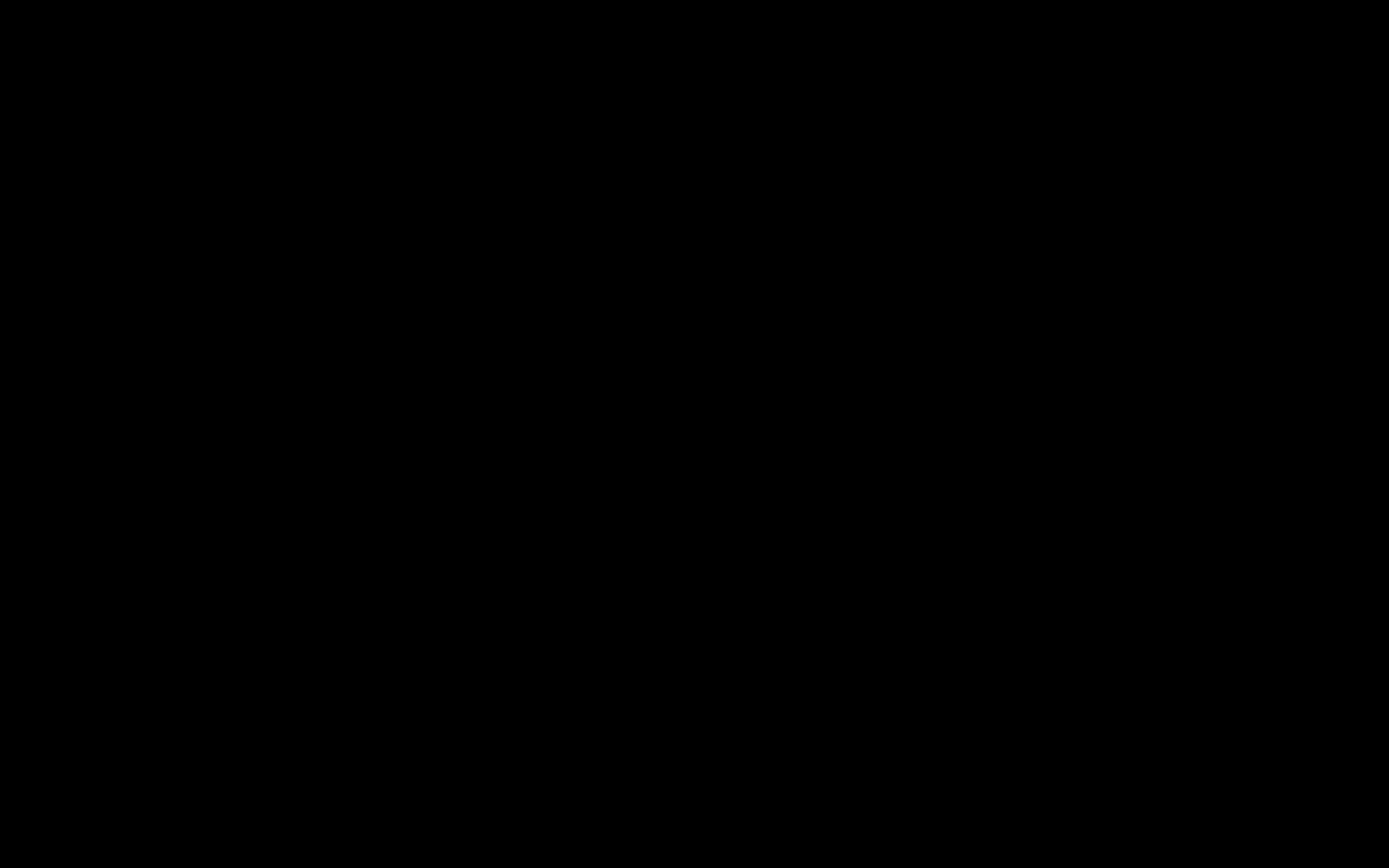 click on ".a{fill:#000;opacity:0.65;}.b{fill:#fff;opacity:1.0;}
.fp-color-play{opacity:0.65;}.controlbutton{fill:#fff;}
.fp-color-play{opacity:0.65;}.controlbutton{fill:#fff;}
.controlbuttonbg{opacity:0.65;}.controlbutton{fill:#fff;}
.fp-color-play{opacity:0.65;}.rect{fill:#fff;}
.fp-color-play{opacity:0.65;}.rect{fill:#fff;}
.fp-color-play{opacity:0.65;}.rect{fill:#fff;}
.fp-color-play{opacity:0.65;}.rect{fill:#fff;}
09:39                              04:20                                           11:30              01:51" at bounding box center (694, 434) 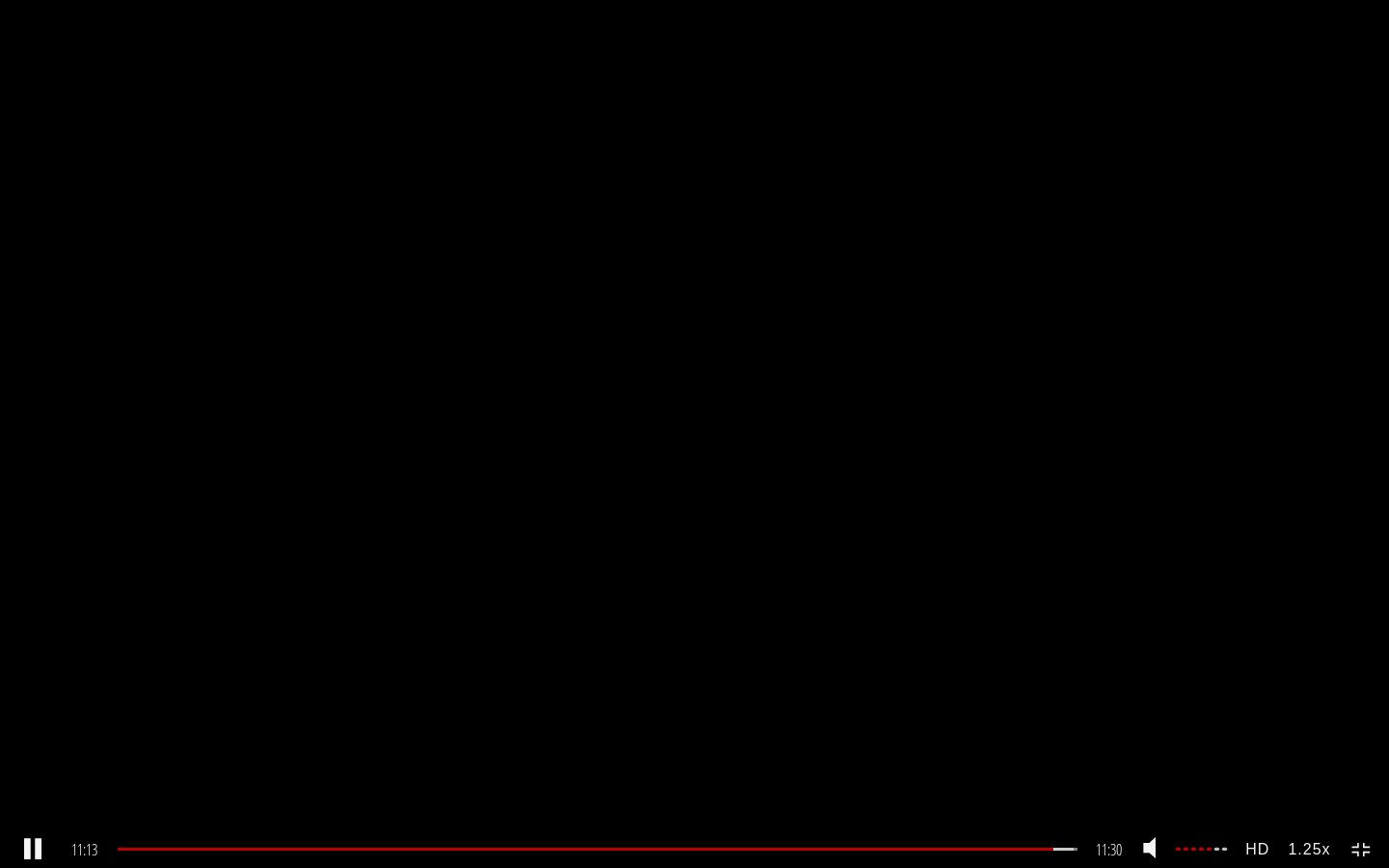 click 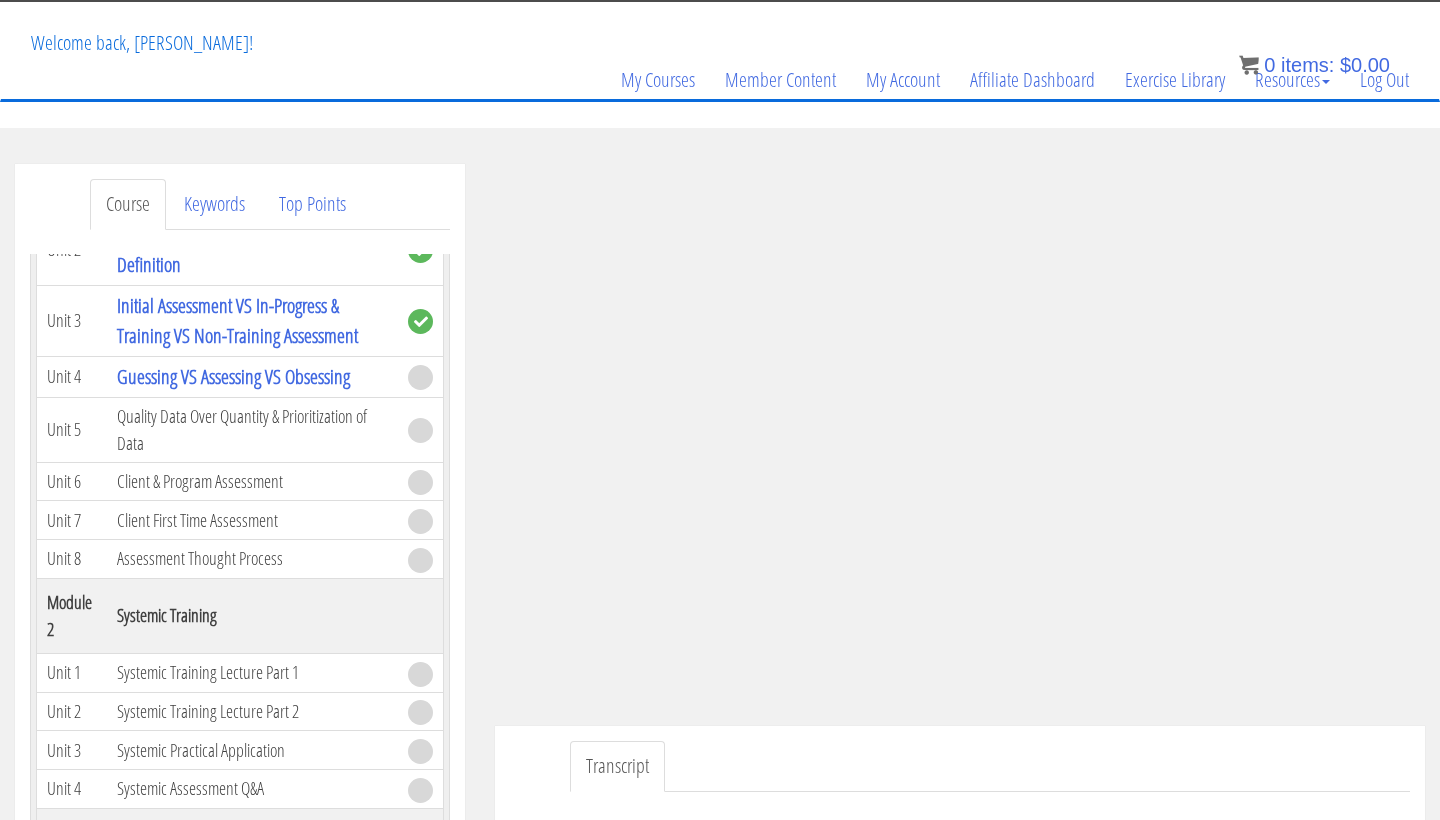 scroll, scrollTop: 2331, scrollLeft: 0, axis: vertical 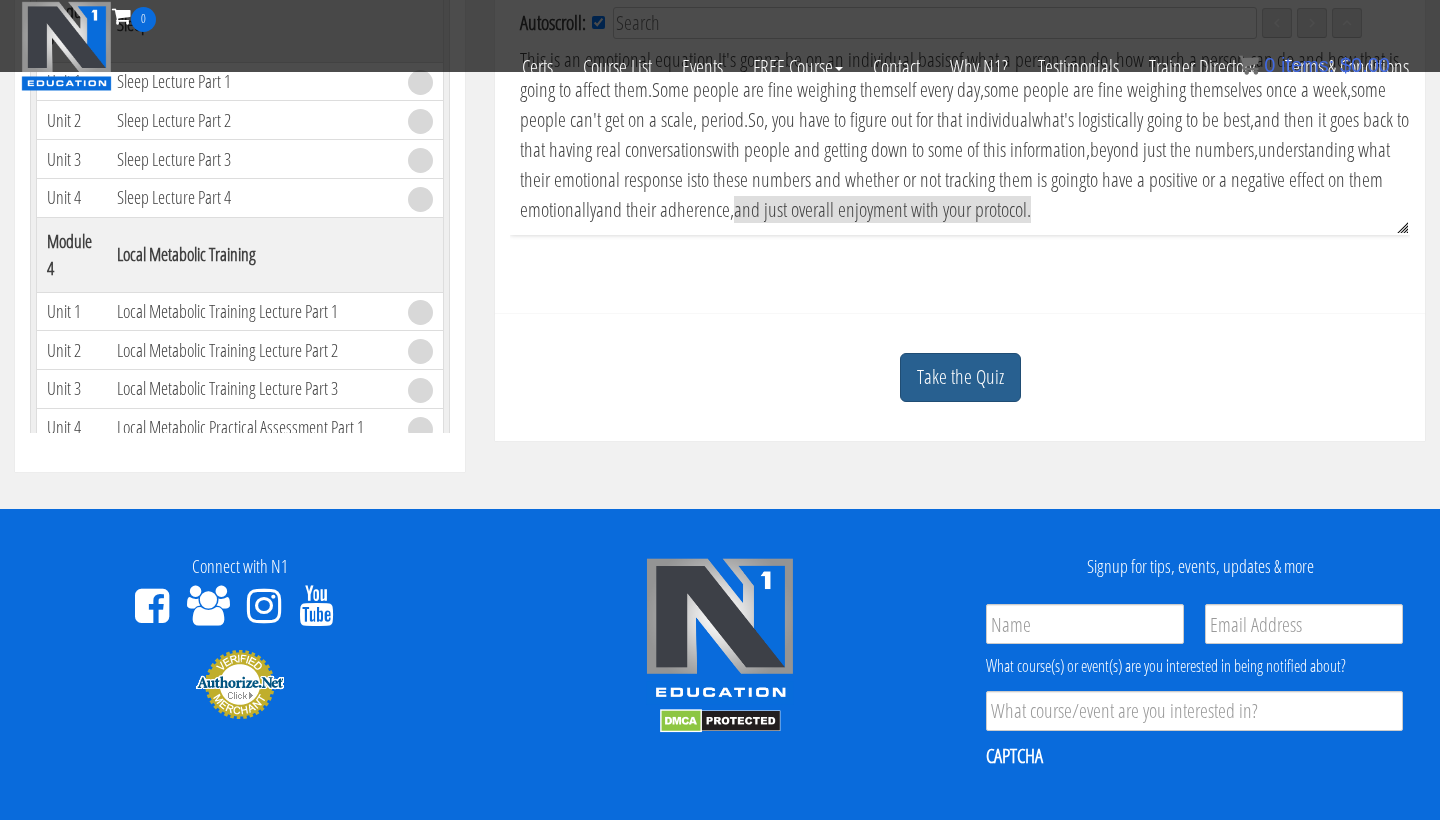 click on "Take the Quiz" at bounding box center [960, 377] 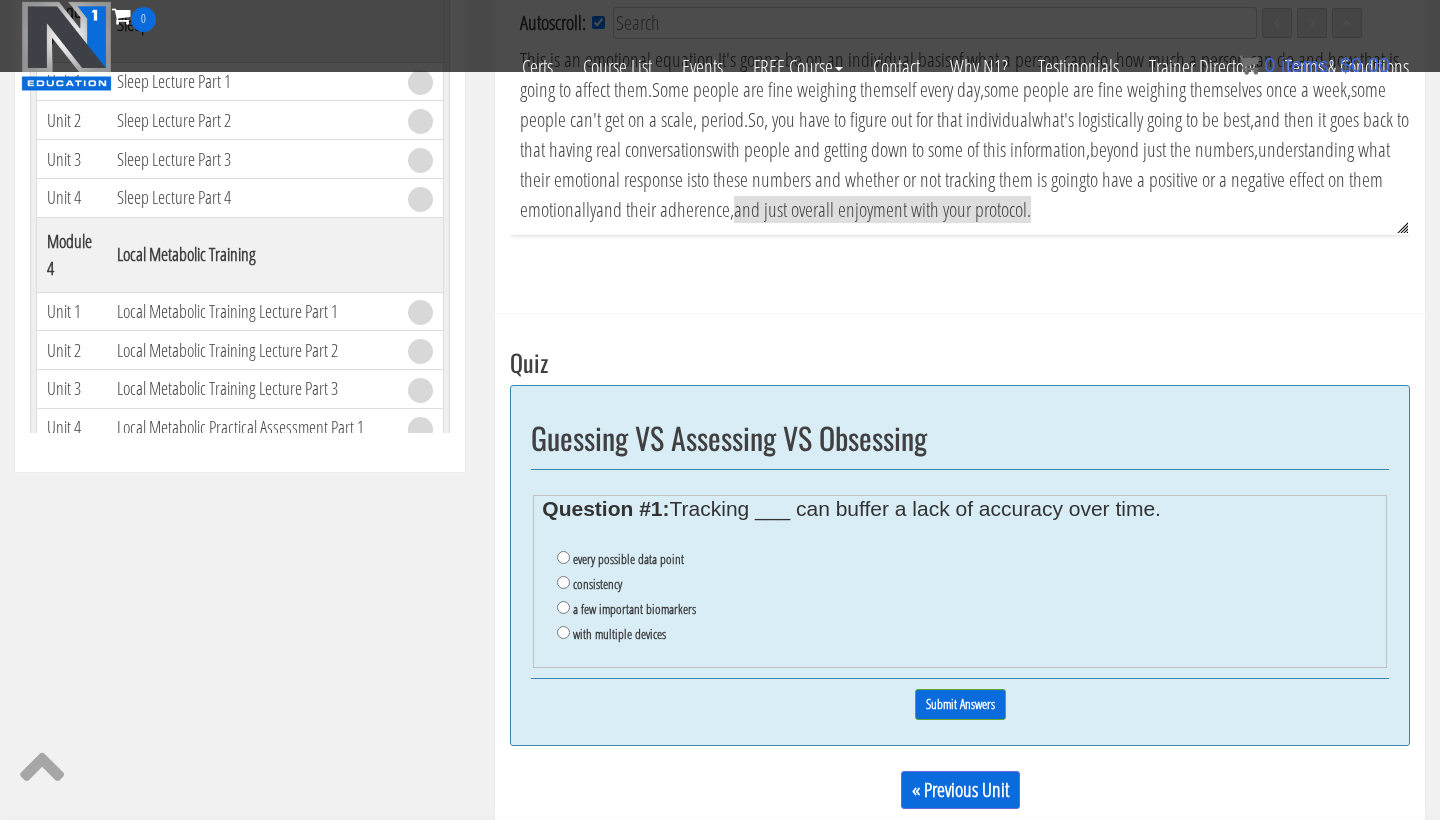 click on "consistency" at bounding box center [563, 582] 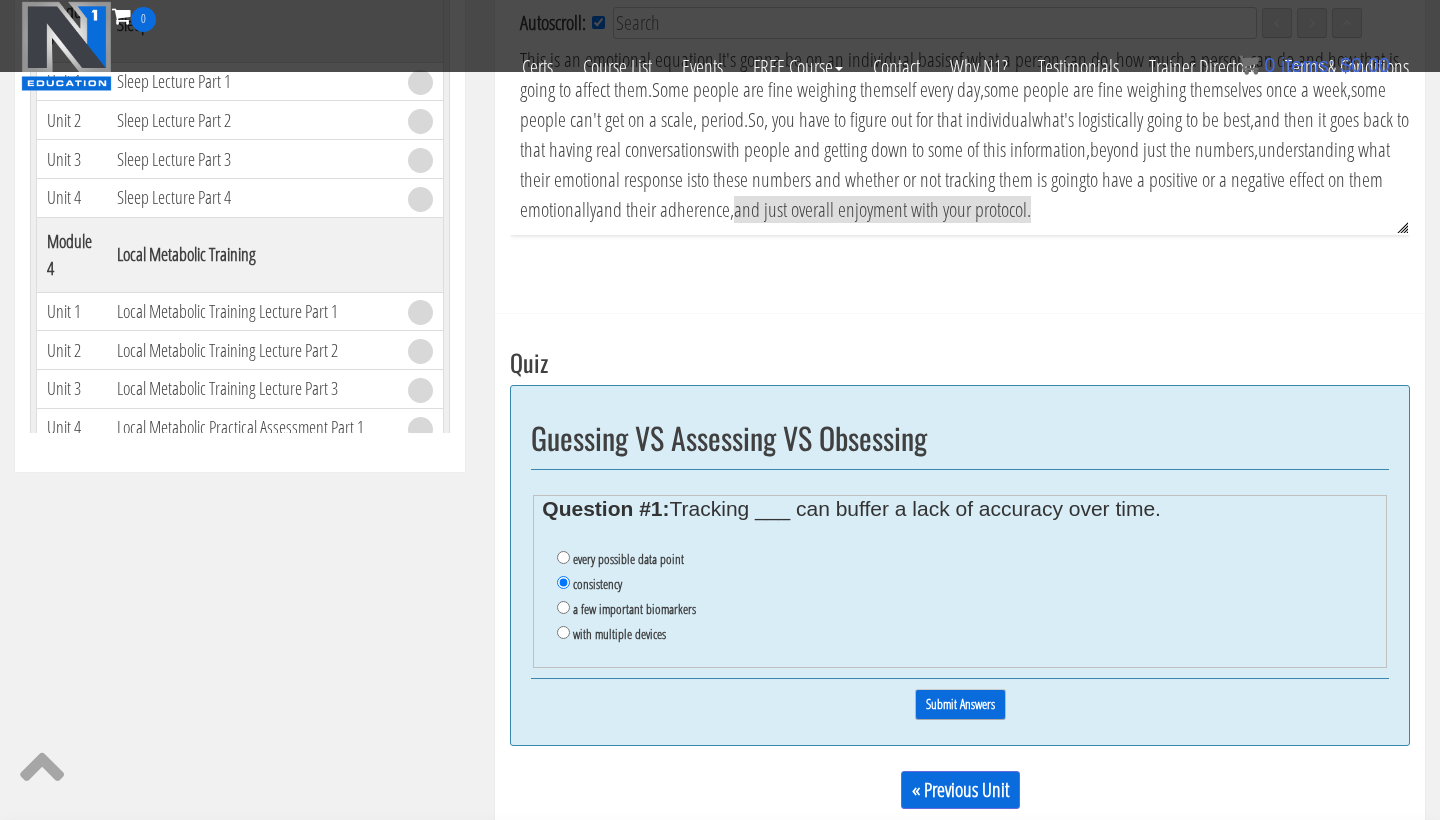 click on "Submit Answers" at bounding box center (960, 704) 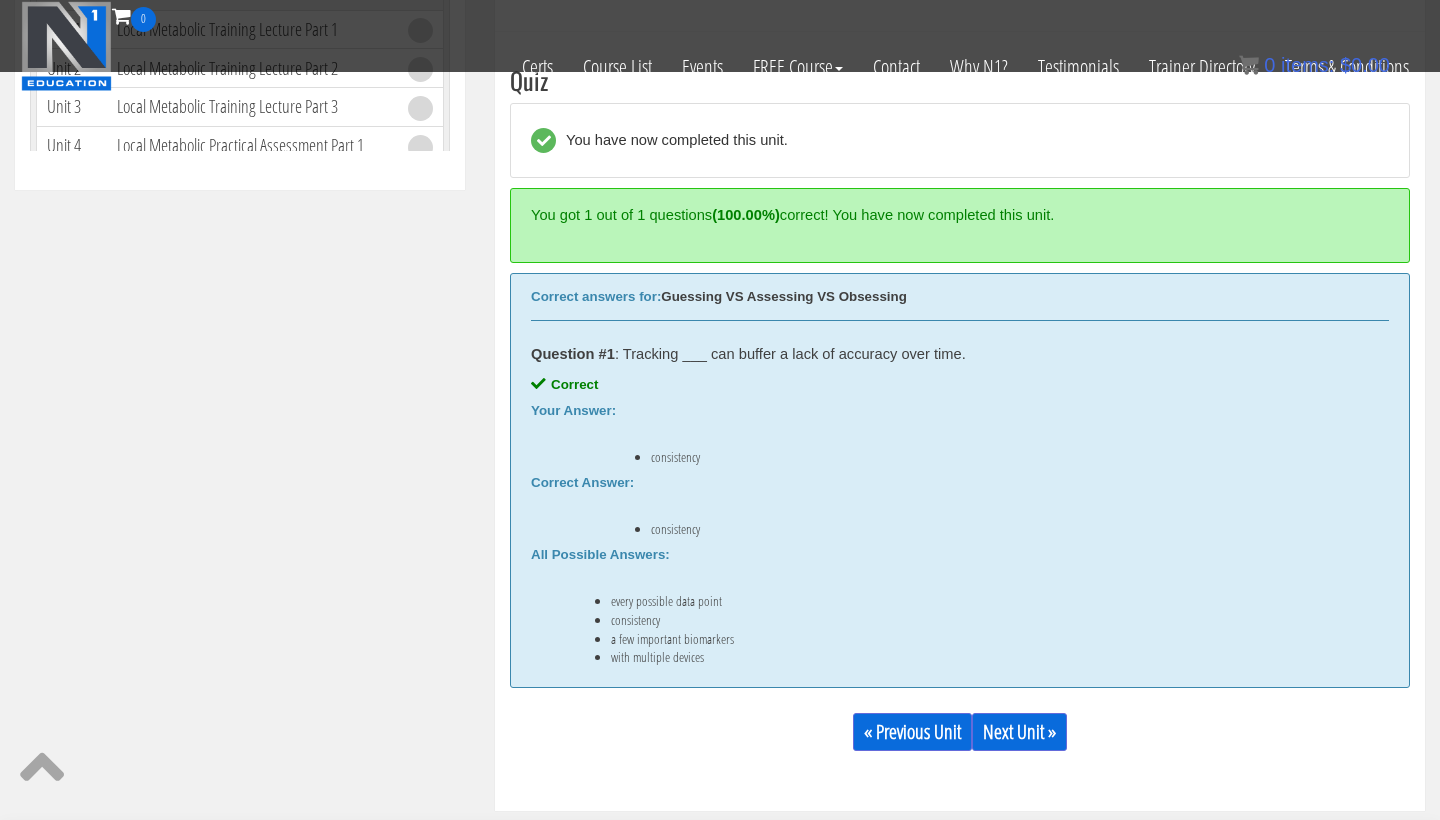 scroll, scrollTop: 1077, scrollLeft: 0, axis: vertical 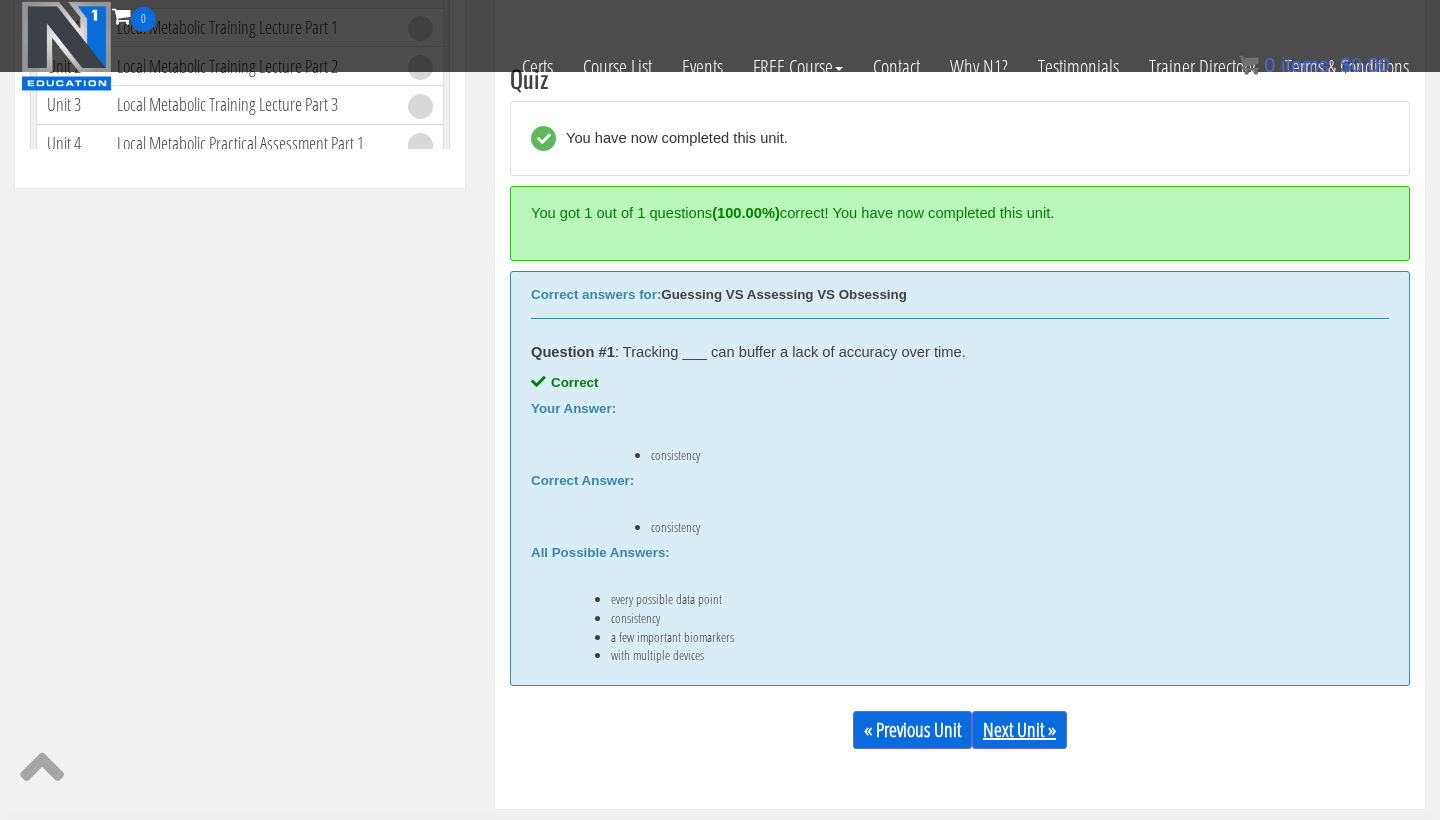 click on "Next Unit »" at bounding box center [1019, 730] 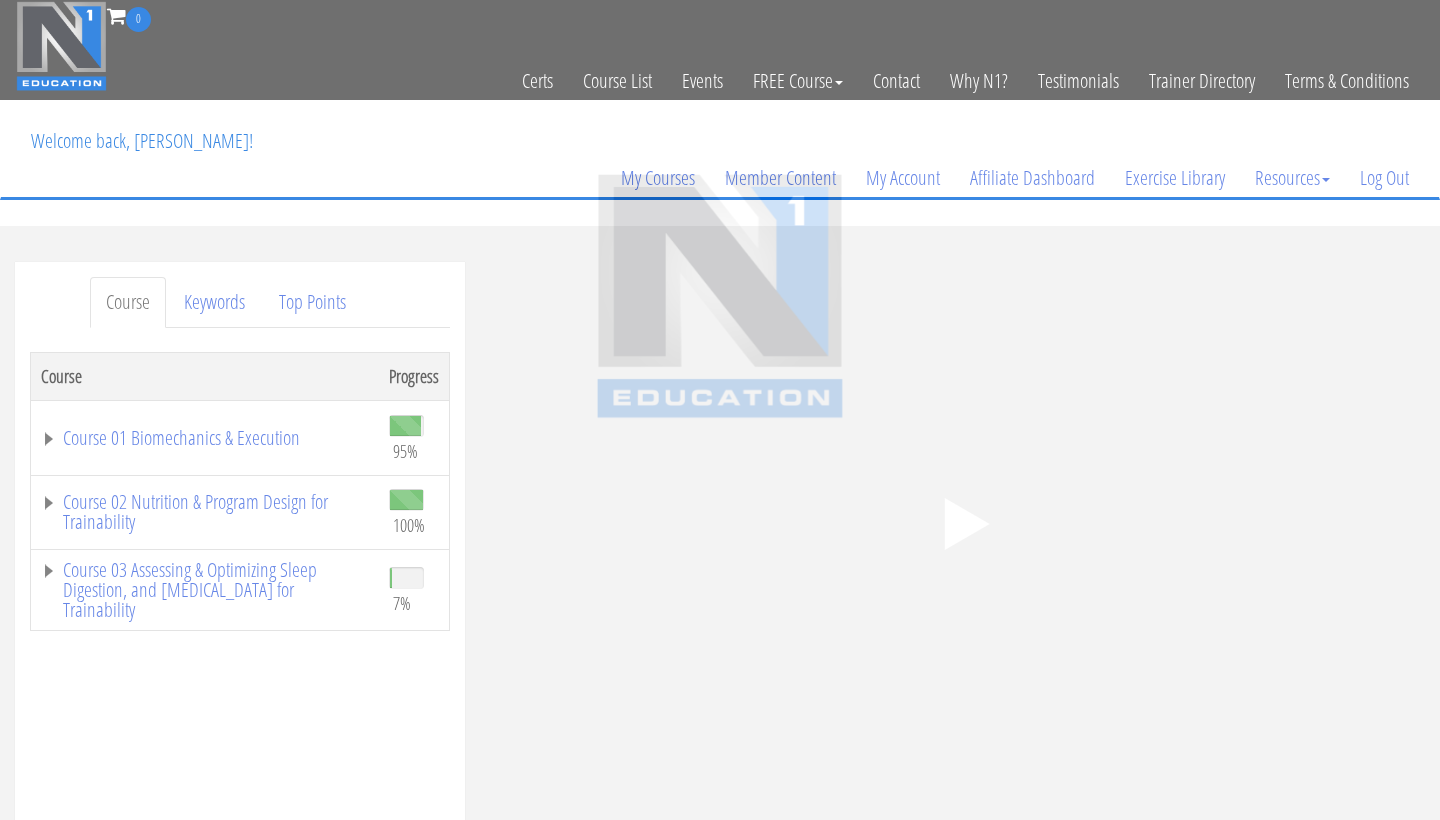 scroll, scrollTop: 0, scrollLeft: 0, axis: both 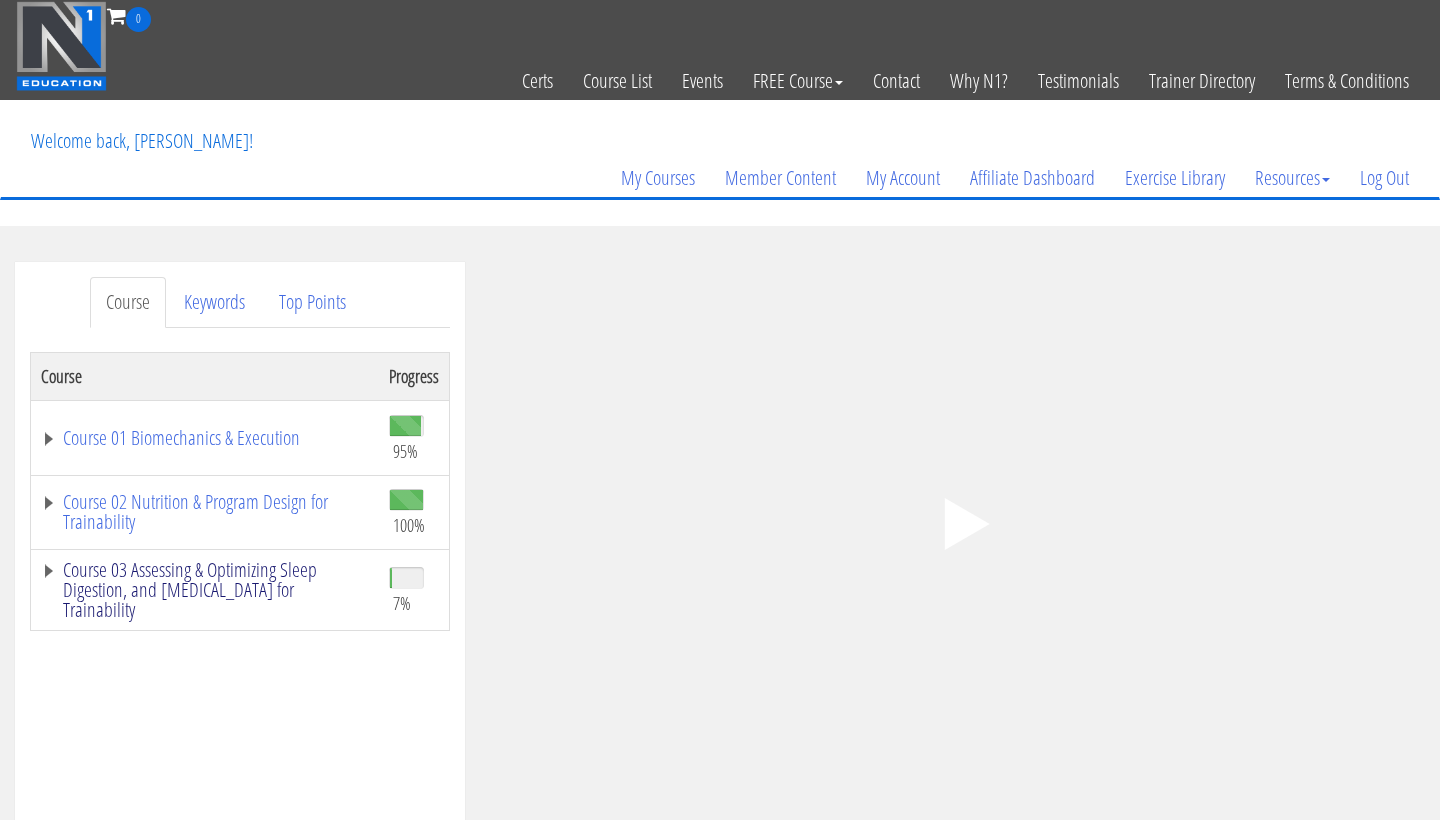 click on "Course 03 Assessing & Optimizing Sleep Digestion, and [MEDICAL_DATA] for Trainability" at bounding box center [205, 590] 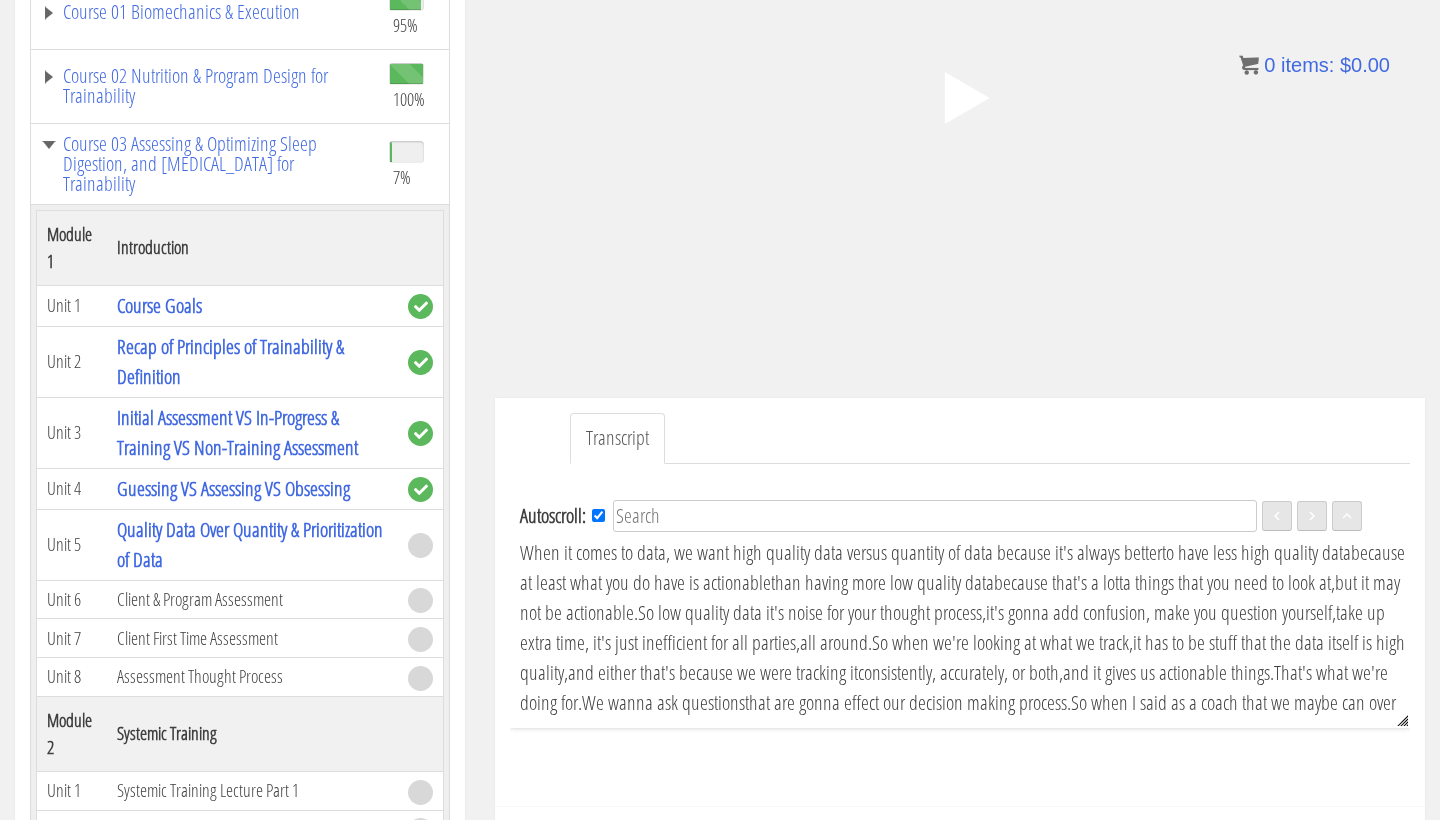 scroll, scrollTop: 127, scrollLeft: 0, axis: vertical 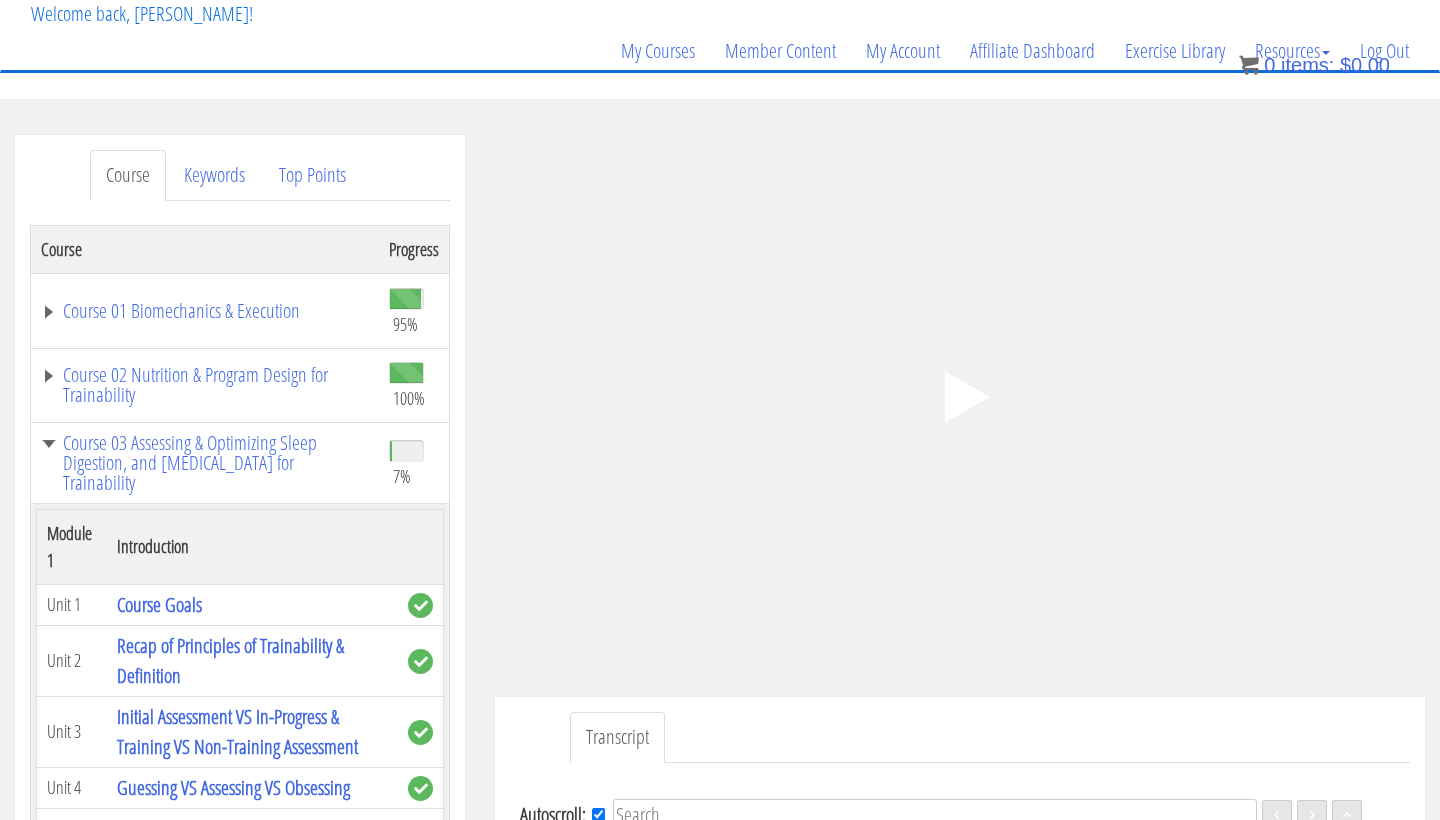 click on ".fp-color-play{opacity:0.65;}.controlbutton{fill:#fff;}" 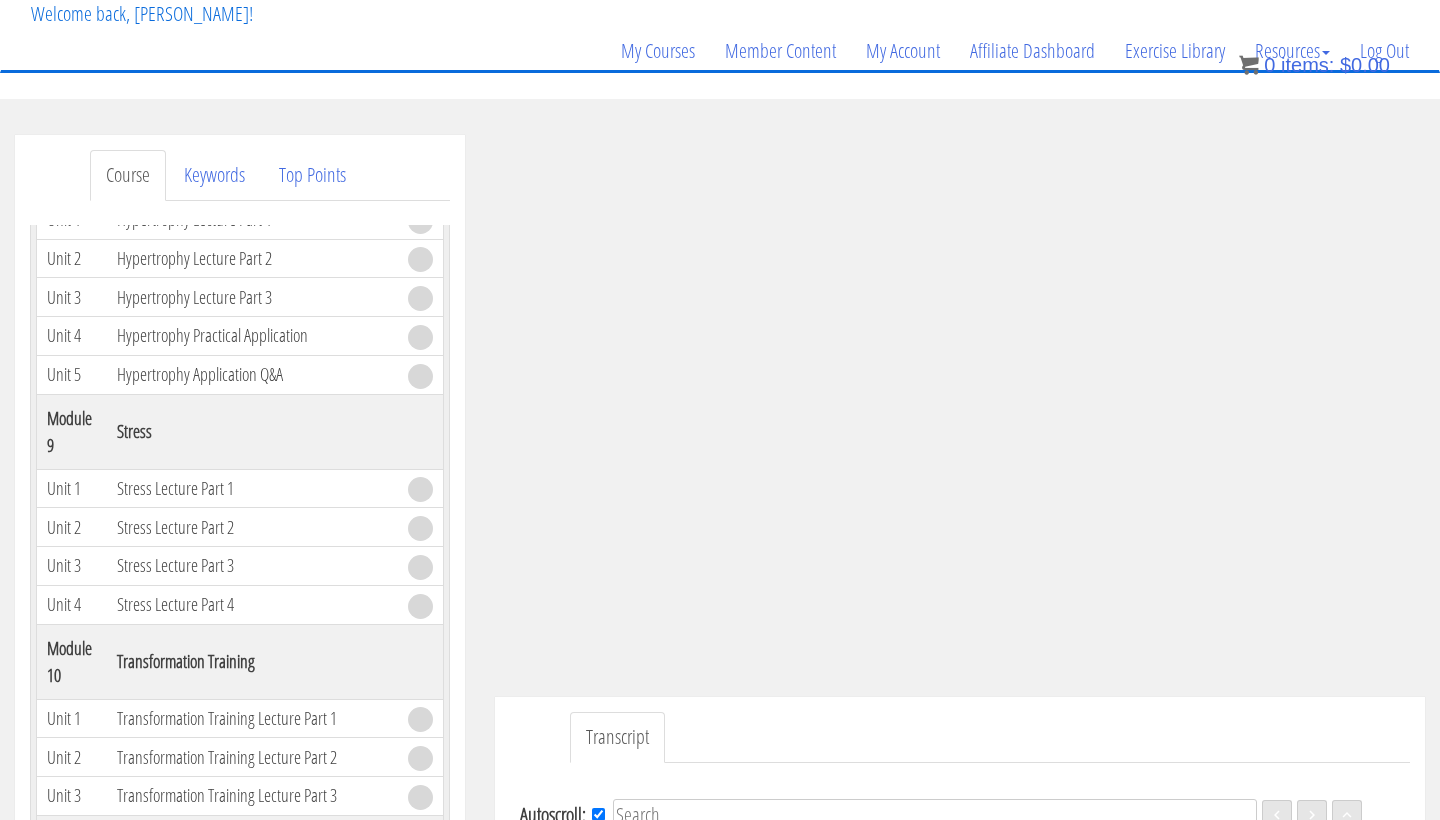 scroll, scrollTop: 2366, scrollLeft: 0, axis: vertical 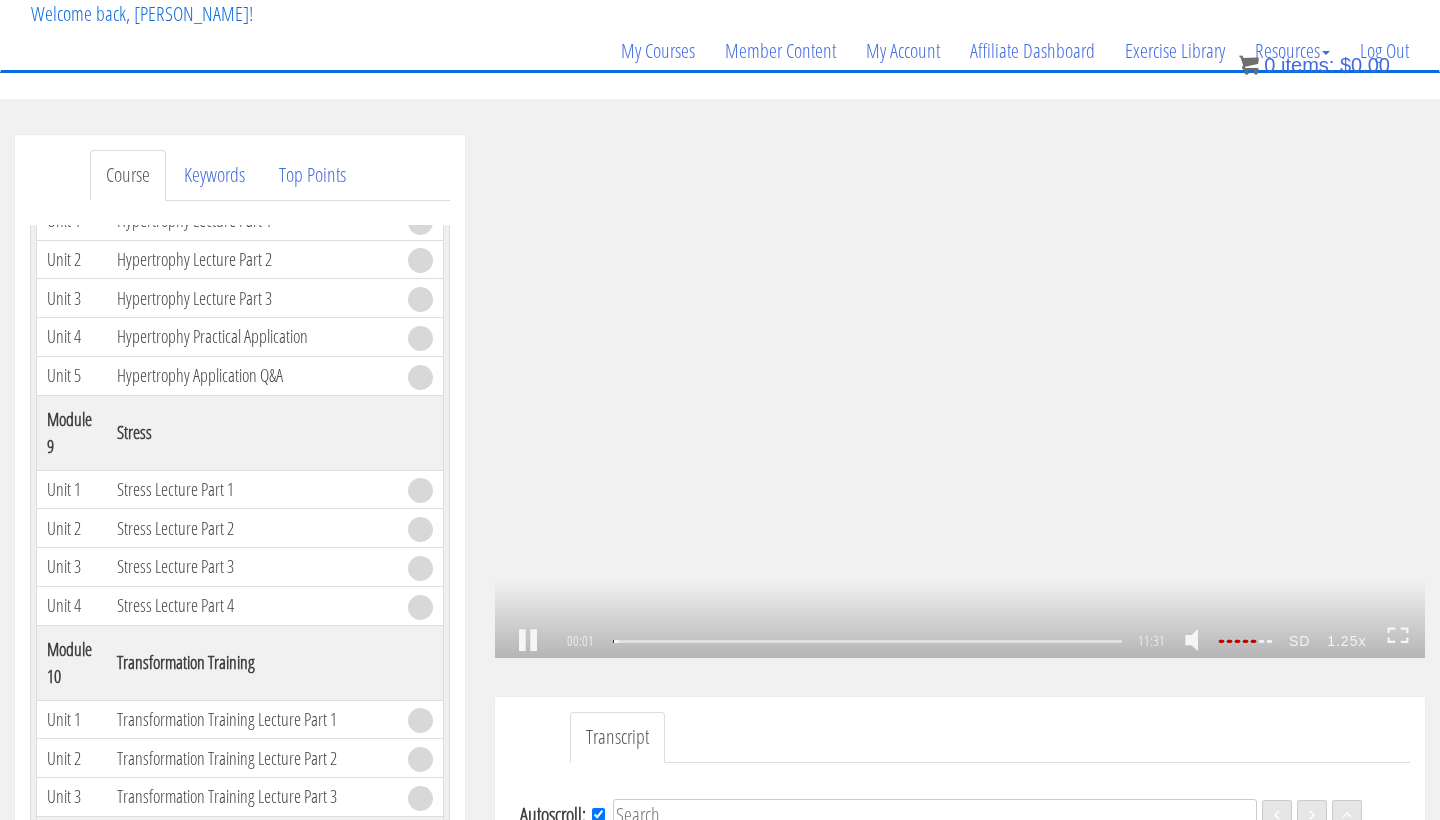 click on ".a{fill:#000;opacity:0.65;}.b{fill:#fff;opacity:1.0;}
.fp-color-play{opacity:0.65;}.controlbutton{fill:#fff;}
.fp-color-play{opacity:0.65;}.controlbutton{fill:#fff;}
.controlbuttonbg{opacity:0.65;}.controlbutton{fill:#fff;}
.fp-color-play{opacity:0.65;}.rect{fill:#fff;}
.fp-color-play{opacity:0.65;}.rect{fill:#fff;}
.fp-color-play{opacity:0.65;}.rect{fill:#fff;}
.fp-color-play{opacity:0.65;}.rect{fill:#fff;}
00:01                                                                        11:31              11:31                                                                                                                                                                                 CC SD" at bounding box center [960, 396] 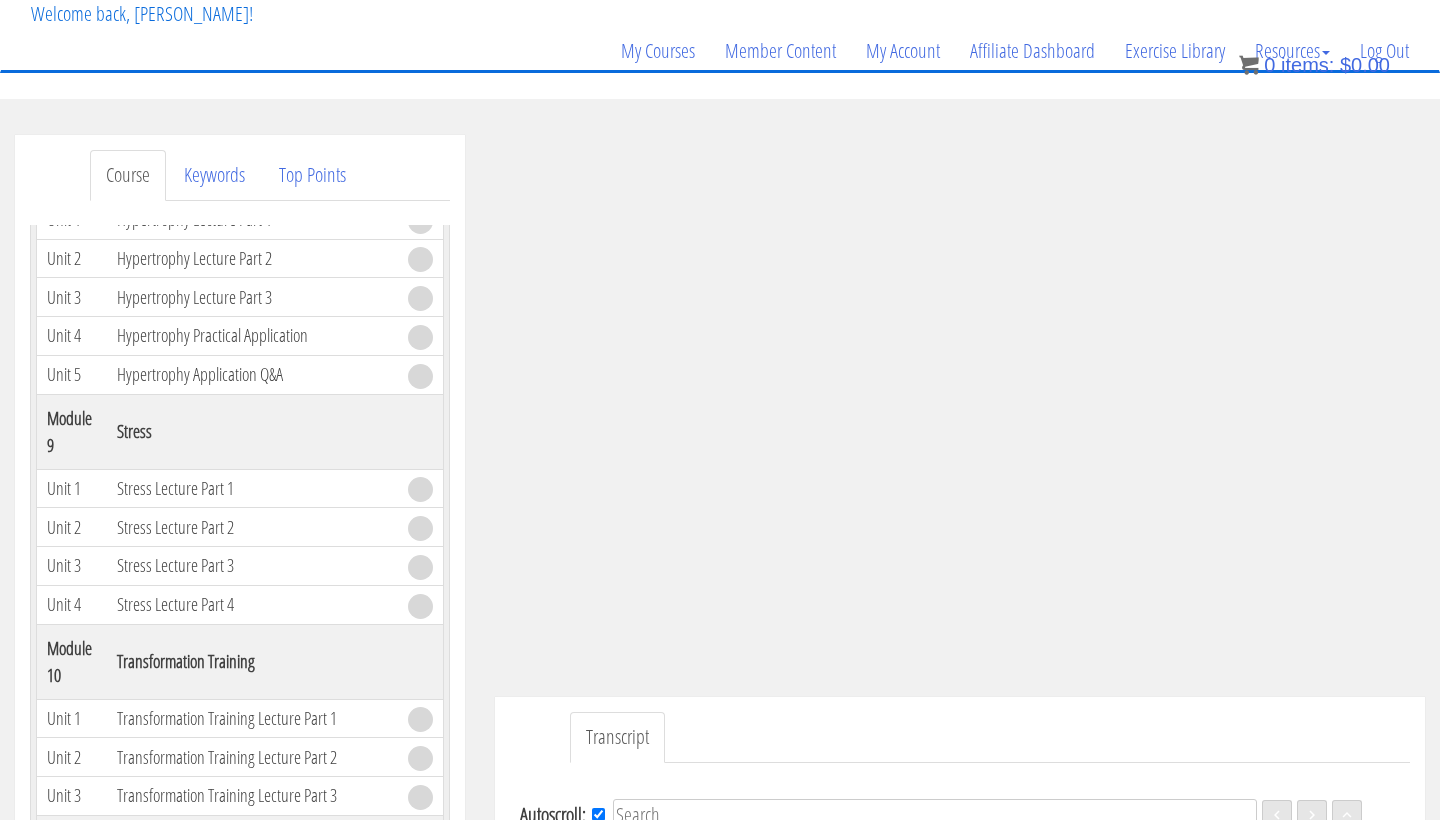 scroll, scrollTop: 2366, scrollLeft: 0, axis: vertical 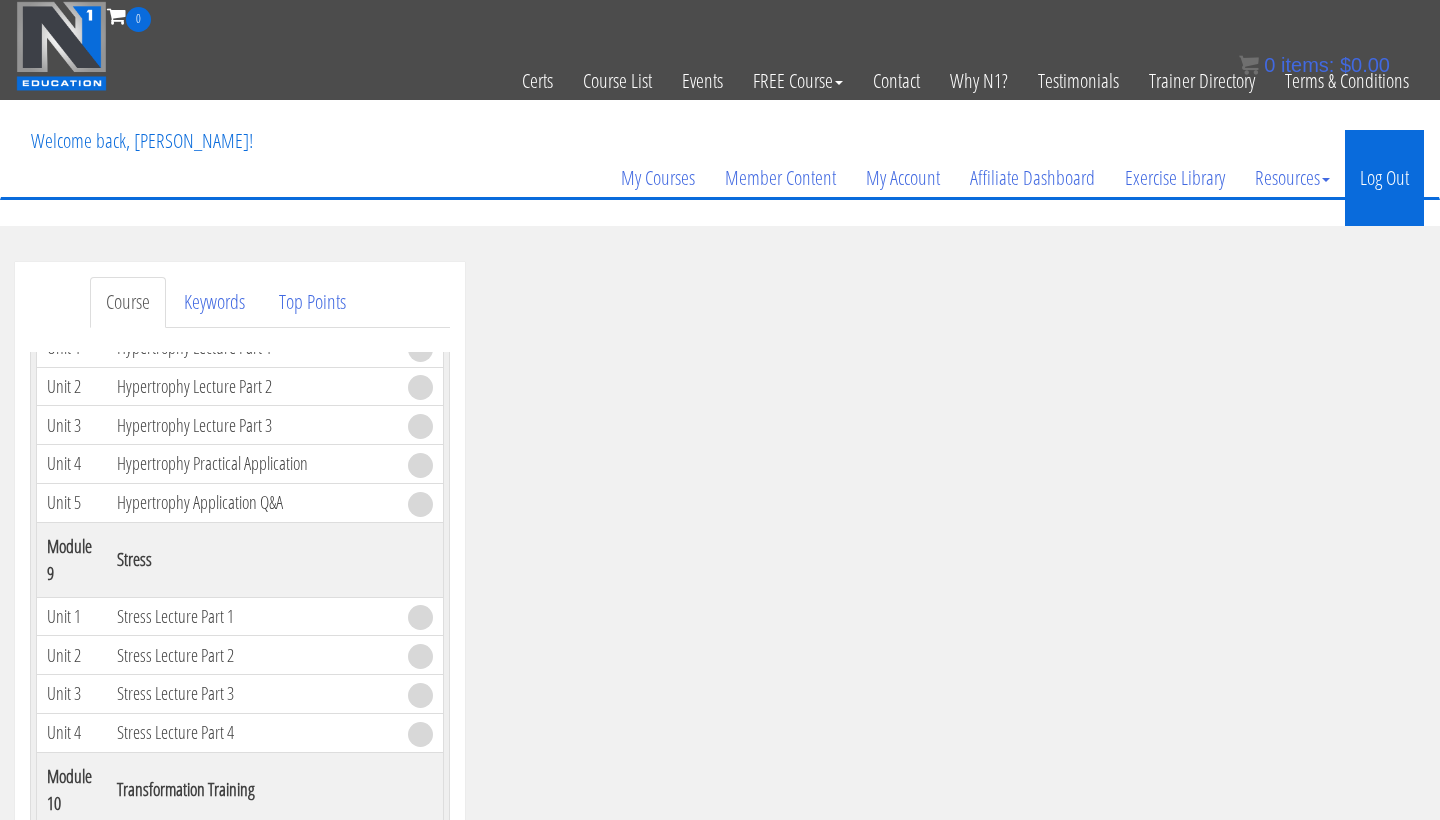 click on "Log Out" at bounding box center [1384, 178] 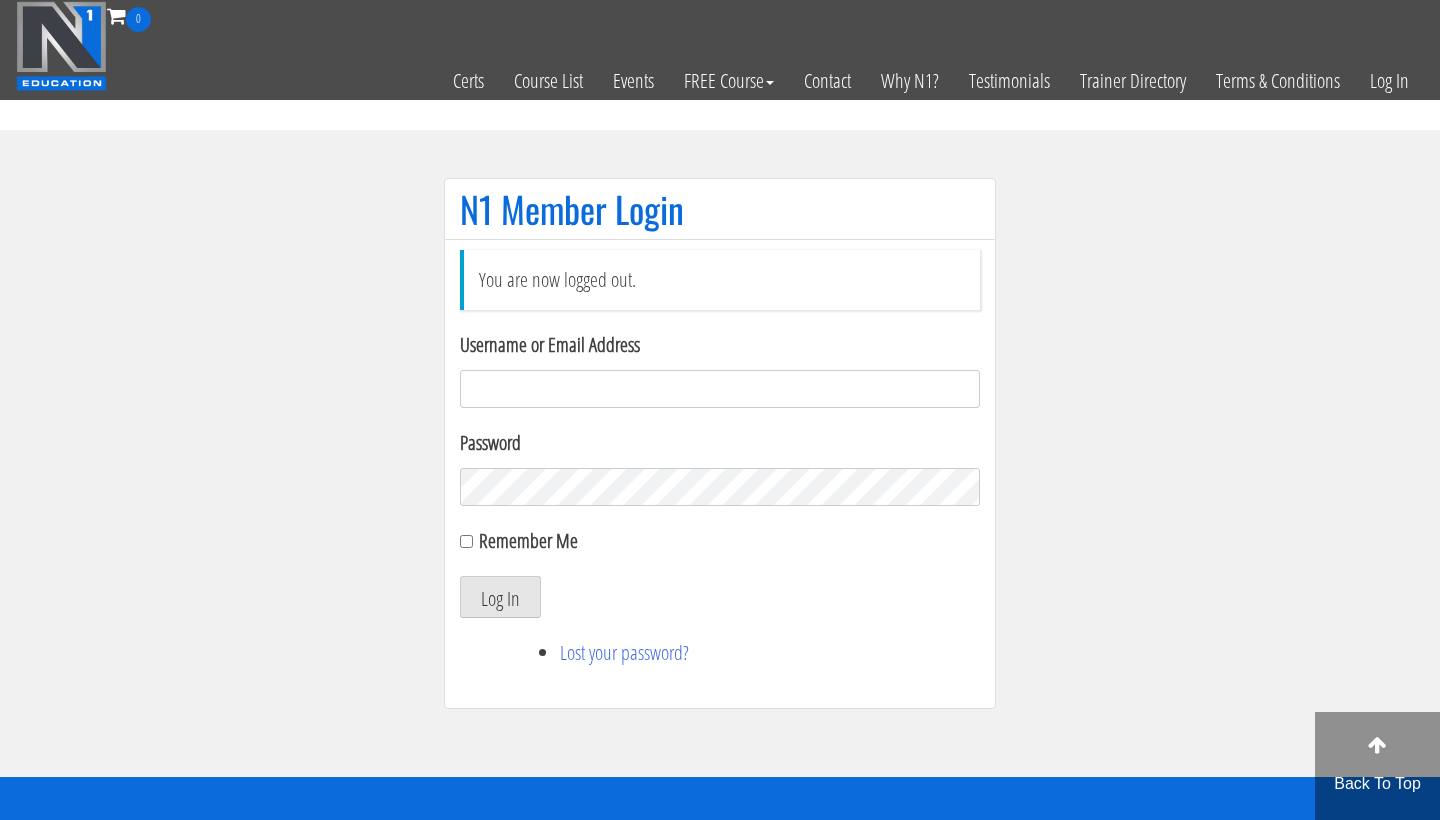 scroll, scrollTop: 0, scrollLeft: 0, axis: both 